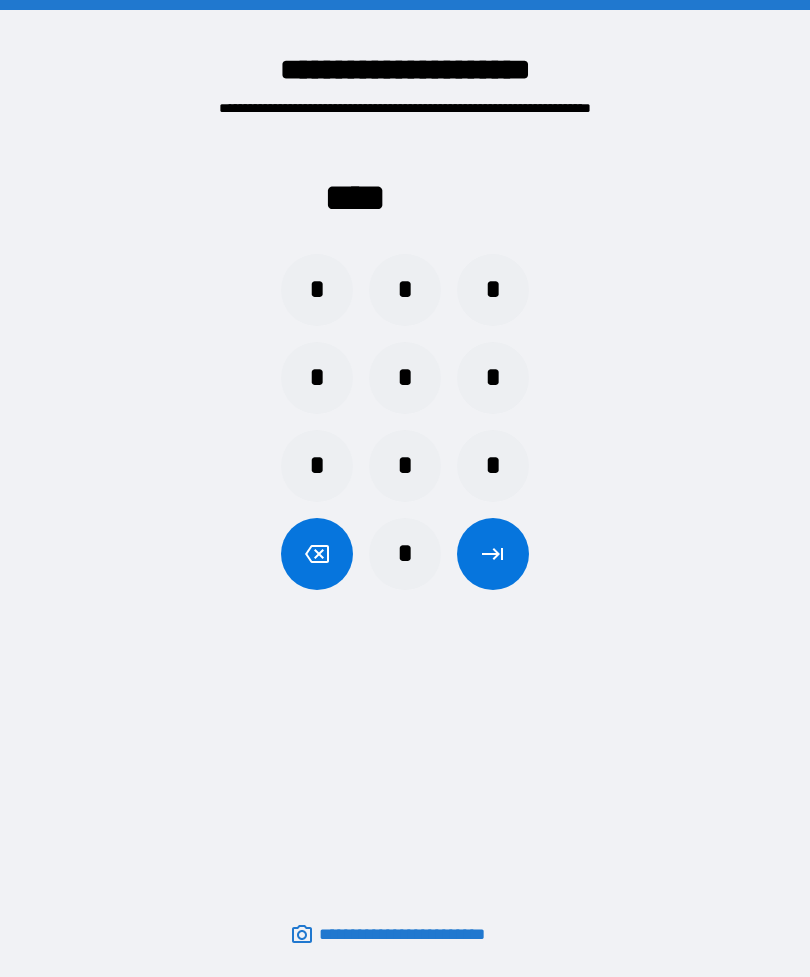 scroll, scrollTop: 0, scrollLeft: 0, axis: both 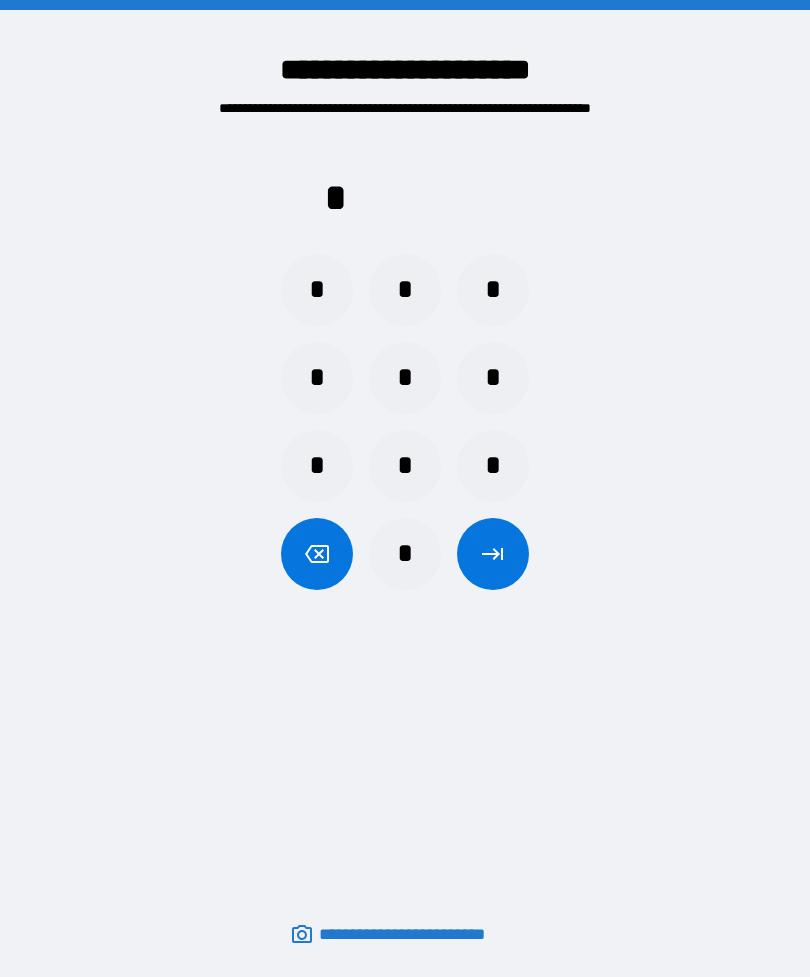 click on "*" at bounding box center [317, 466] 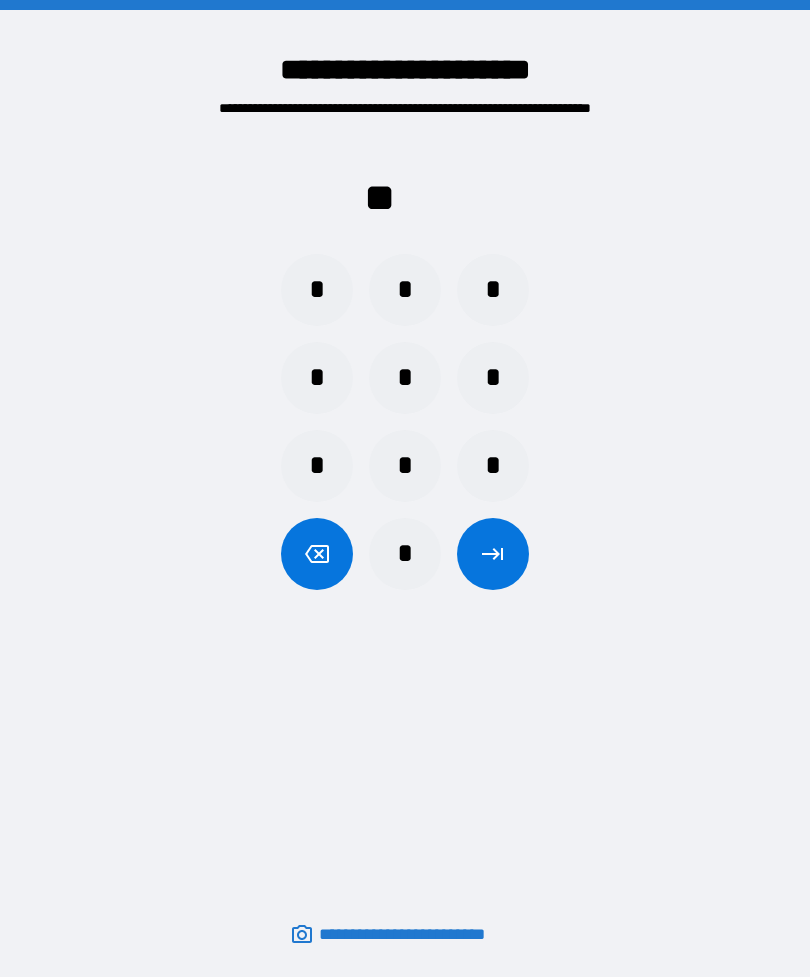 click on "*" at bounding box center [405, 290] 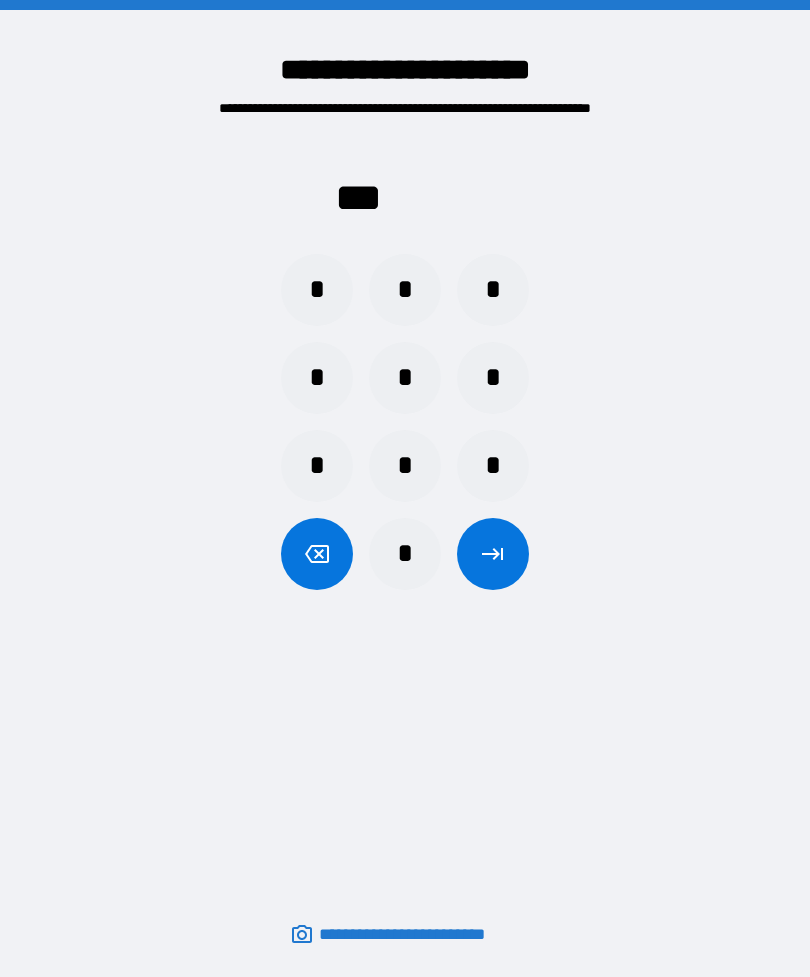 click on "*" at bounding box center (405, 466) 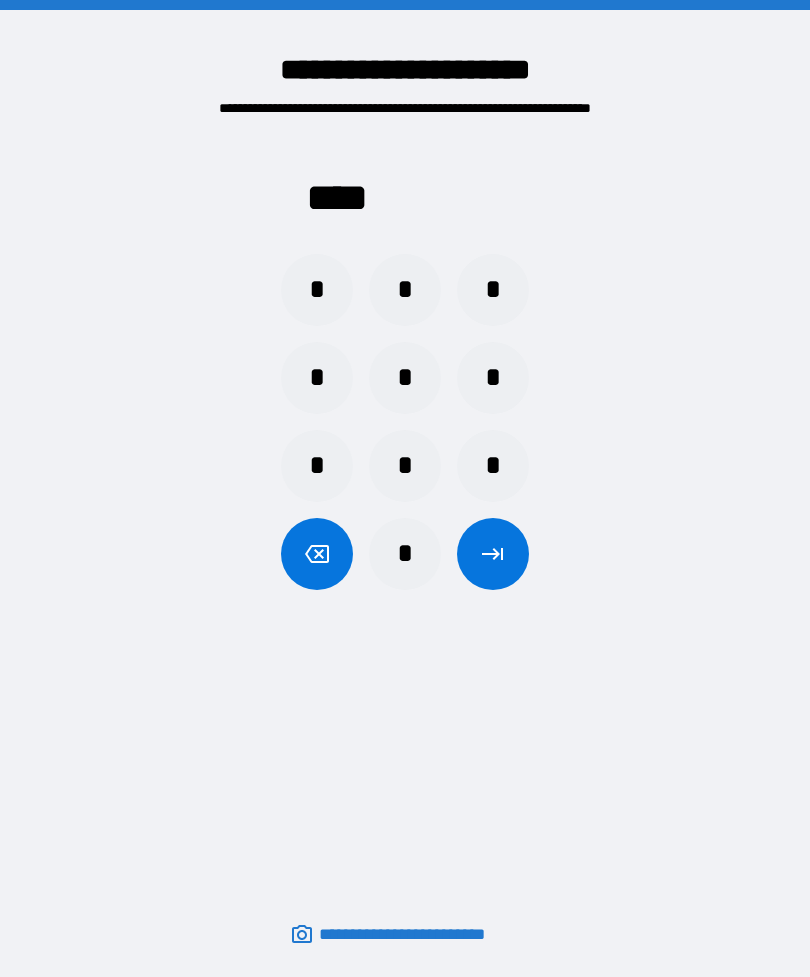 click at bounding box center (493, 554) 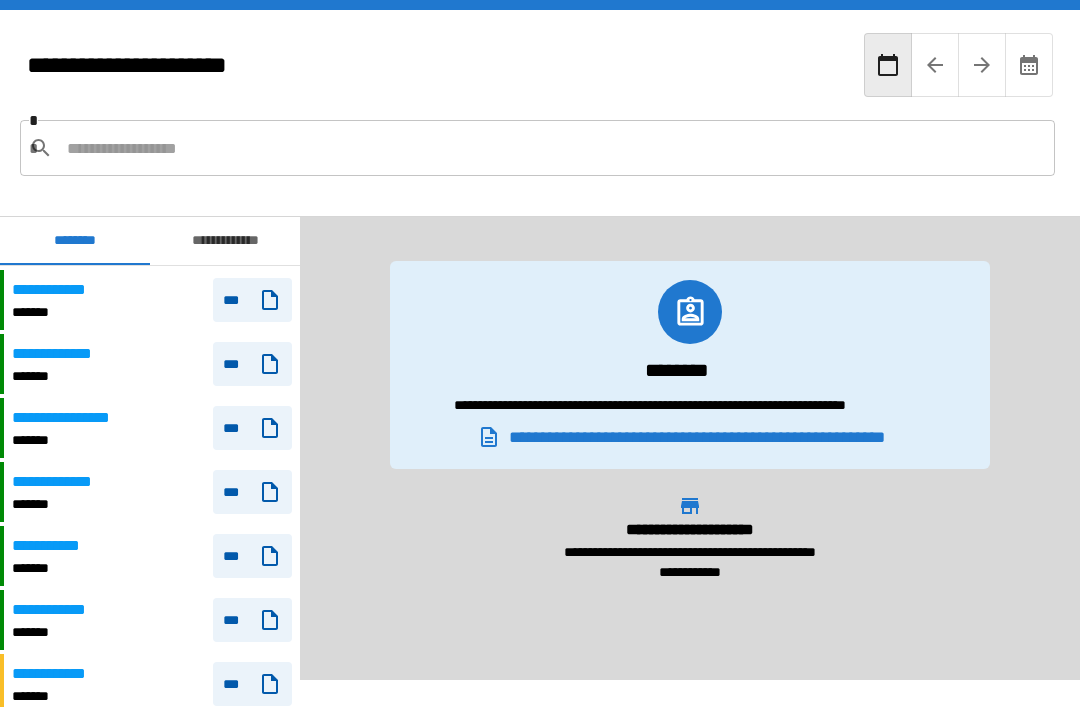 scroll, scrollTop: 181, scrollLeft: 0, axis: vertical 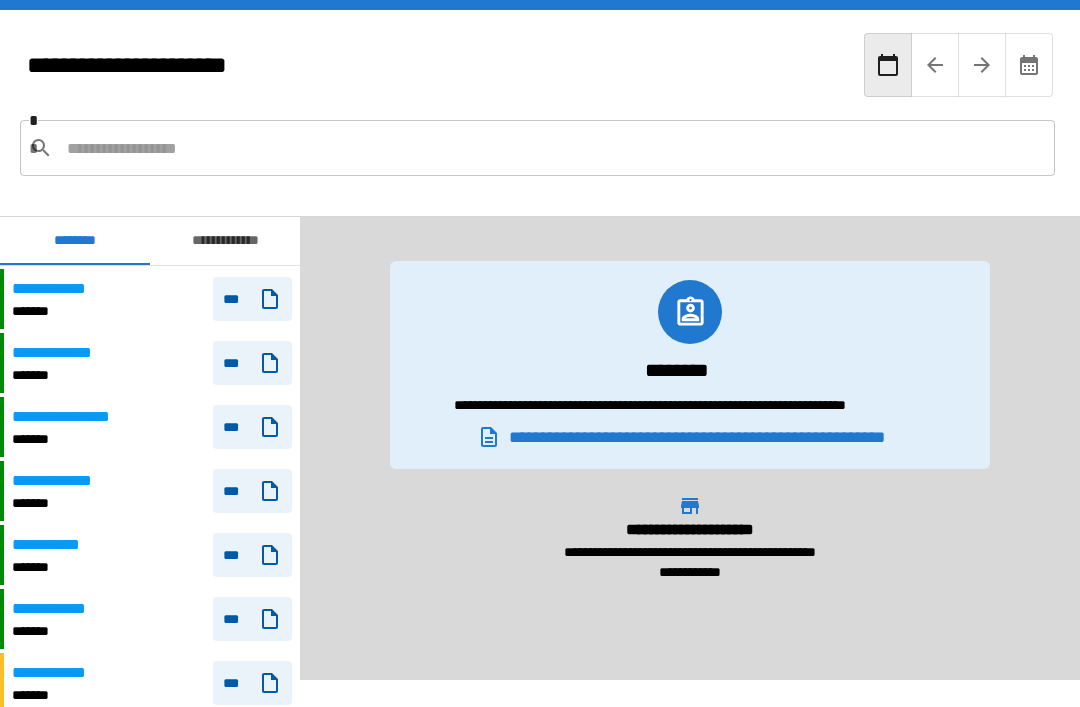click on "**********" at bounding box center [62, 481] 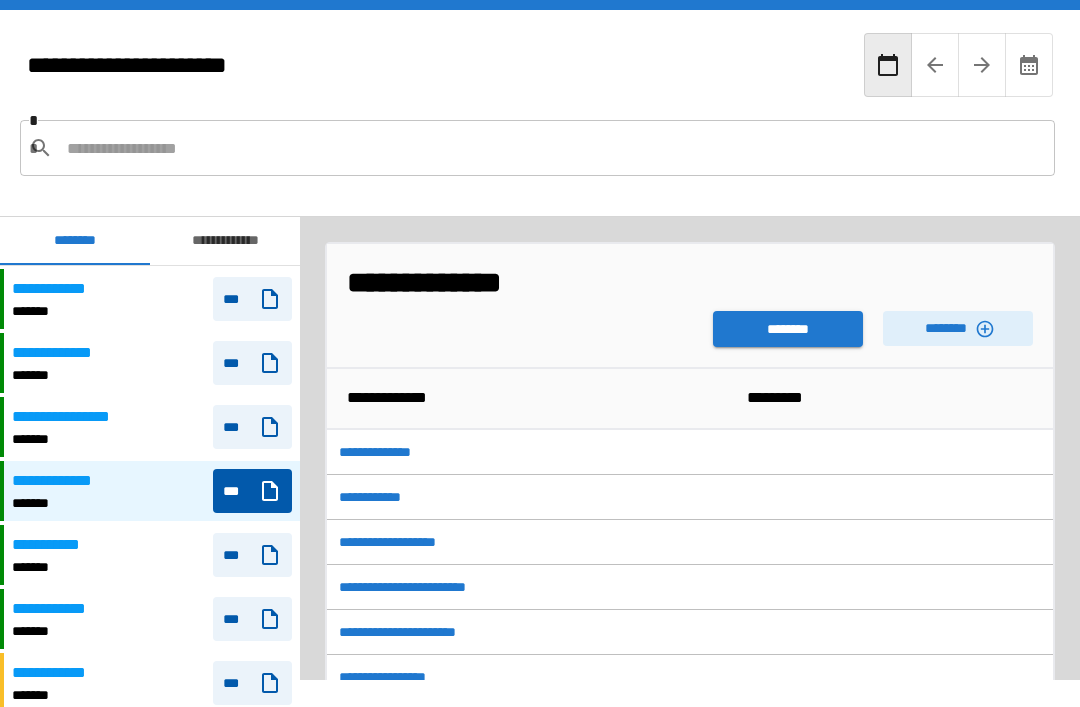 click on "********" at bounding box center [958, 328] 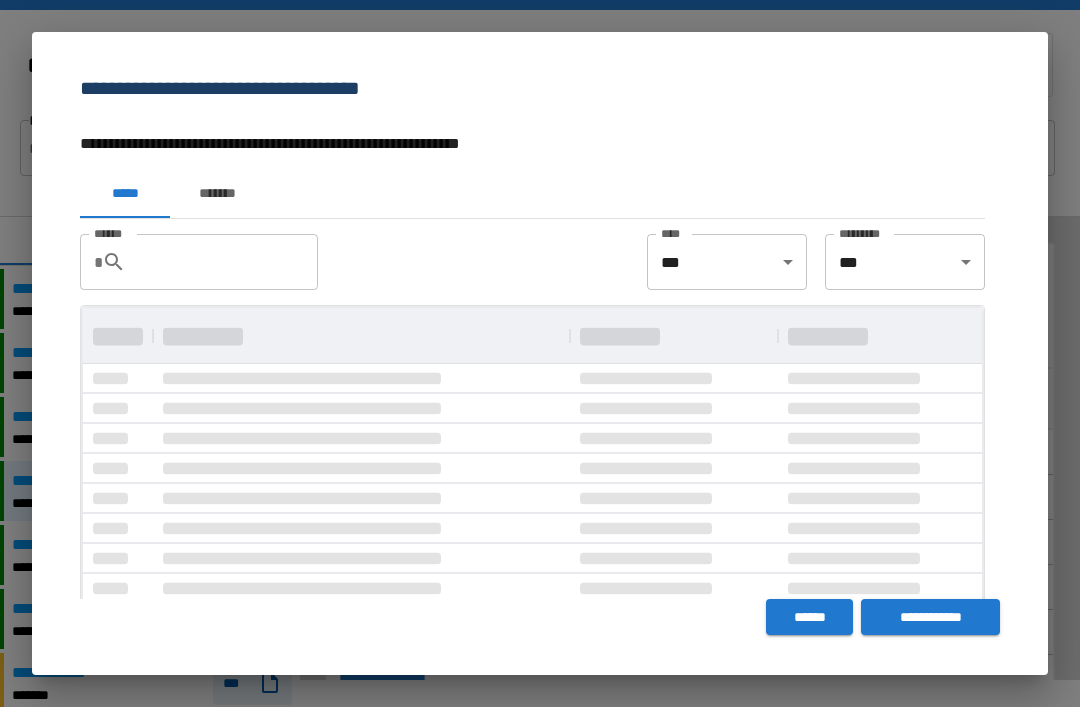 scroll, scrollTop: 0, scrollLeft: 0, axis: both 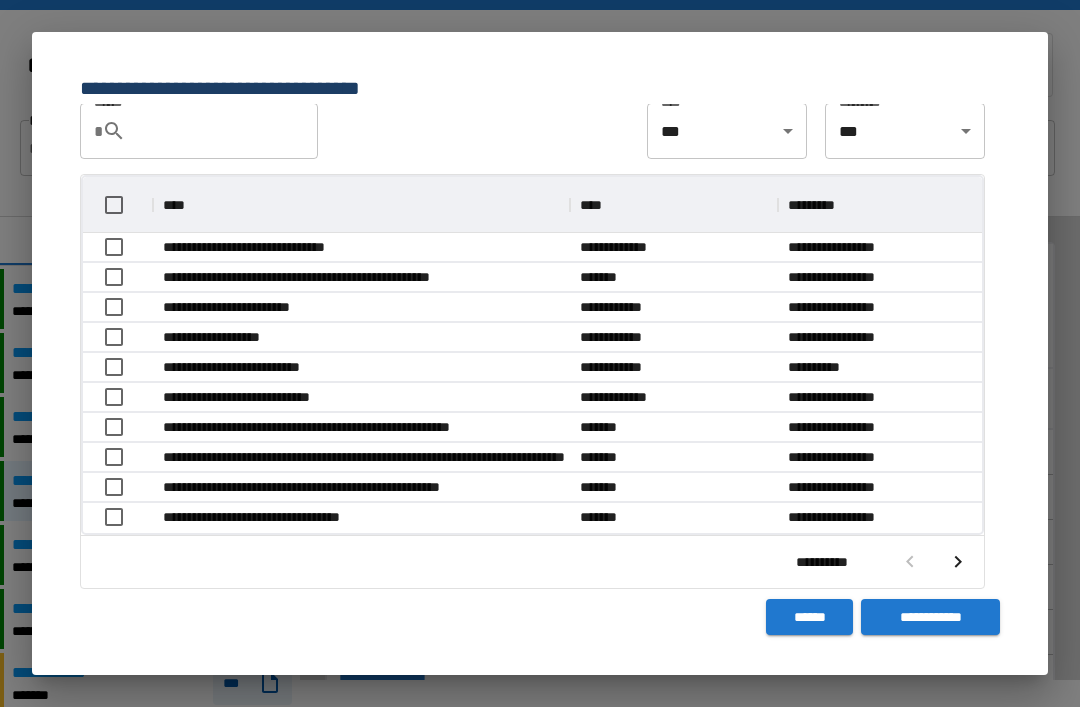 click 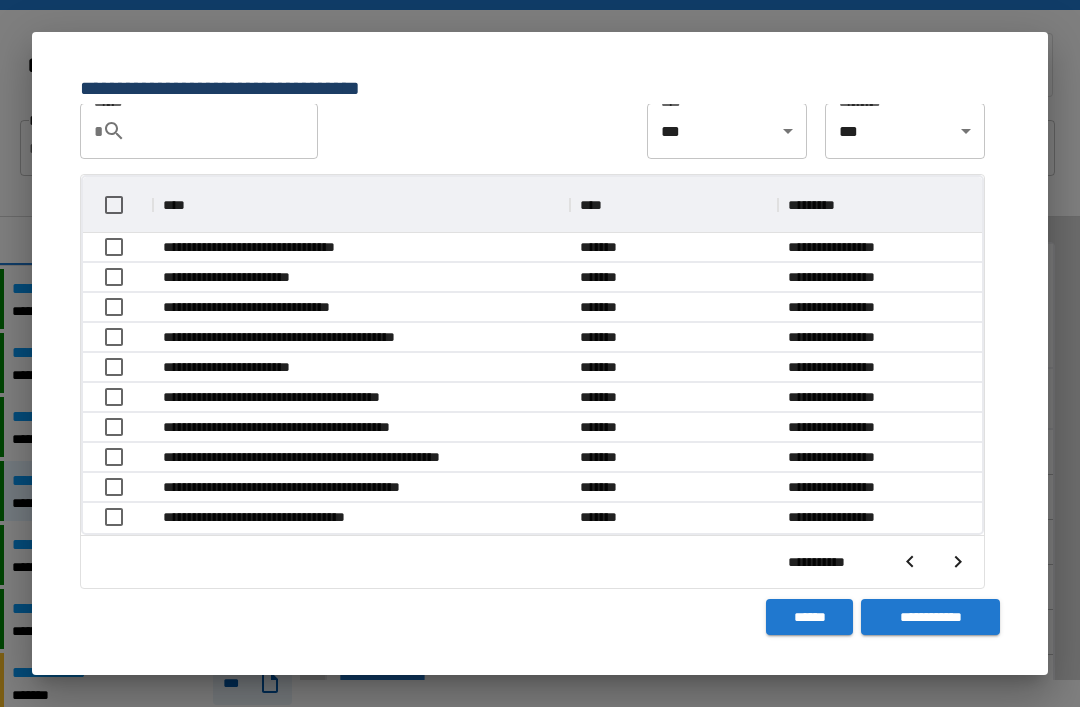 scroll, scrollTop: 1, scrollLeft: 1, axis: both 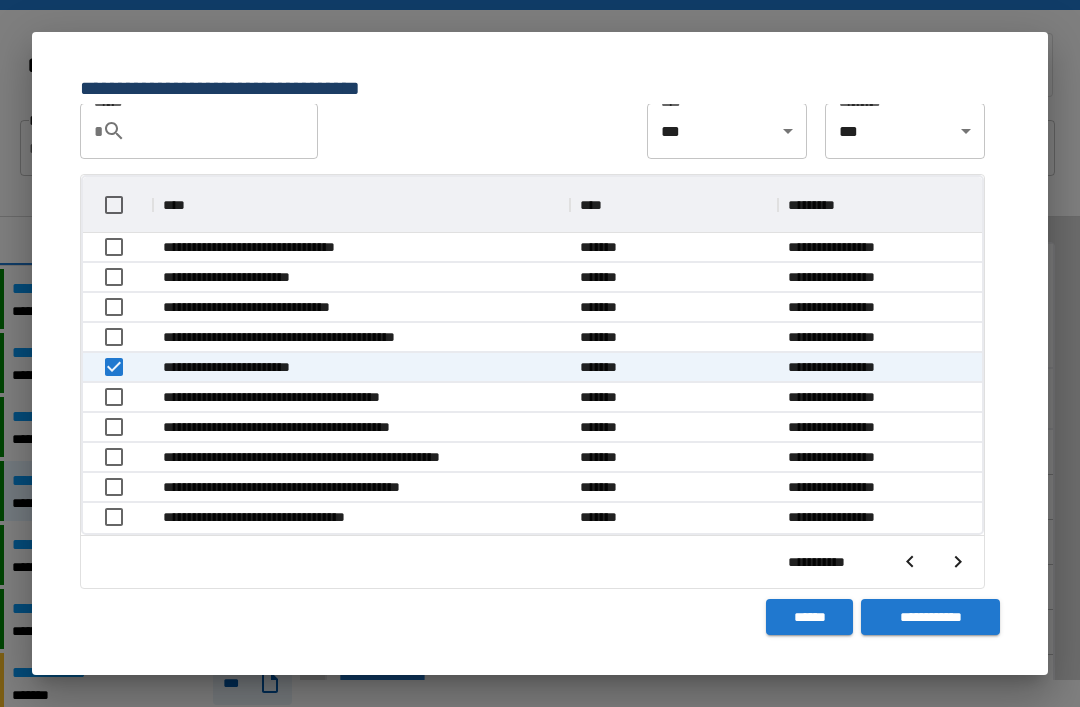 click on "**********" at bounding box center [930, 617] 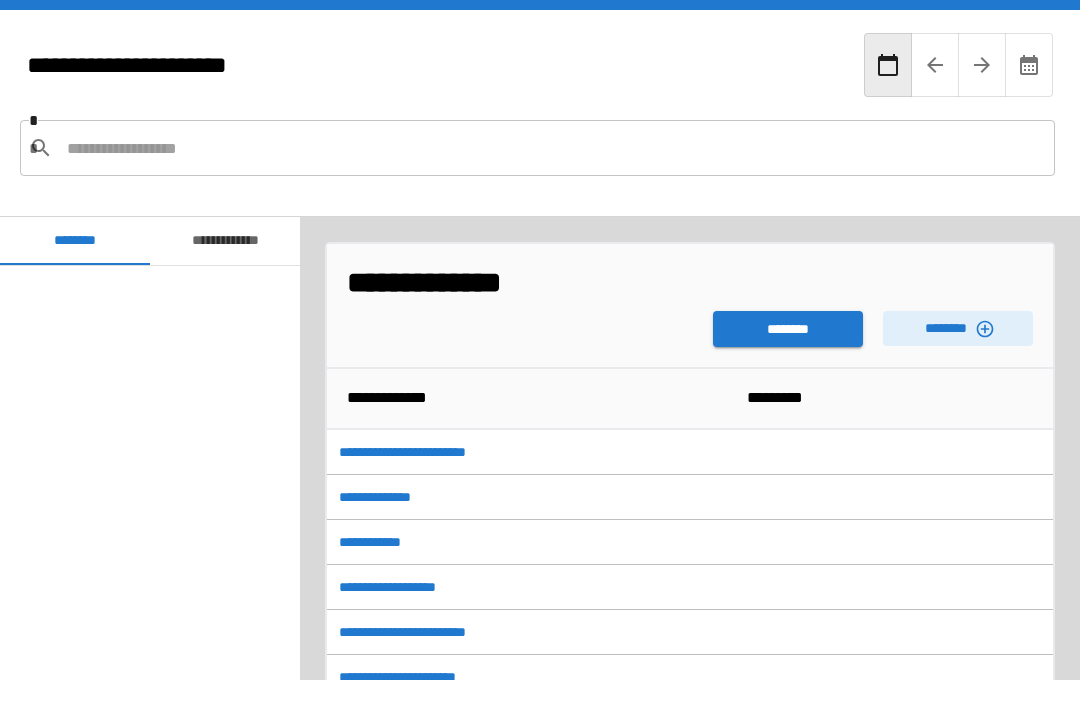 scroll, scrollTop: 480, scrollLeft: 0, axis: vertical 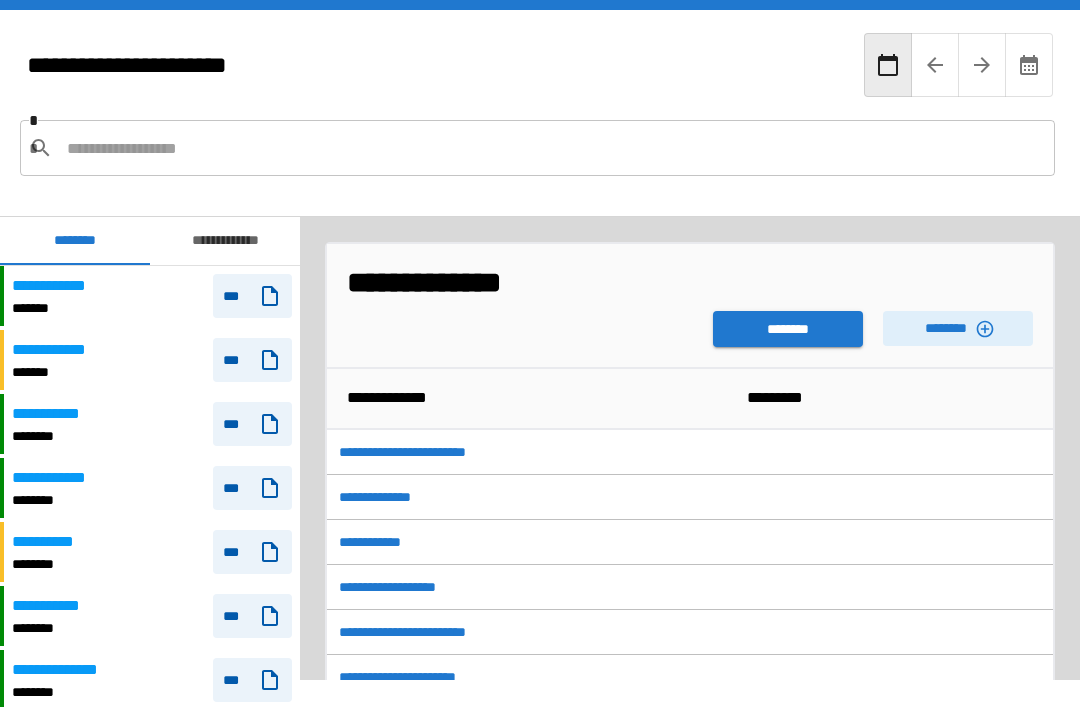 click on "********" at bounding box center [788, 329] 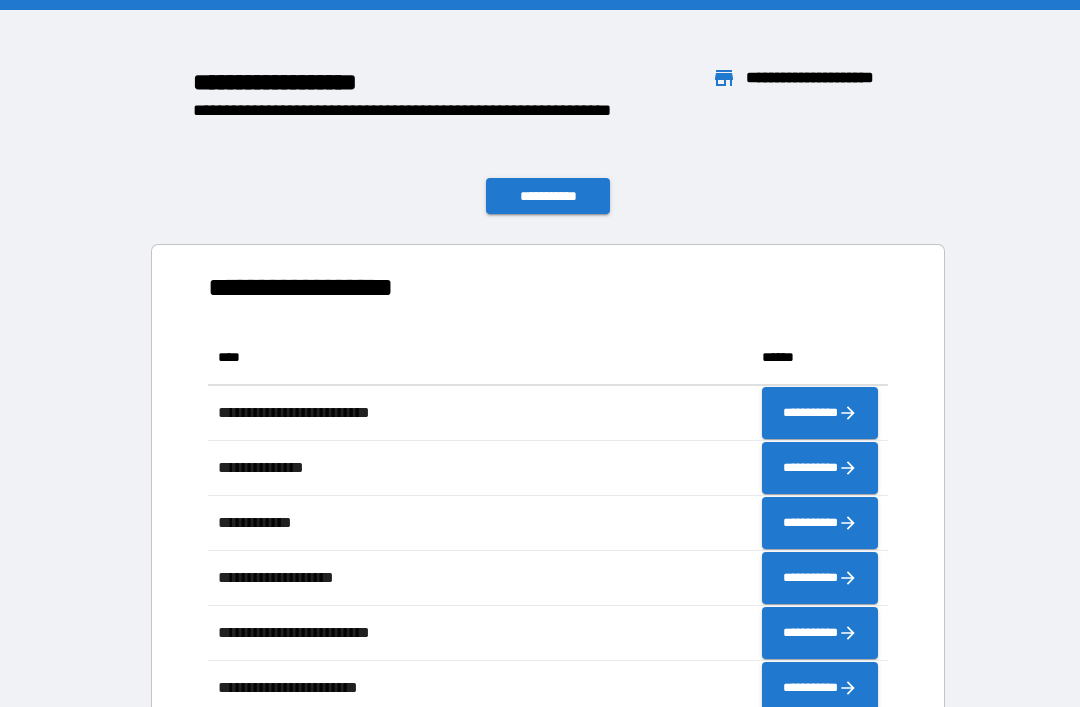 scroll, scrollTop: 1, scrollLeft: 1, axis: both 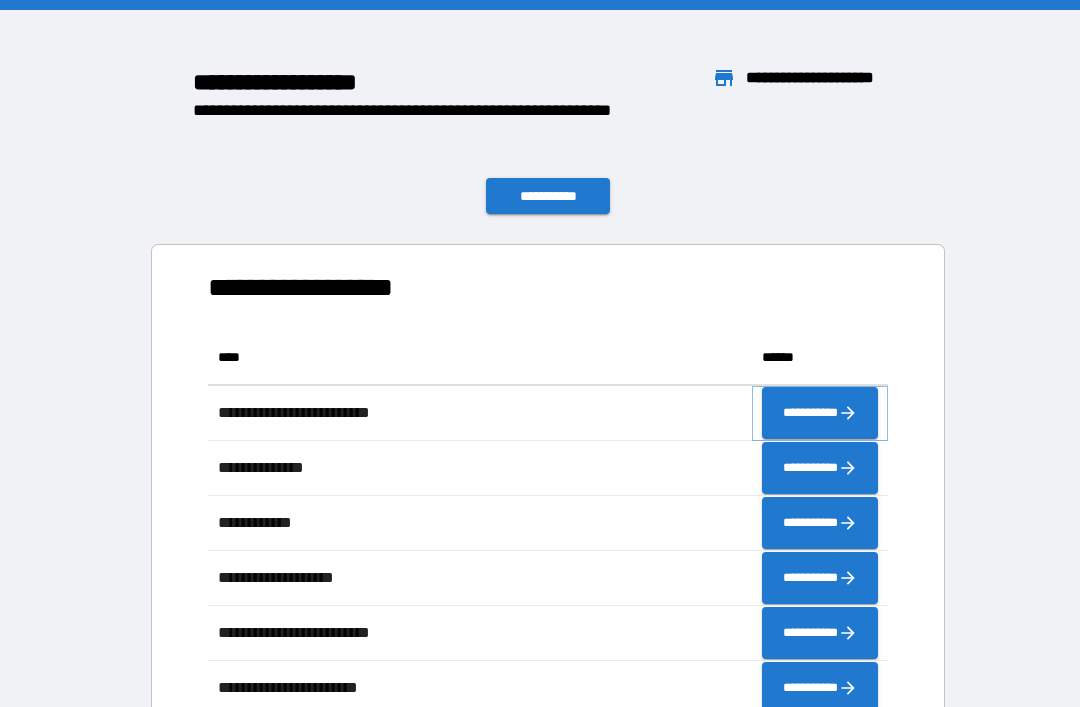 click on "**********" at bounding box center (820, 413) 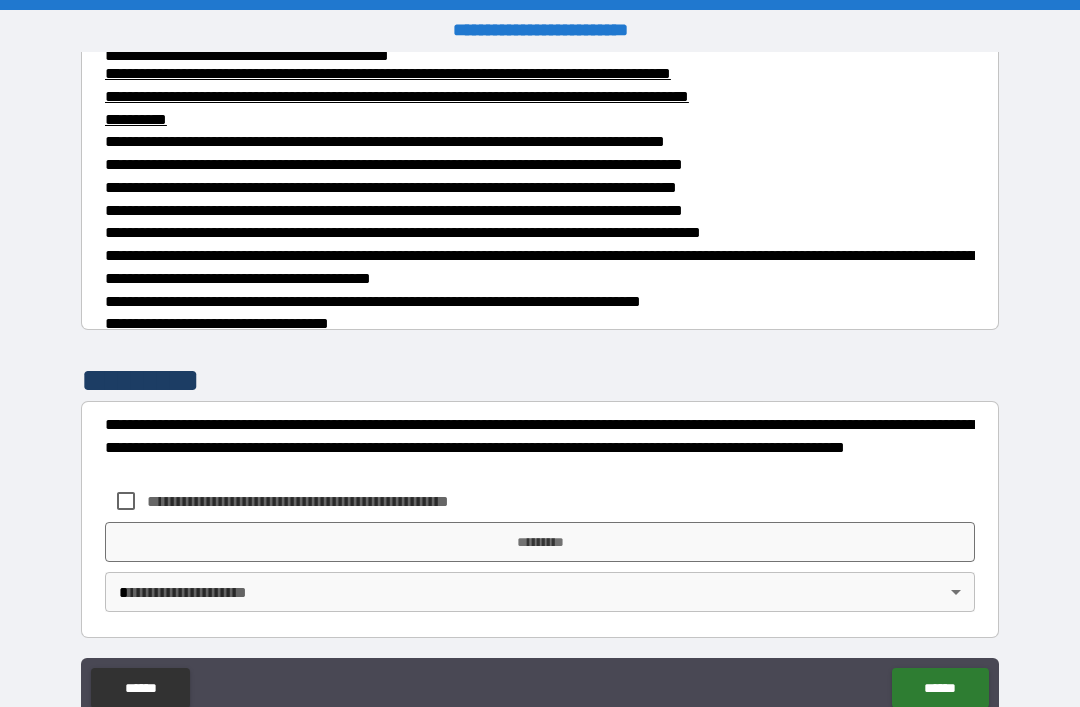 scroll, scrollTop: 1346, scrollLeft: 0, axis: vertical 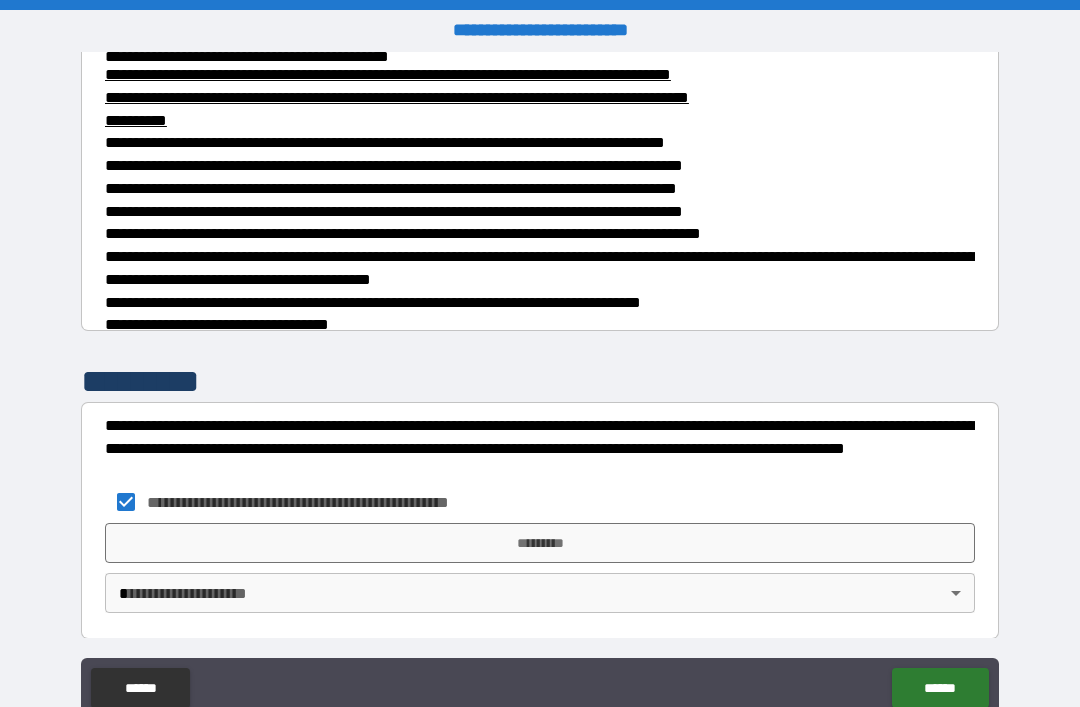 click on "**********" at bounding box center (540, 385) 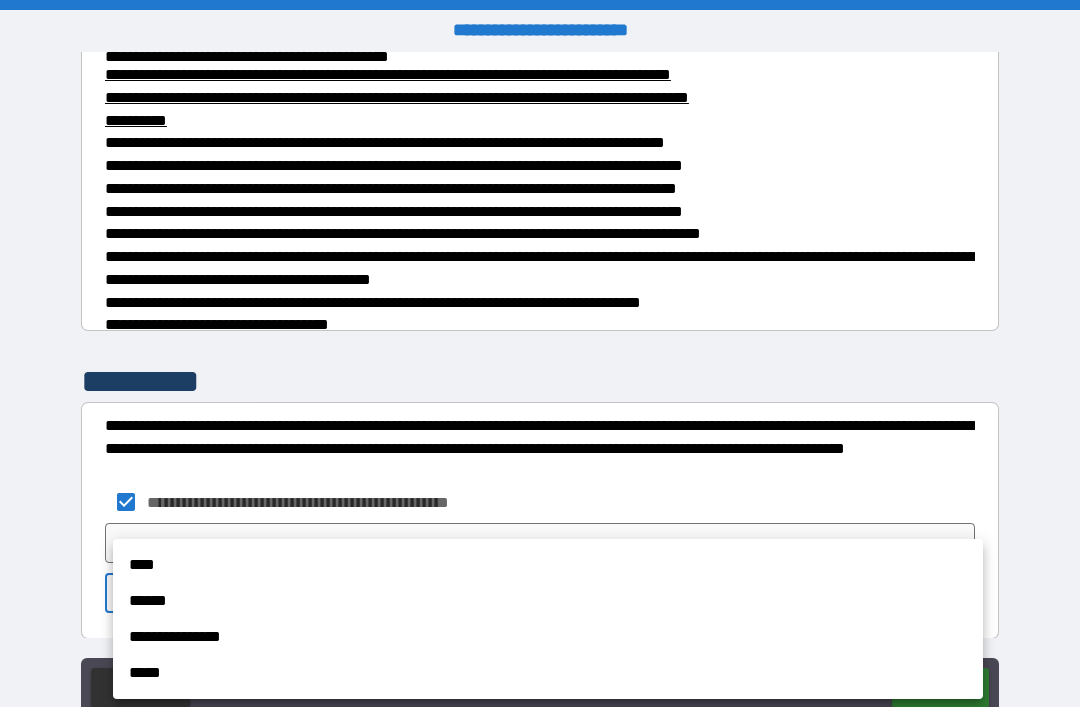 click on "****" at bounding box center (548, 565) 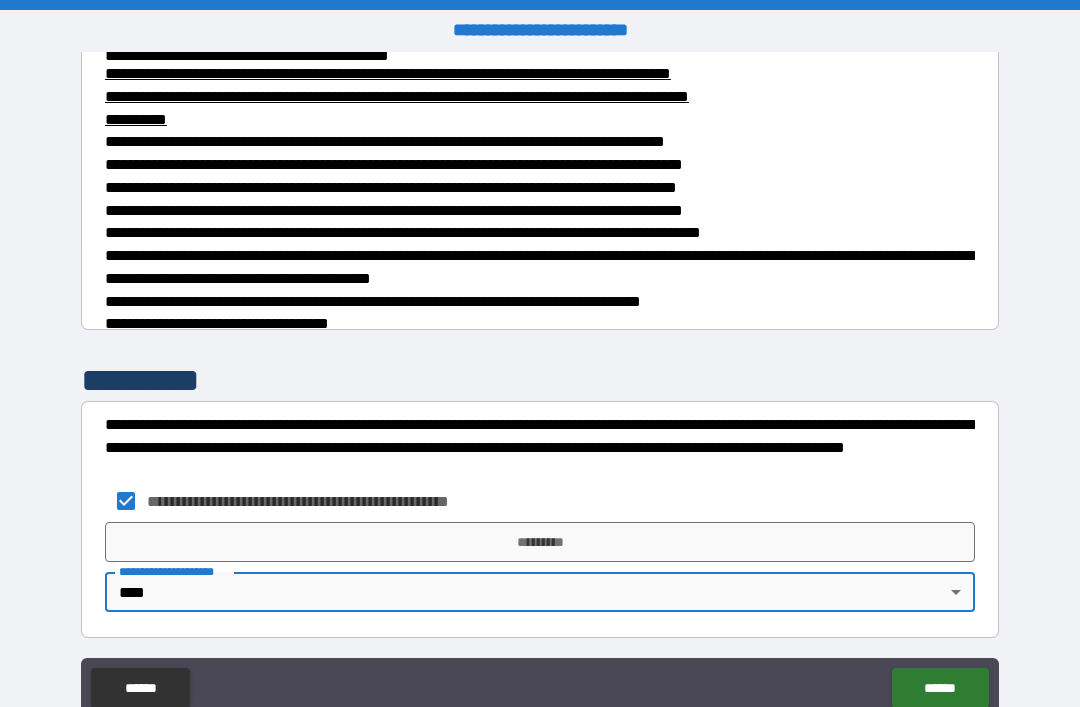 scroll, scrollTop: 1346, scrollLeft: 0, axis: vertical 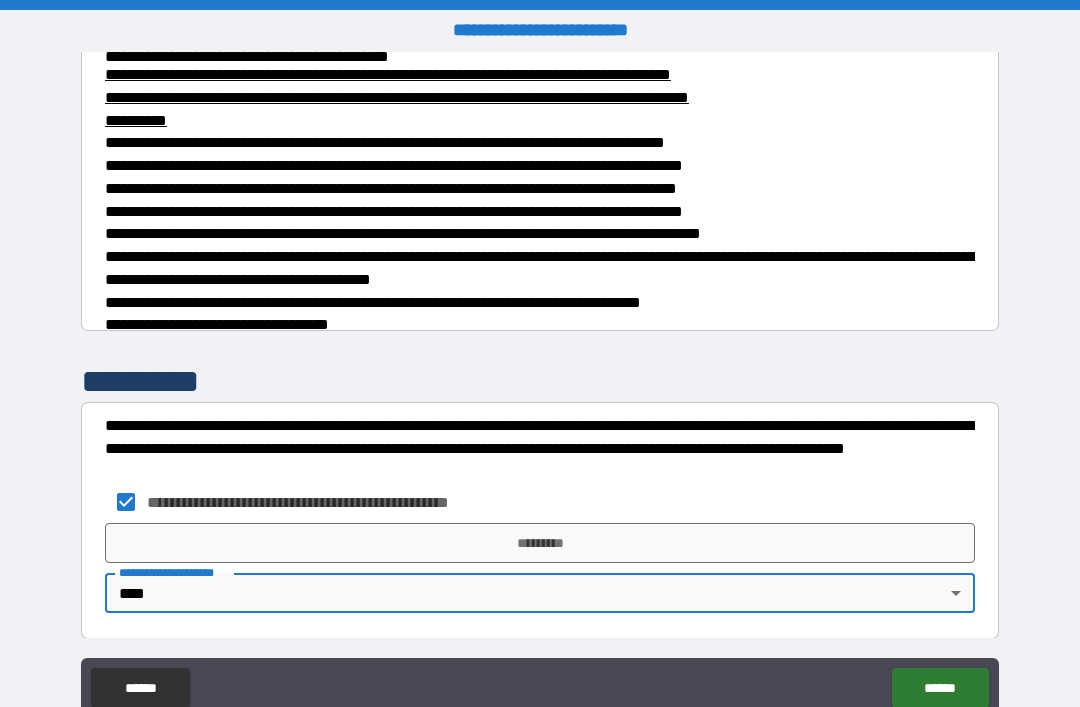 click on "*********" at bounding box center [540, 543] 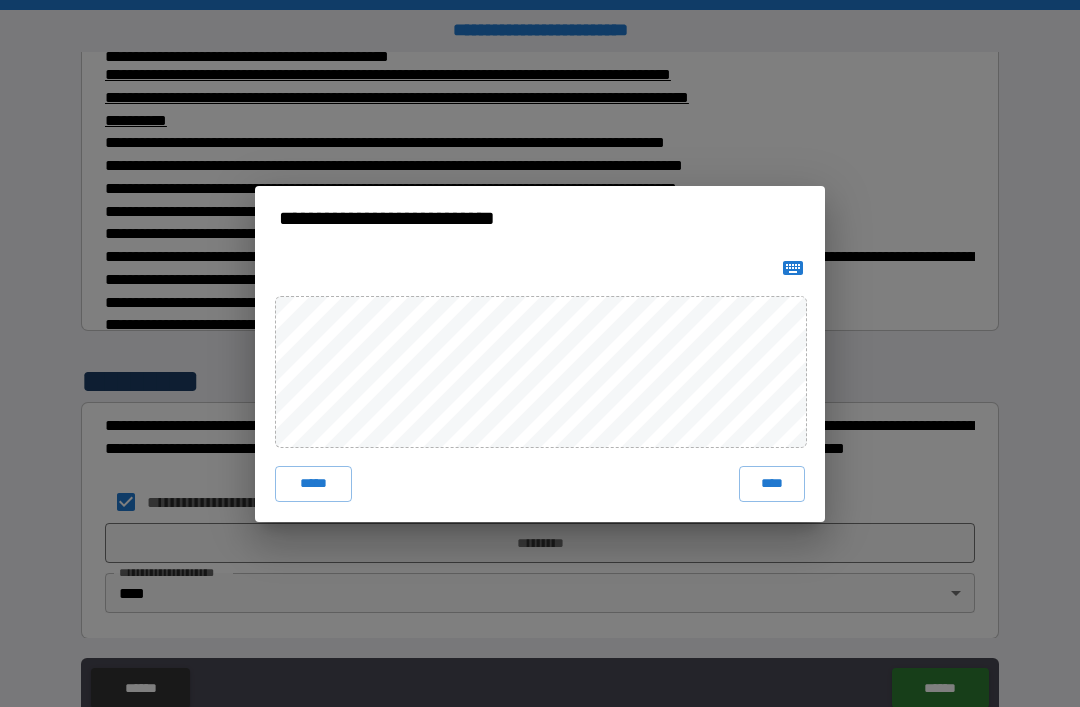 click on "**********" at bounding box center [540, 353] 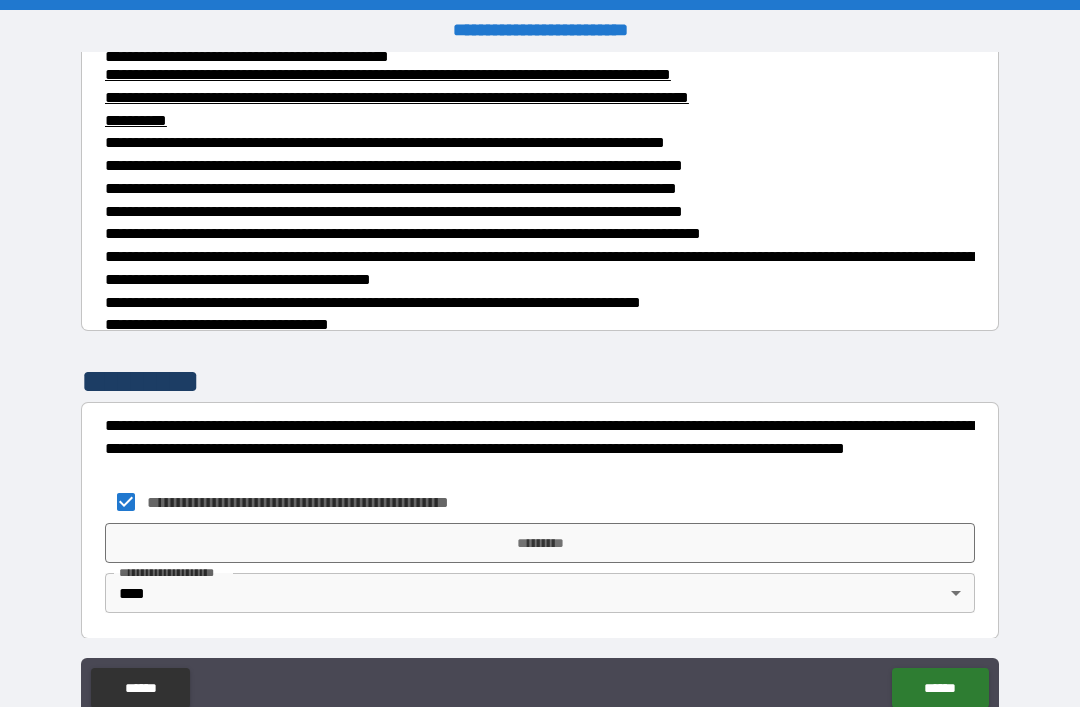 scroll, scrollTop: 1346, scrollLeft: 0, axis: vertical 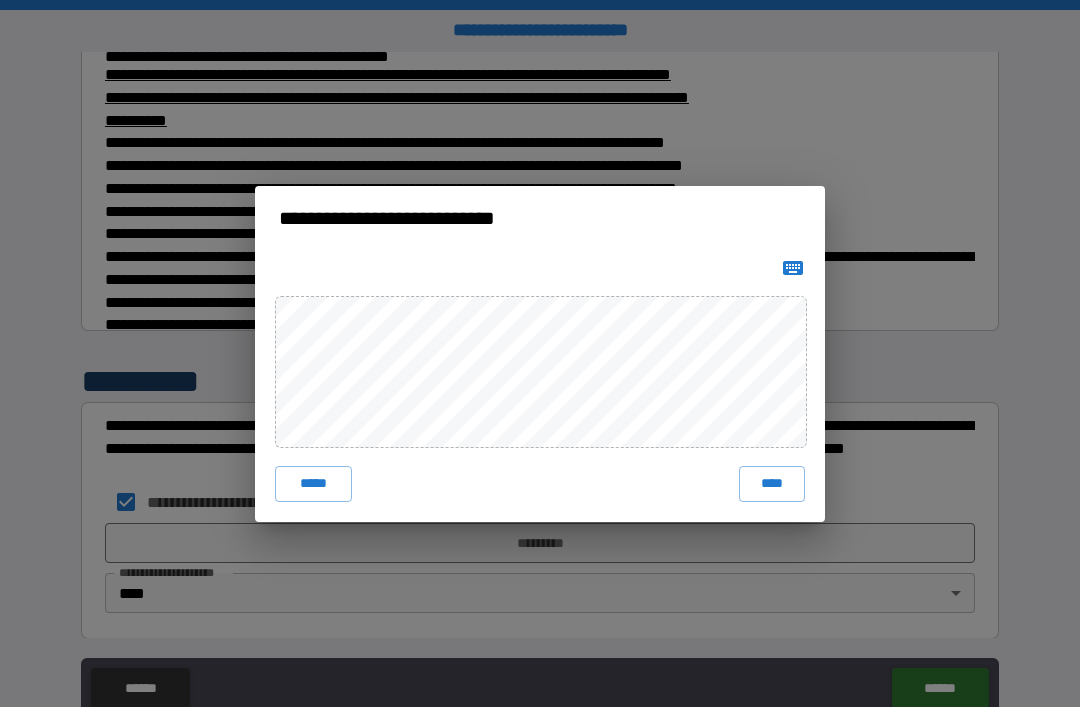 click on "****" at bounding box center [772, 484] 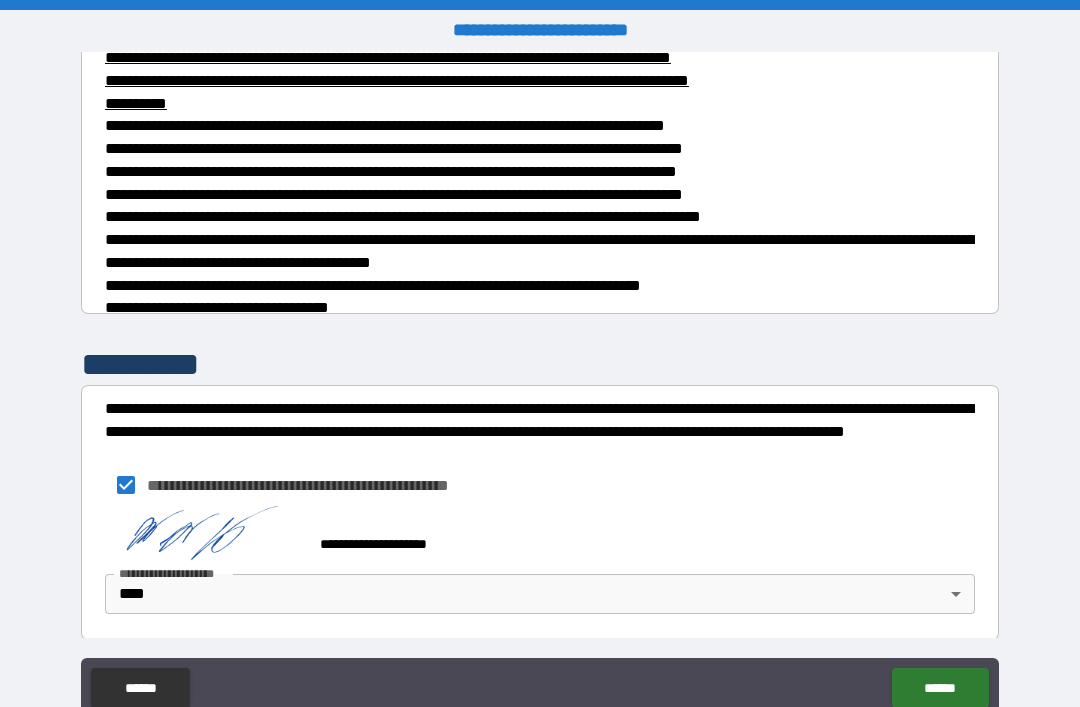 scroll, scrollTop: 1363, scrollLeft: 0, axis: vertical 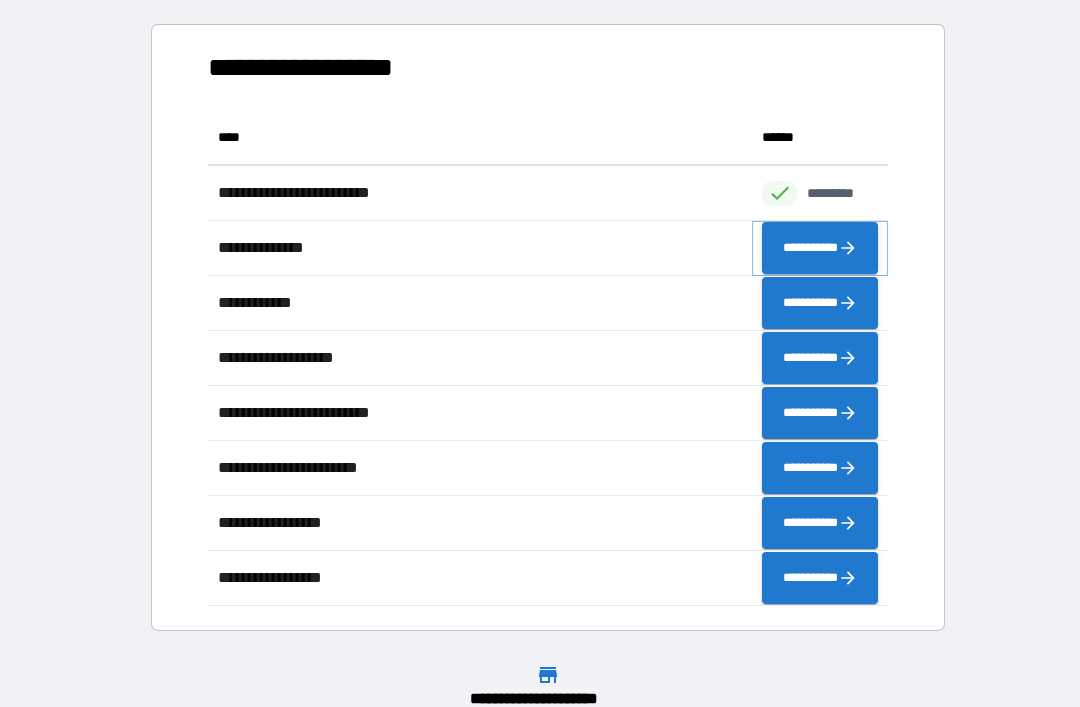click on "**********" at bounding box center [820, 248] 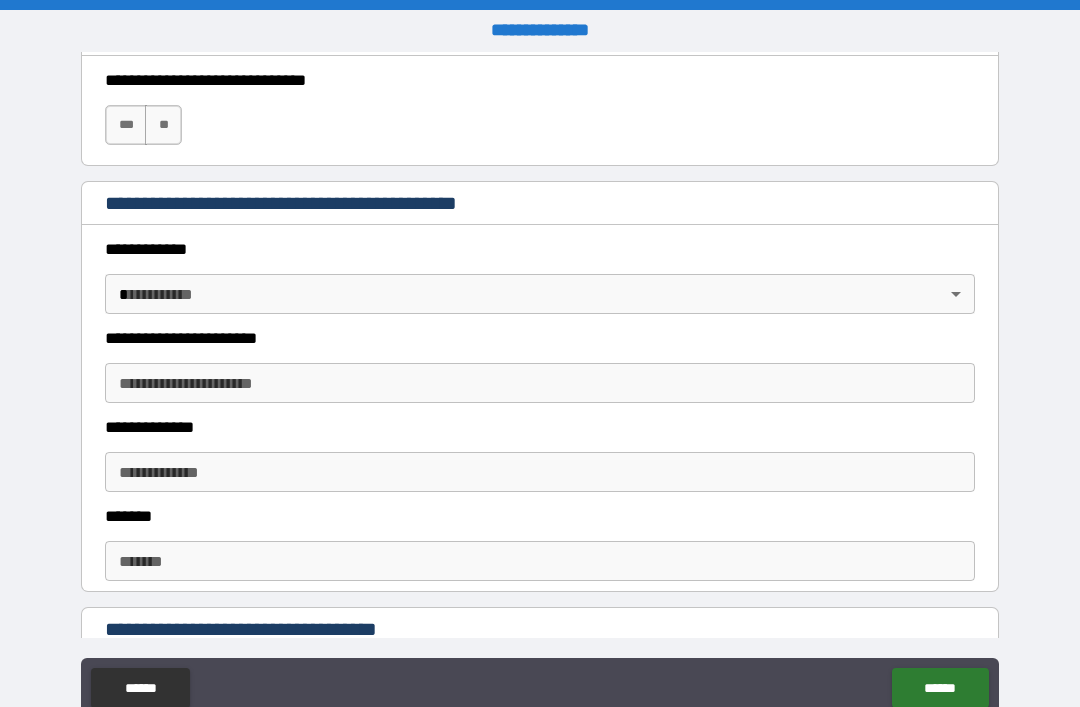 scroll, scrollTop: 375, scrollLeft: 0, axis: vertical 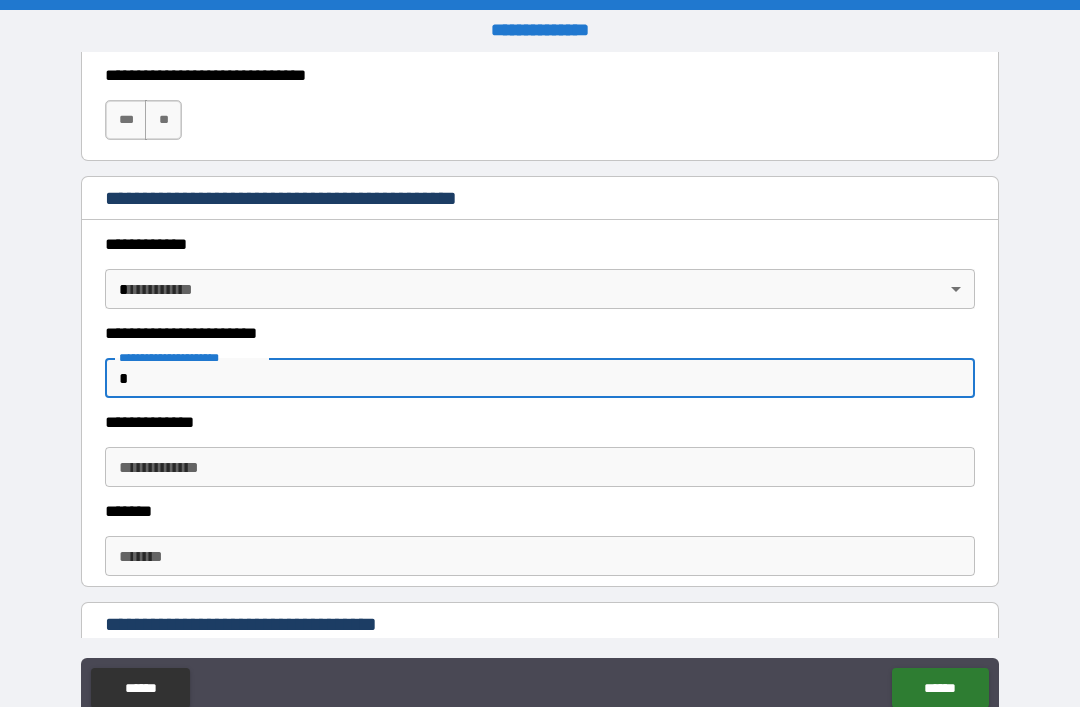 type on "*" 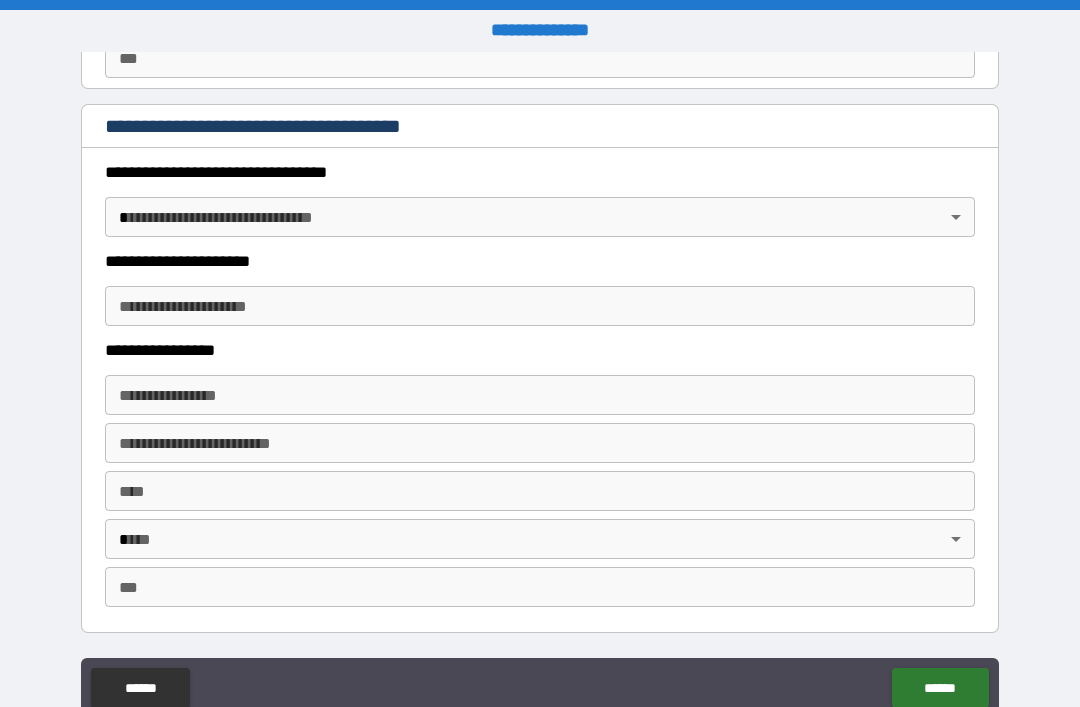 scroll, scrollTop: 3413, scrollLeft: 0, axis: vertical 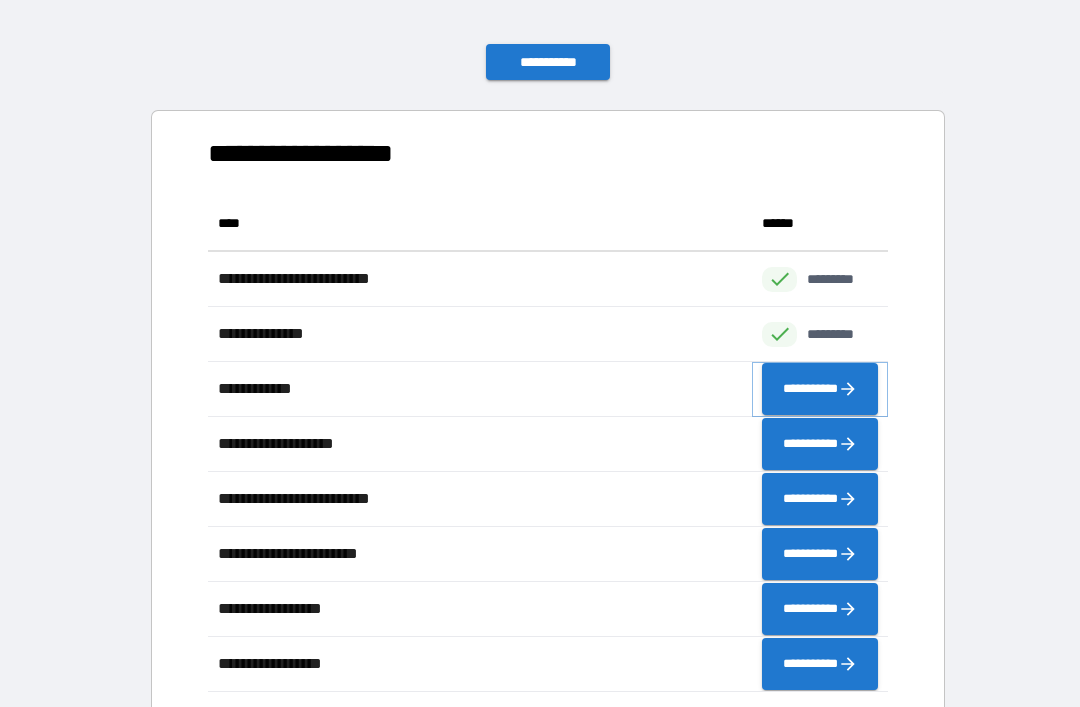 click on "**********" at bounding box center (820, 389) 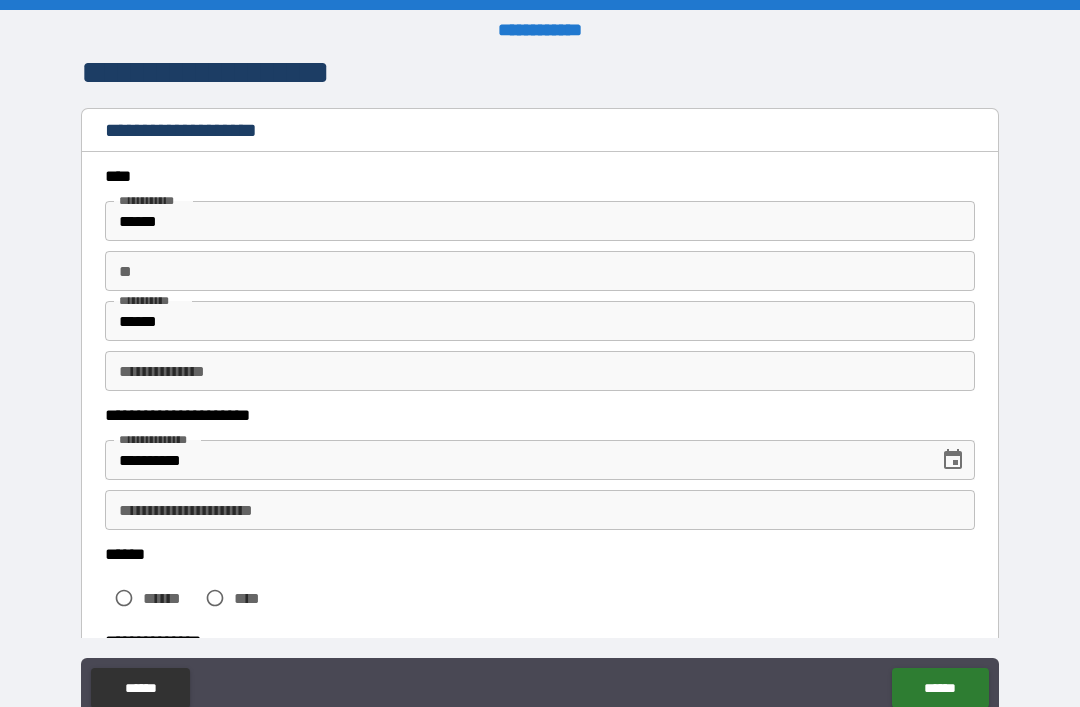 click on "**********" at bounding box center [540, 388] 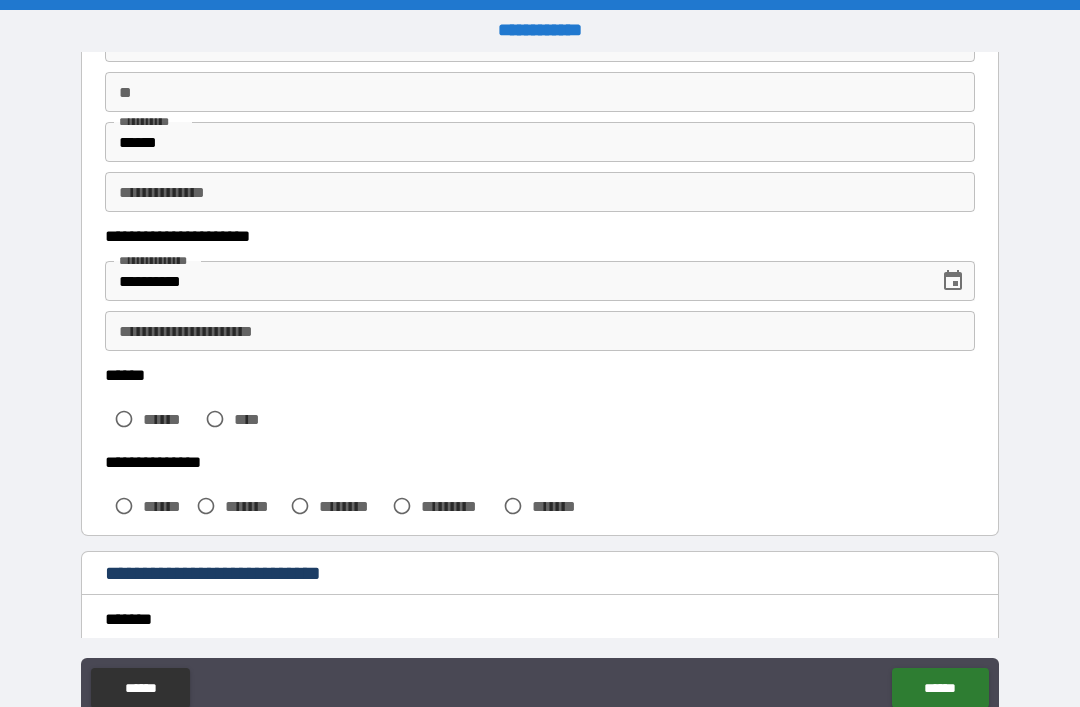 scroll, scrollTop: 181, scrollLeft: 0, axis: vertical 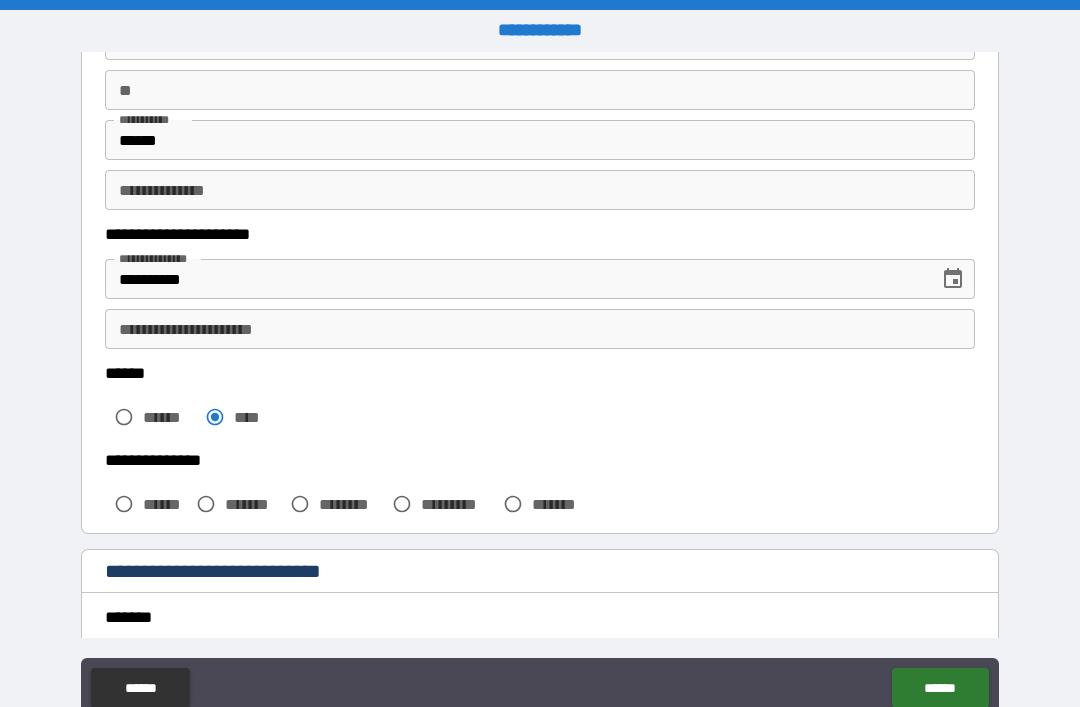 click on "**********" at bounding box center (540, 329) 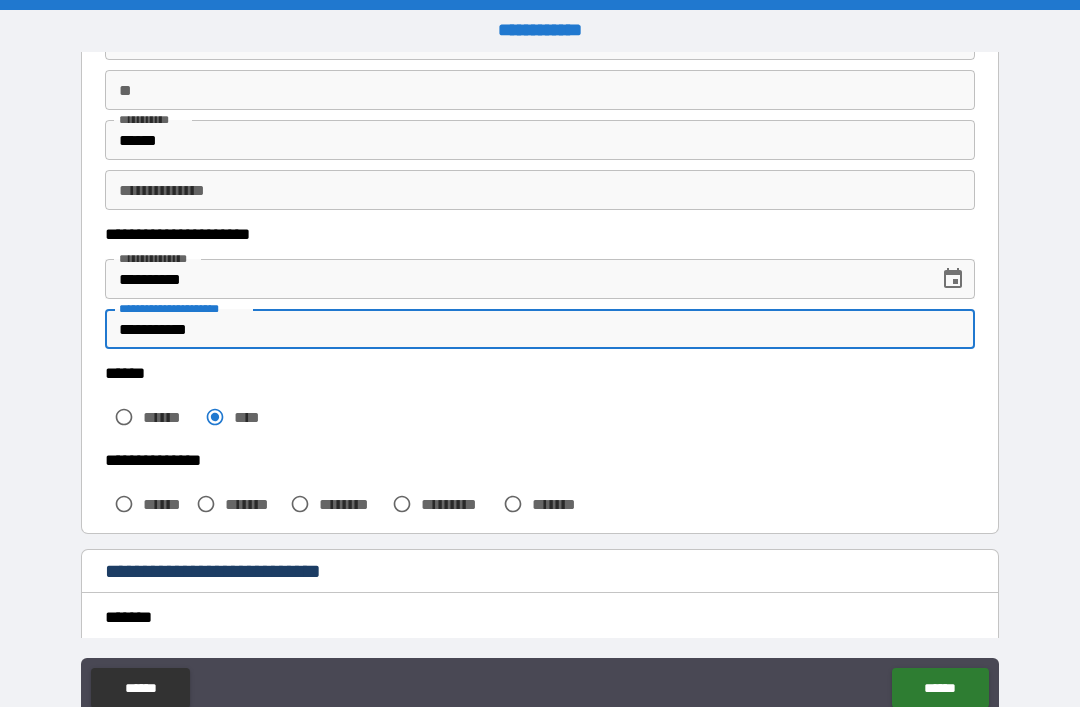 type on "**********" 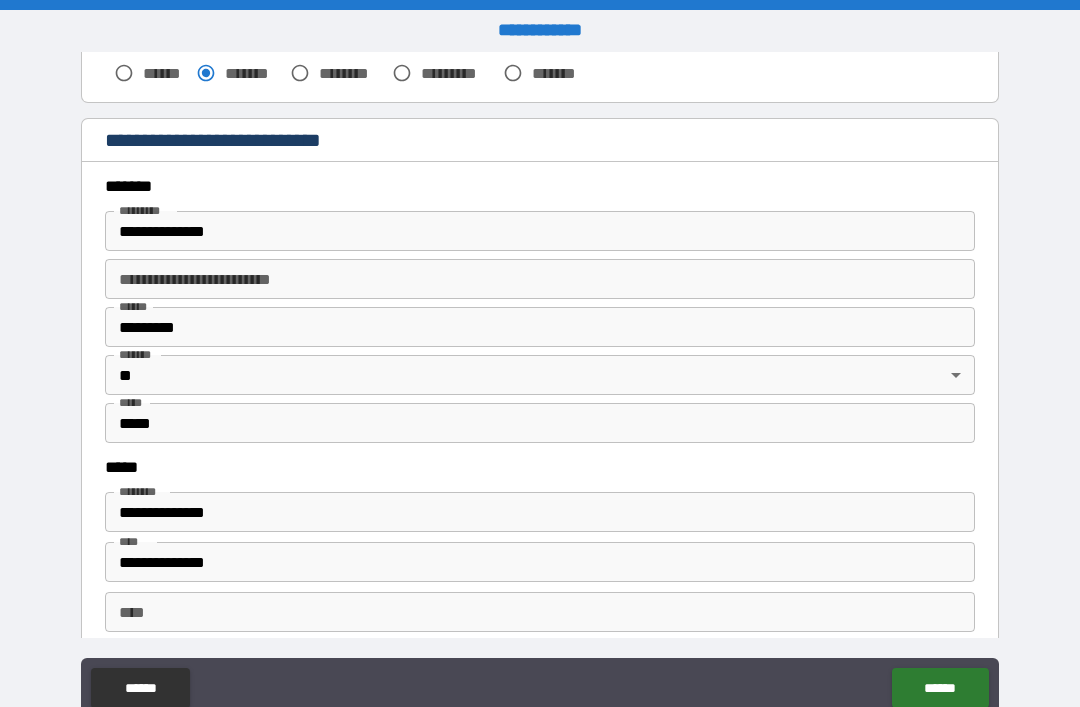 scroll, scrollTop: 609, scrollLeft: 0, axis: vertical 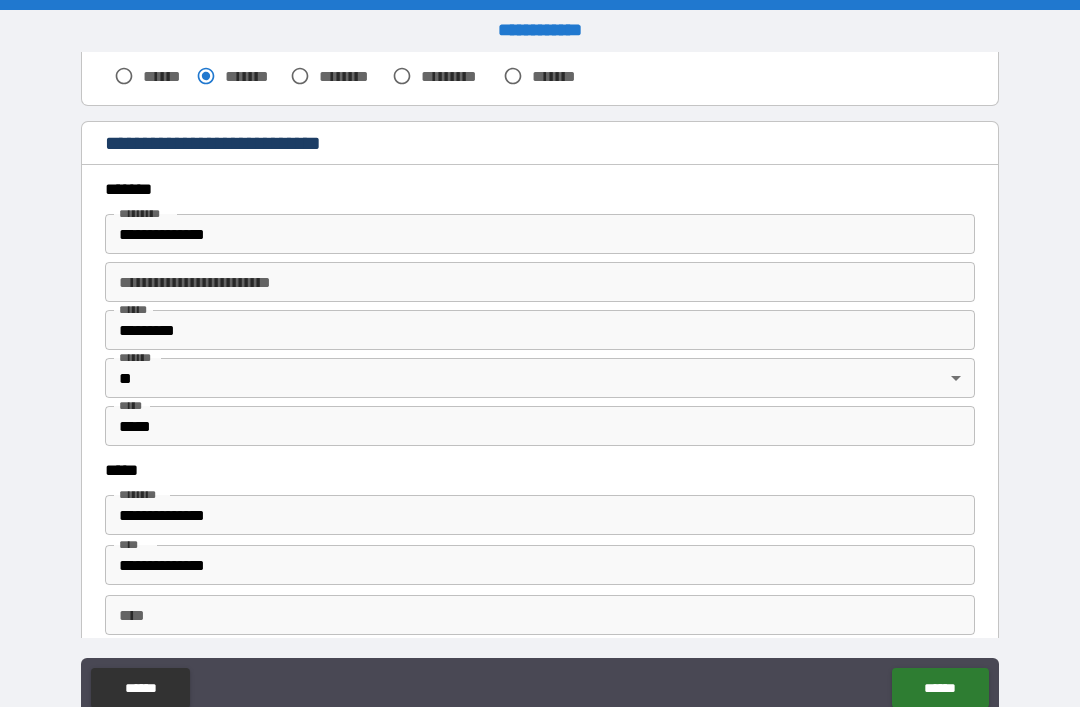 click on "**********" at bounding box center [540, 234] 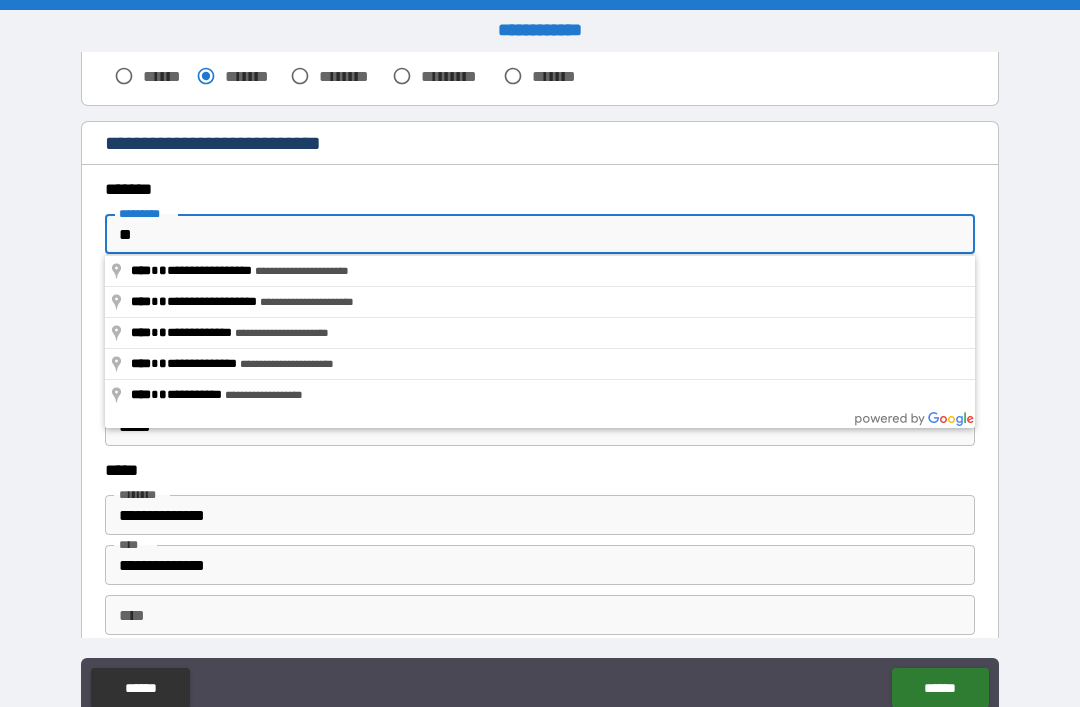 type on "*" 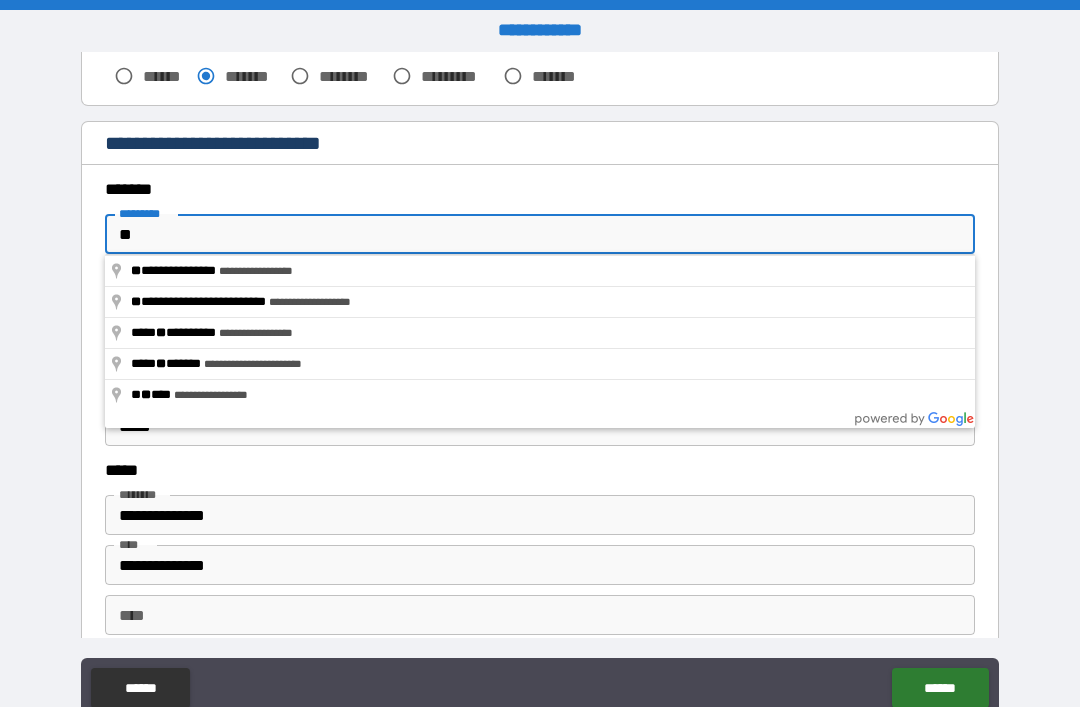 type on "*" 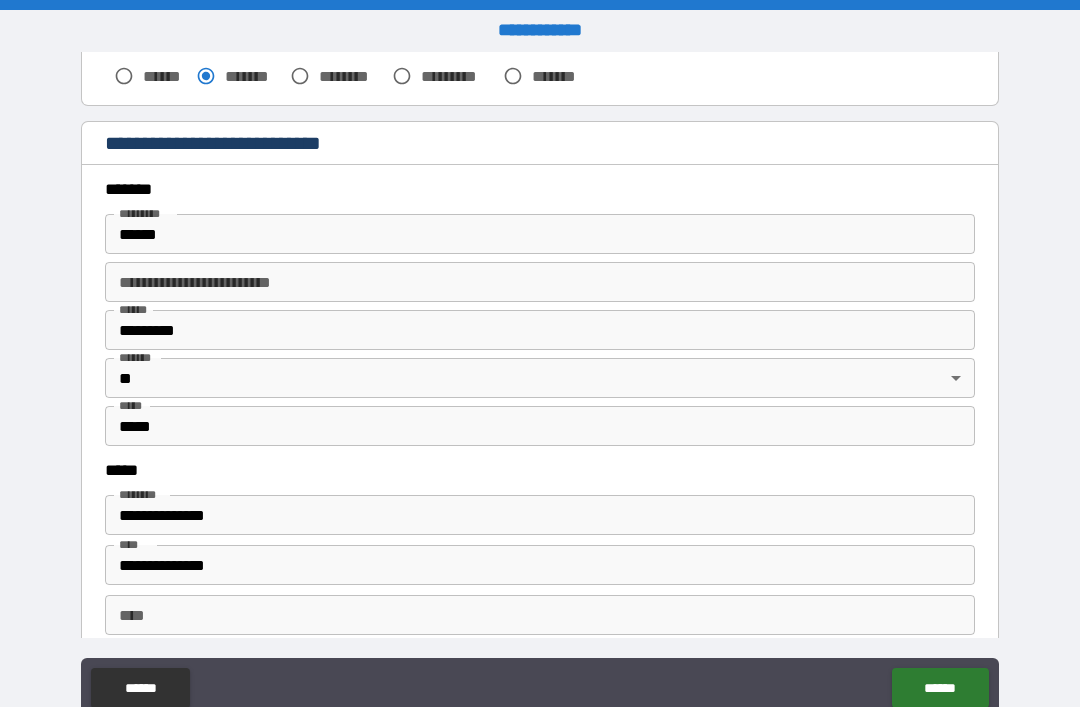type on "**********" 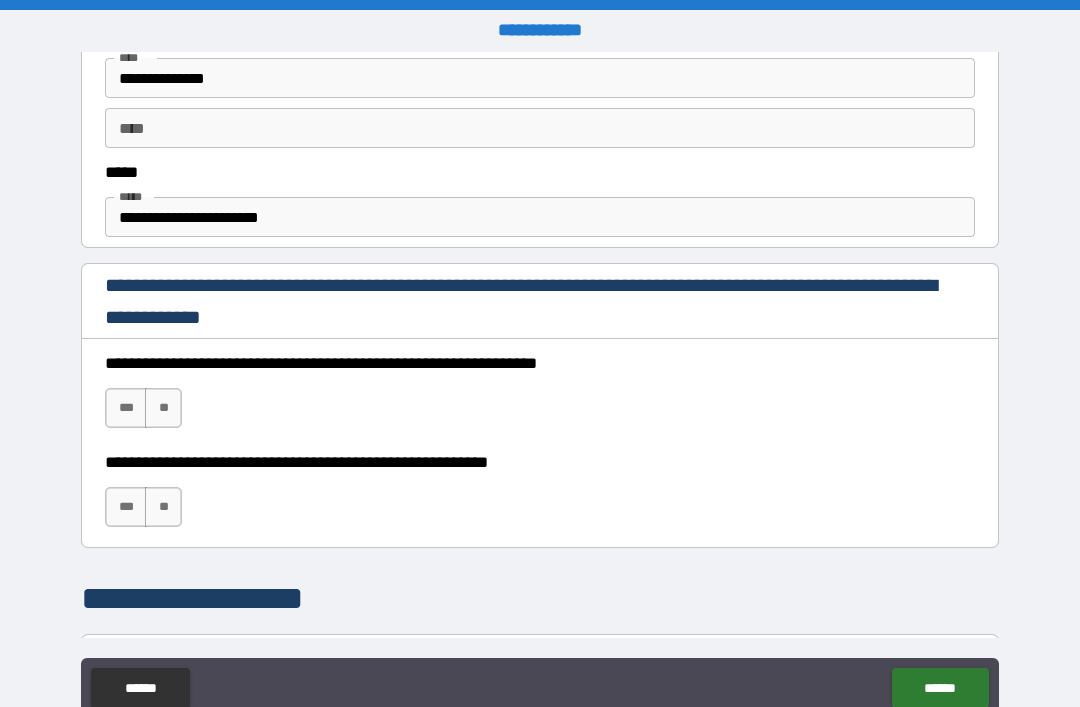 scroll, scrollTop: 1098, scrollLeft: 0, axis: vertical 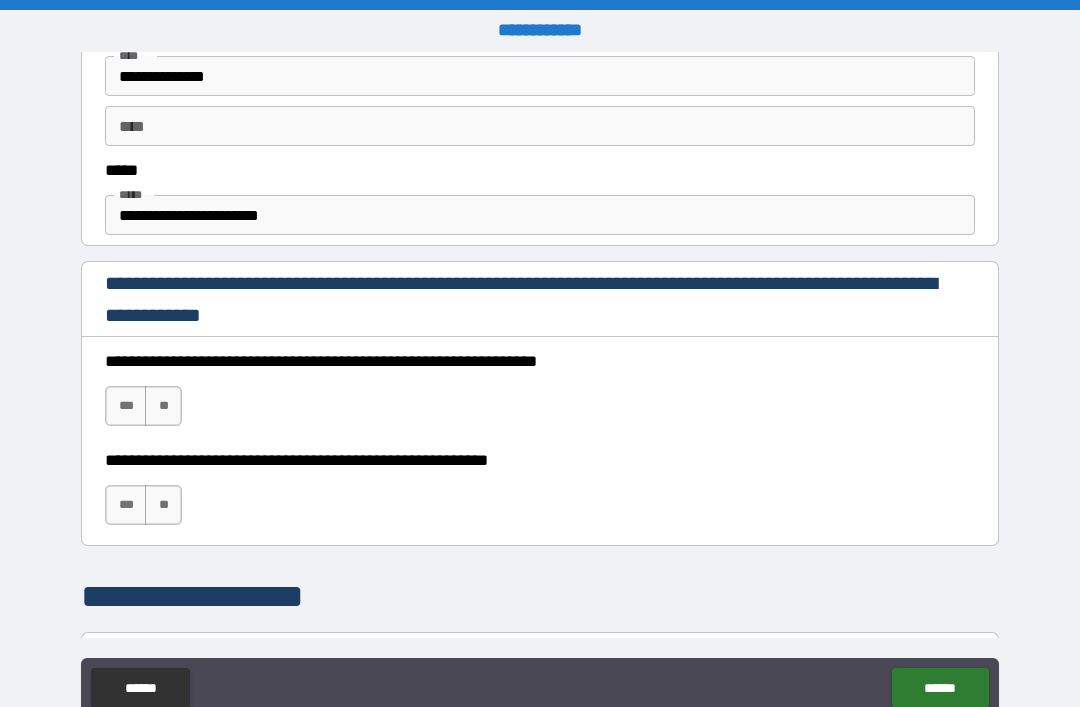 click on "***" at bounding box center [126, 406] 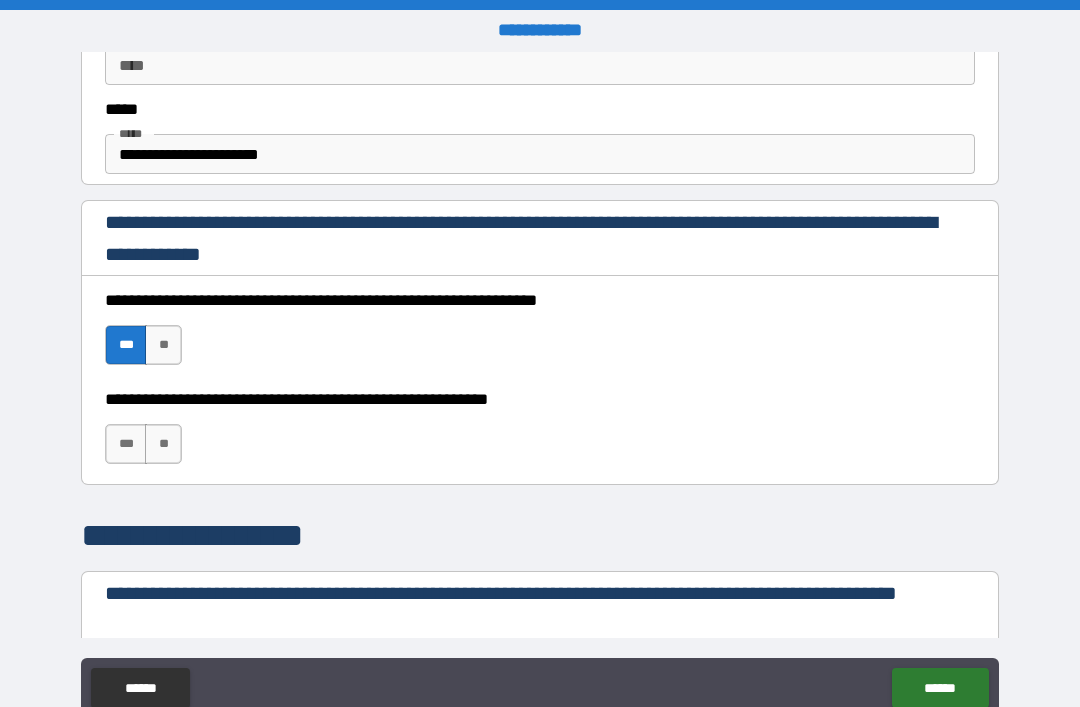 scroll, scrollTop: 1162, scrollLeft: 0, axis: vertical 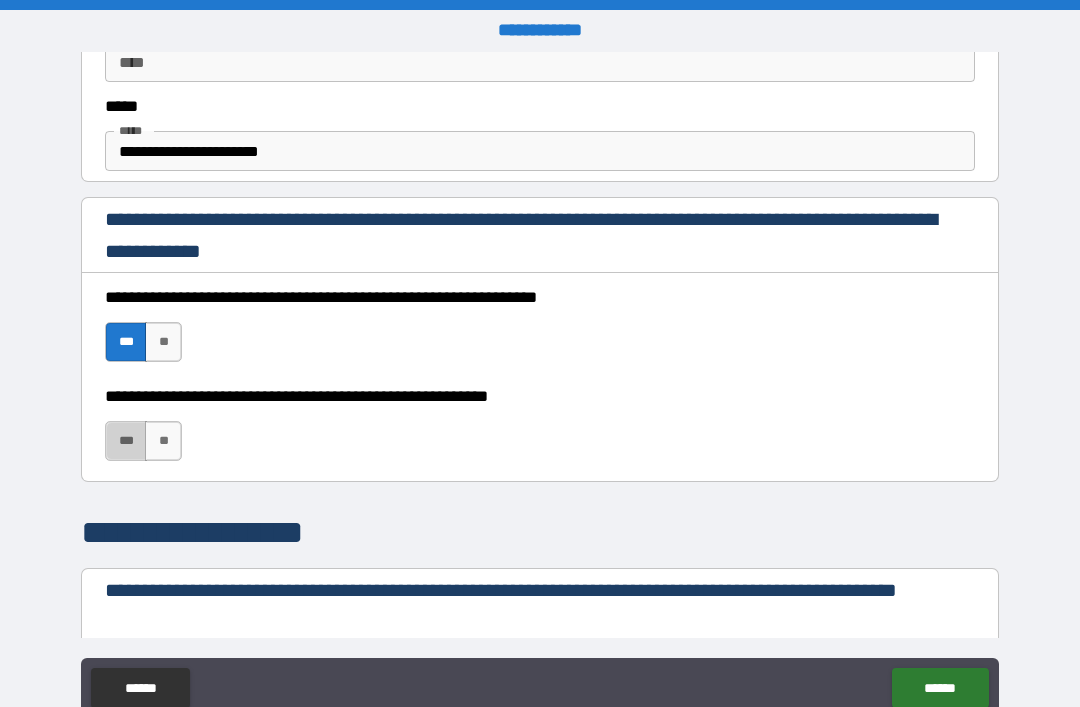 click on "***" at bounding box center (126, 441) 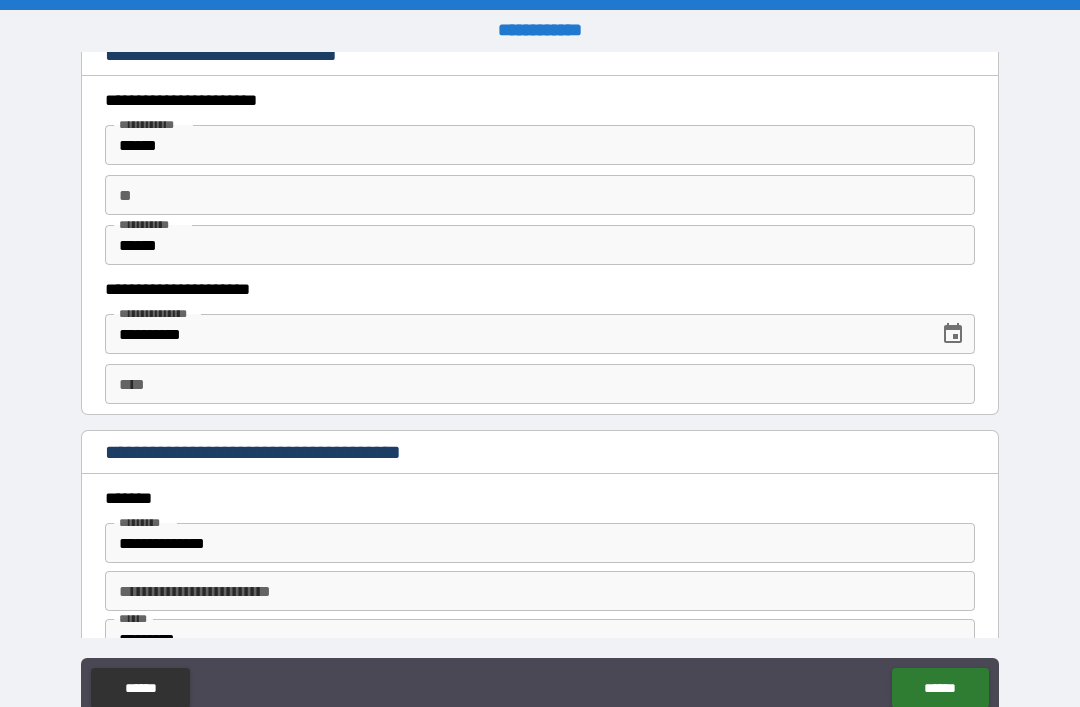 scroll, scrollTop: 1888, scrollLeft: 0, axis: vertical 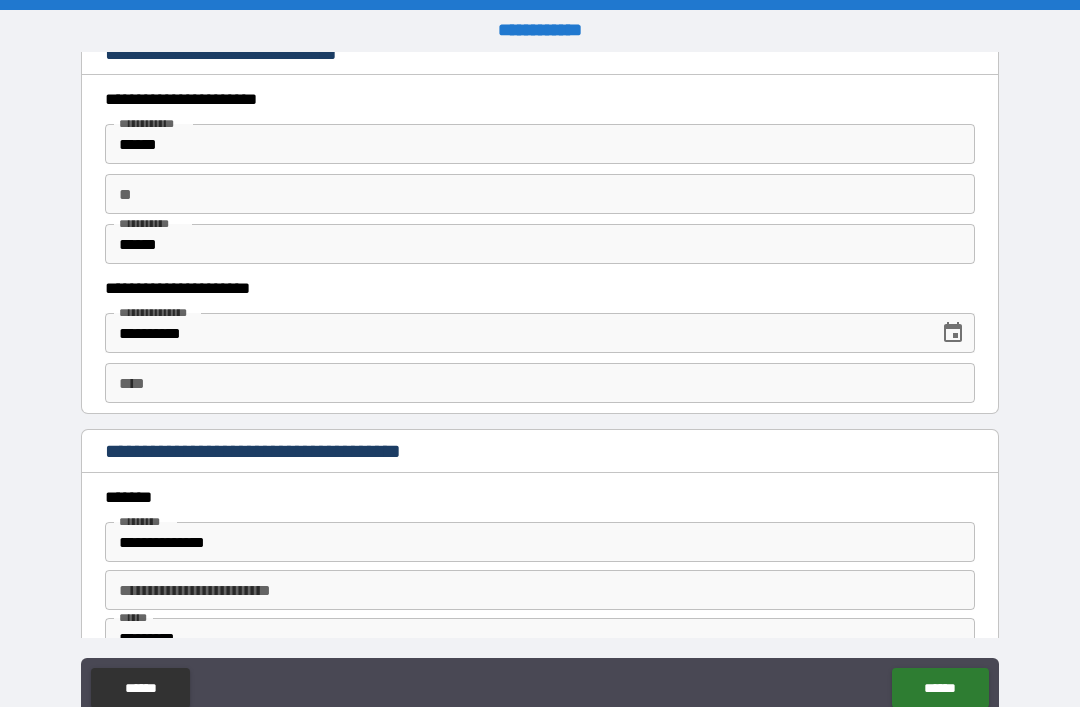 click on "****" at bounding box center (540, 383) 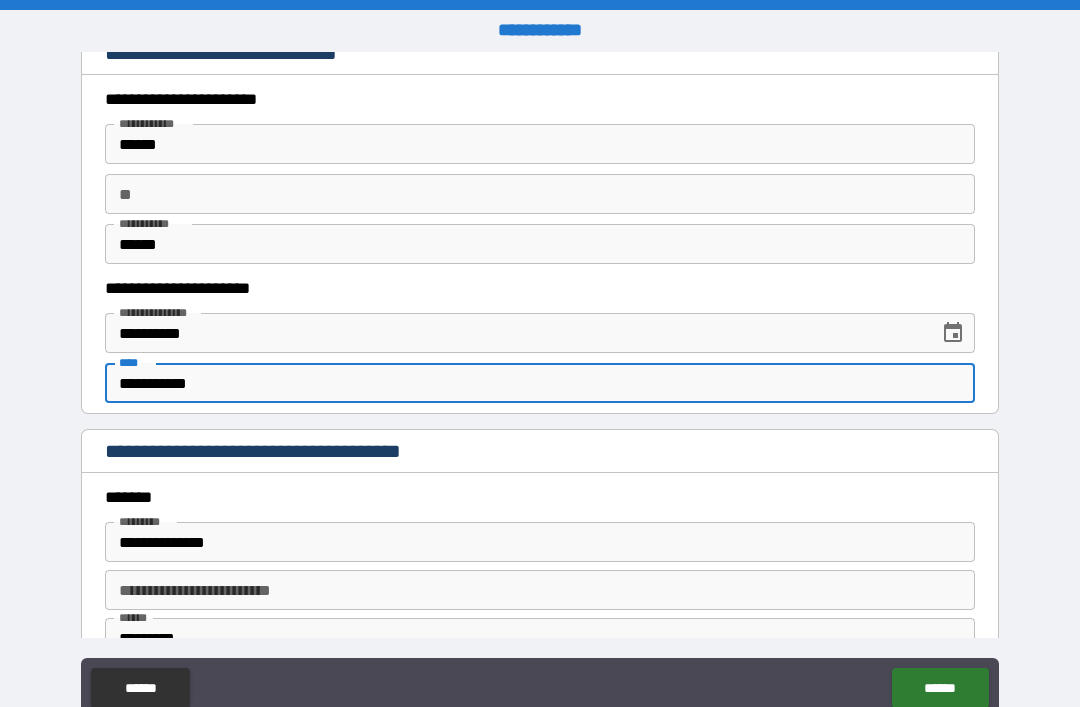 type on "**********" 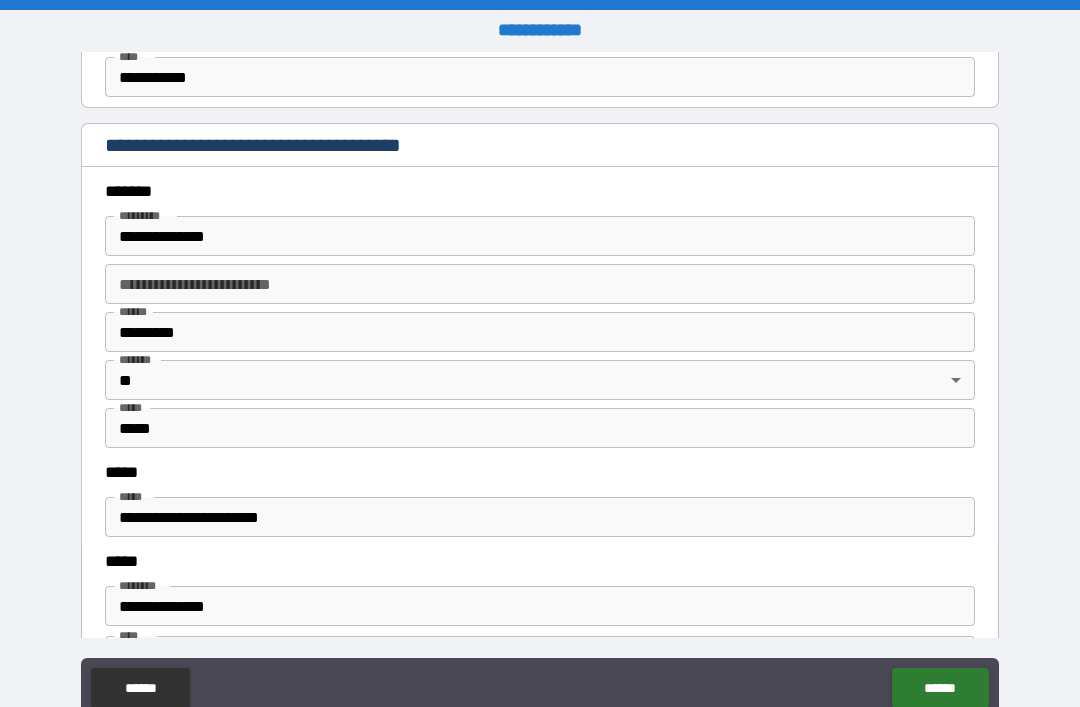scroll, scrollTop: 2193, scrollLeft: 0, axis: vertical 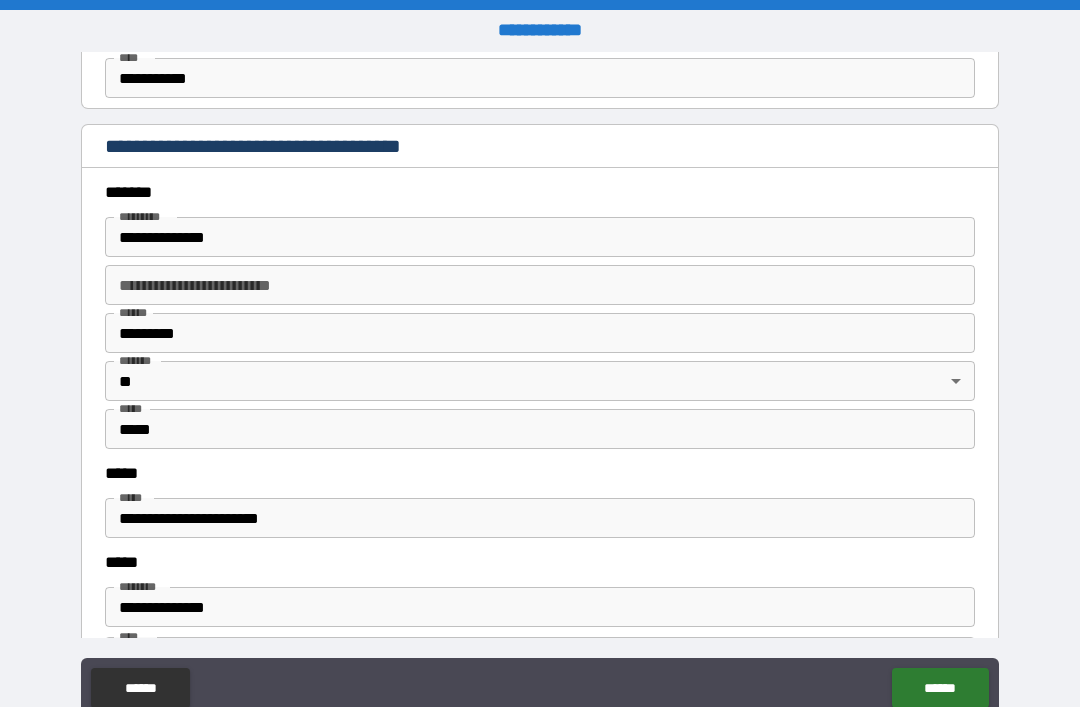 click on "**********" at bounding box center (540, 237) 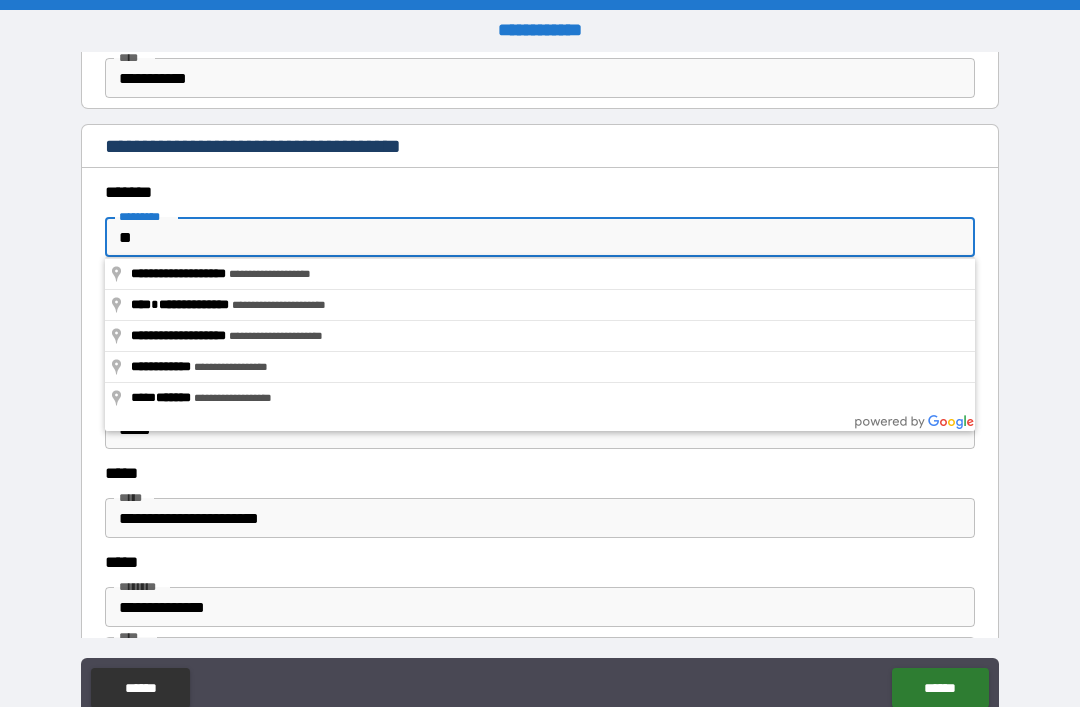 type on "*" 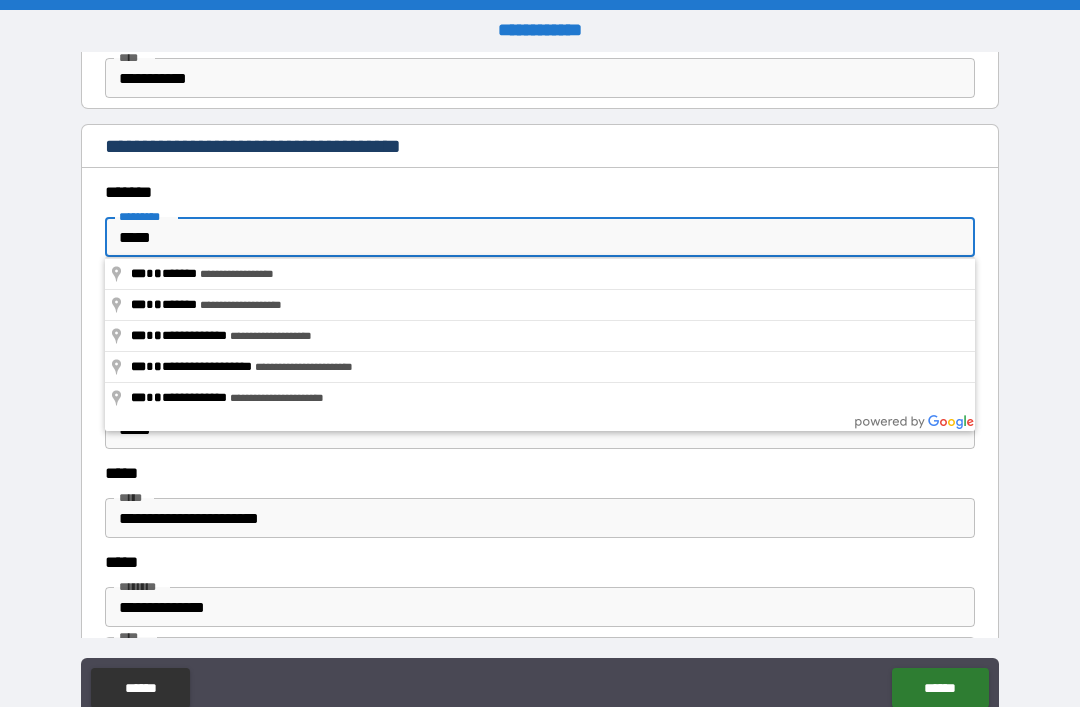 type on "**********" 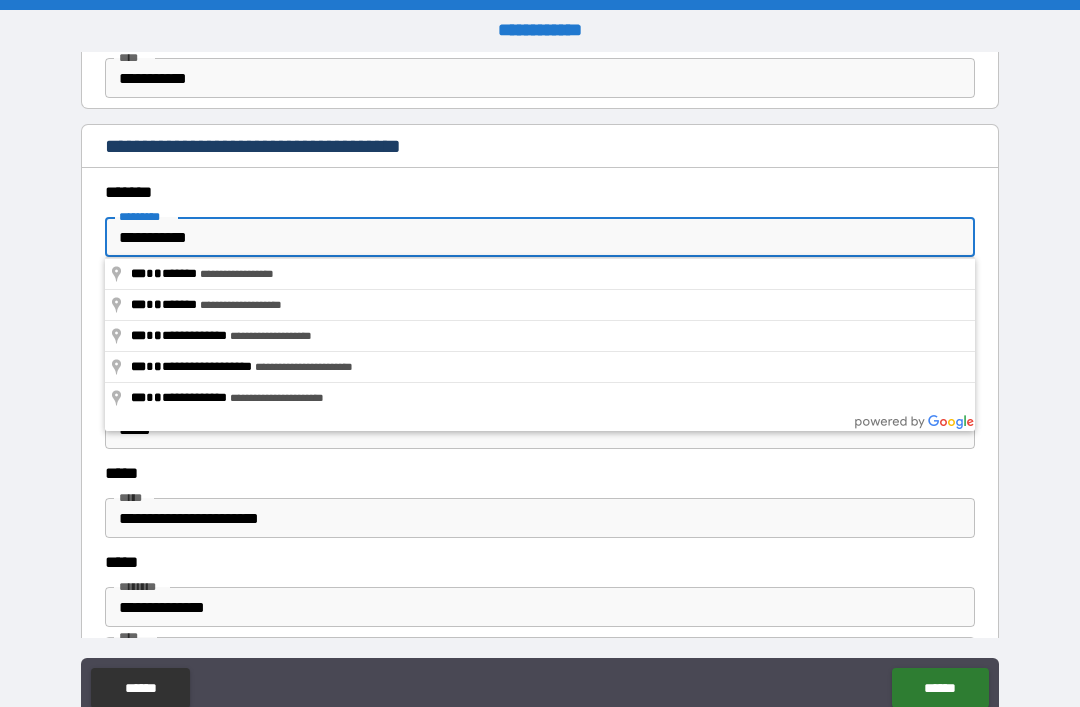 type on "**********" 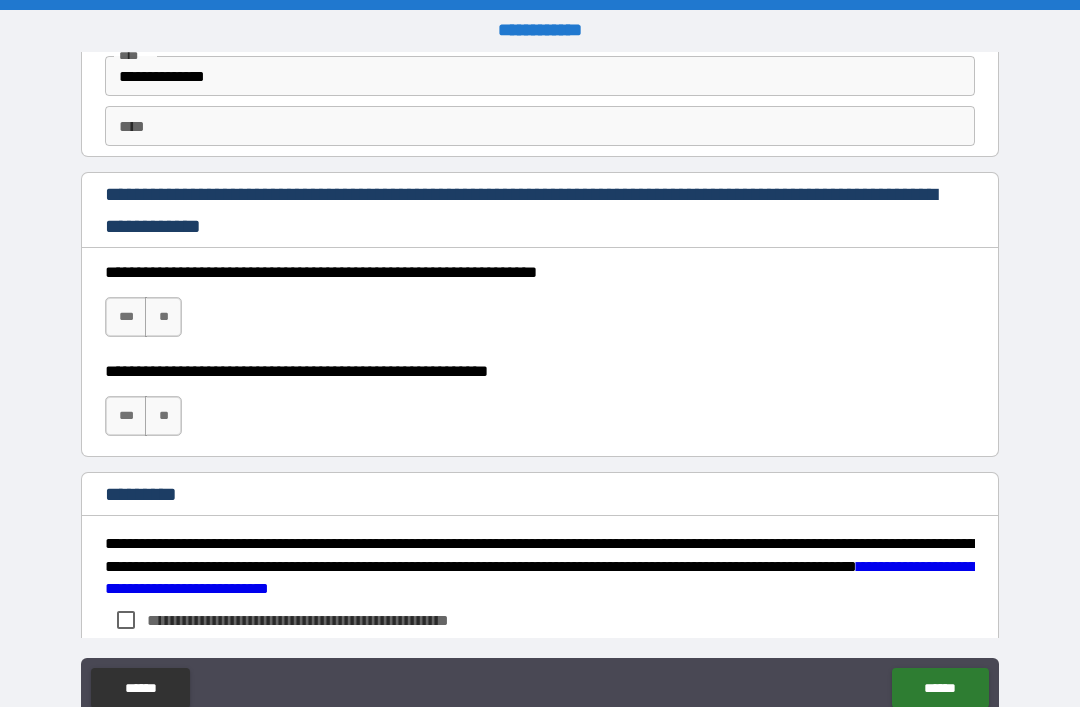 scroll, scrollTop: 2775, scrollLeft: 0, axis: vertical 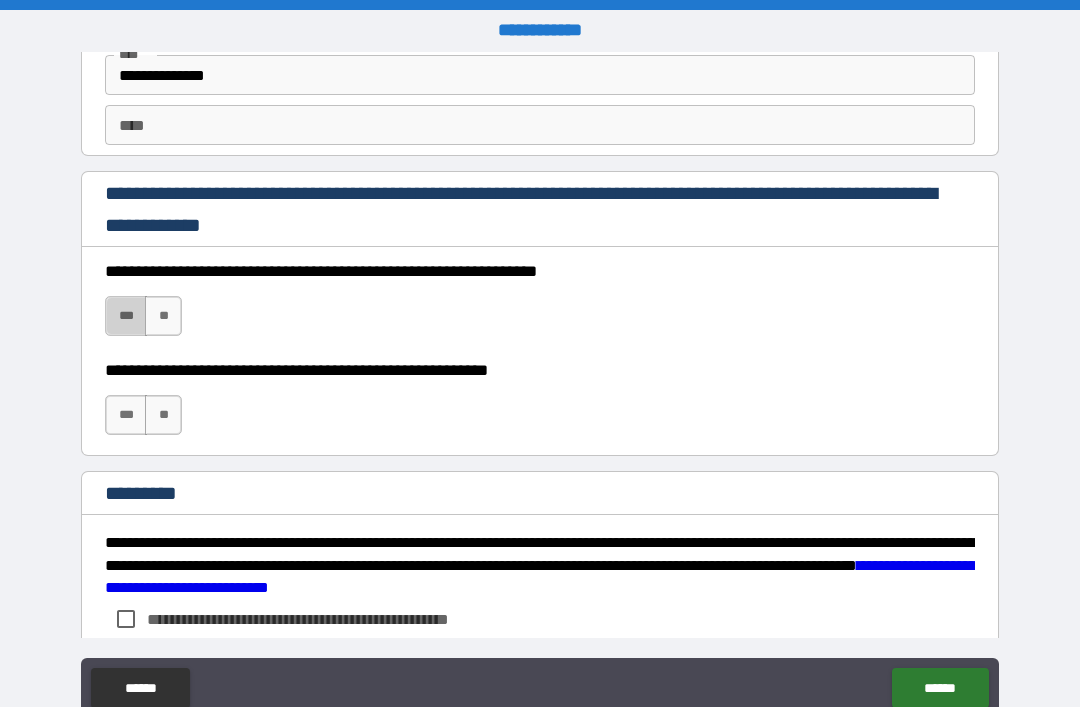 click on "***" at bounding box center [126, 316] 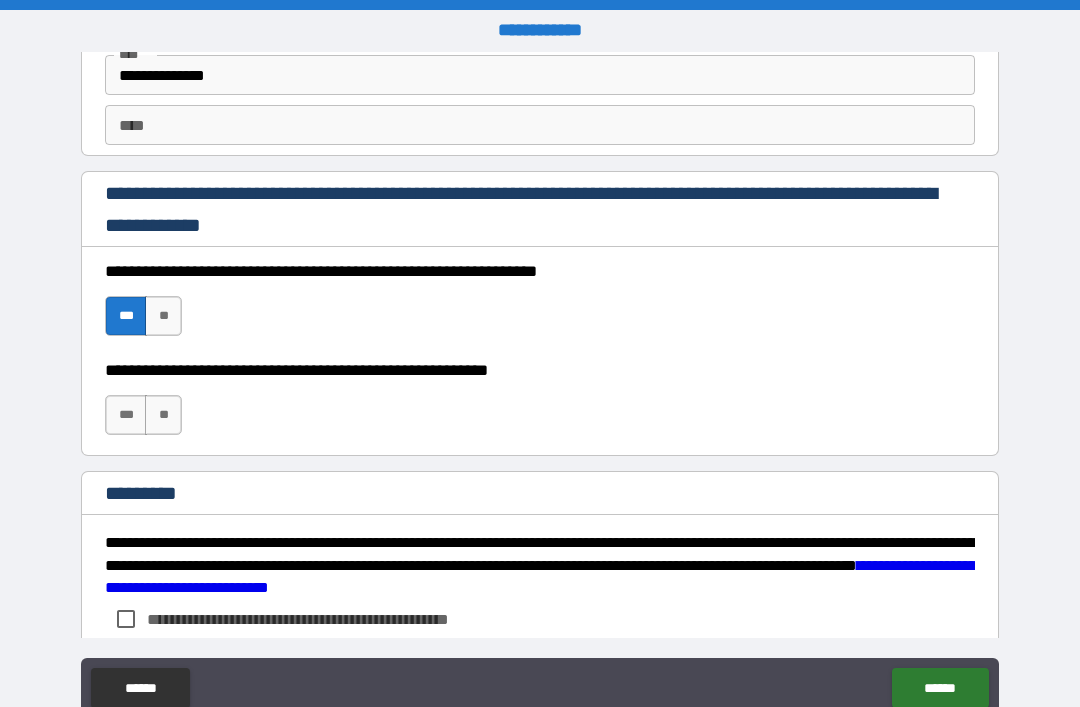 click on "***" at bounding box center (126, 415) 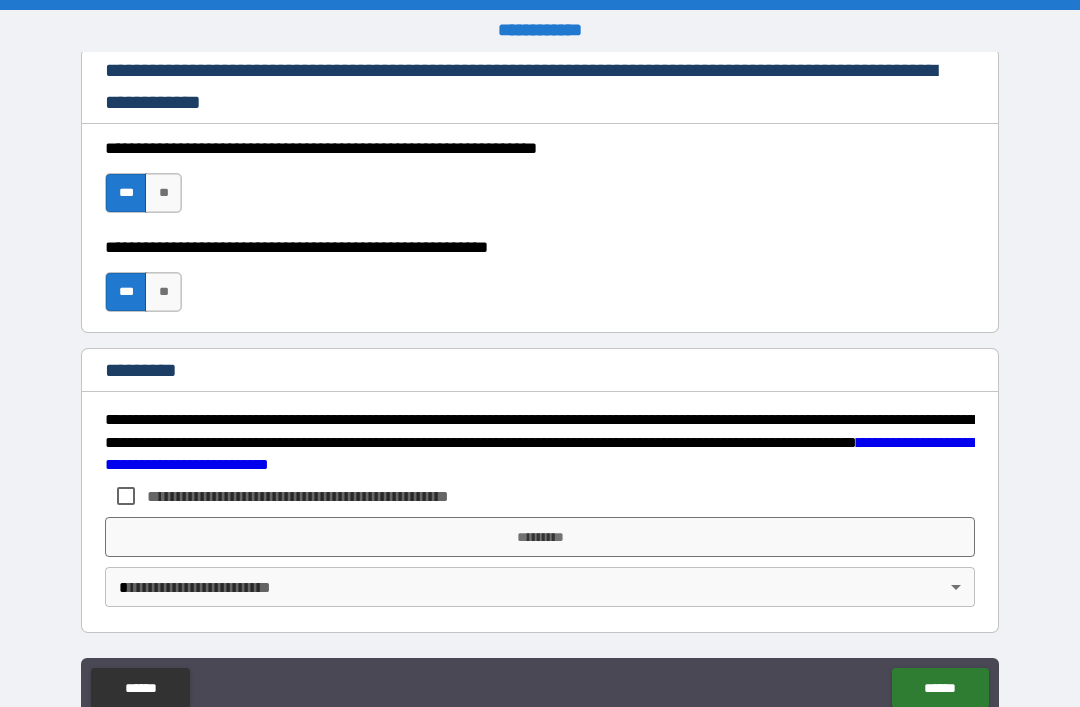 scroll, scrollTop: 2898, scrollLeft: 0, axis: vertical 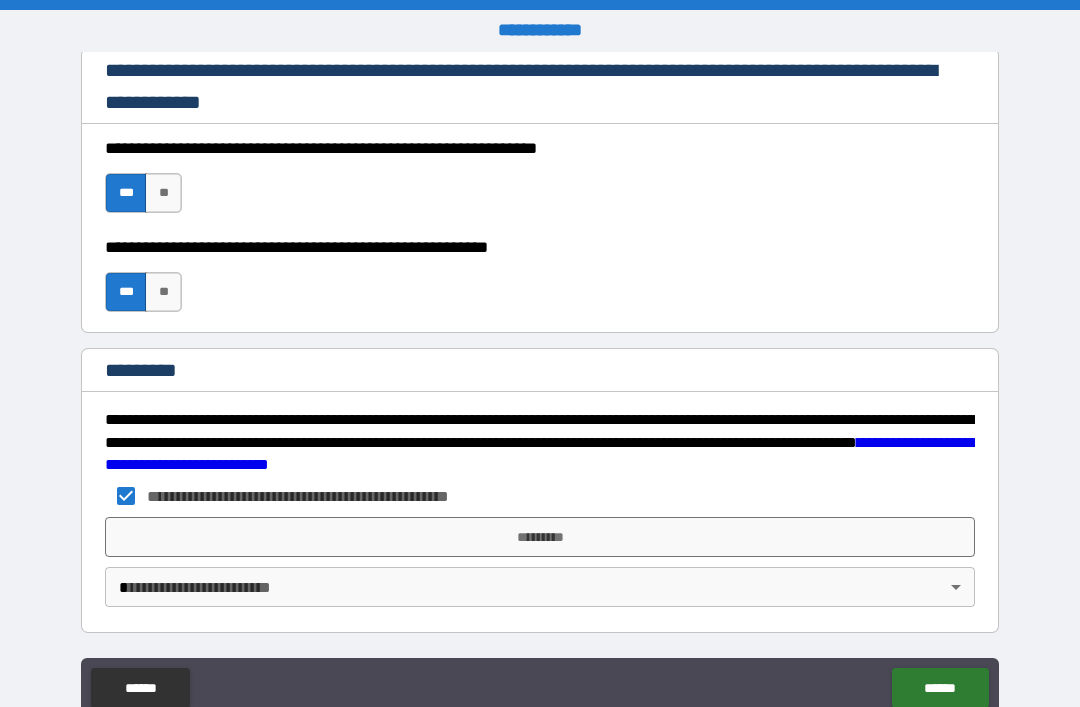 click on "*********" at bounding box center [540, 537] 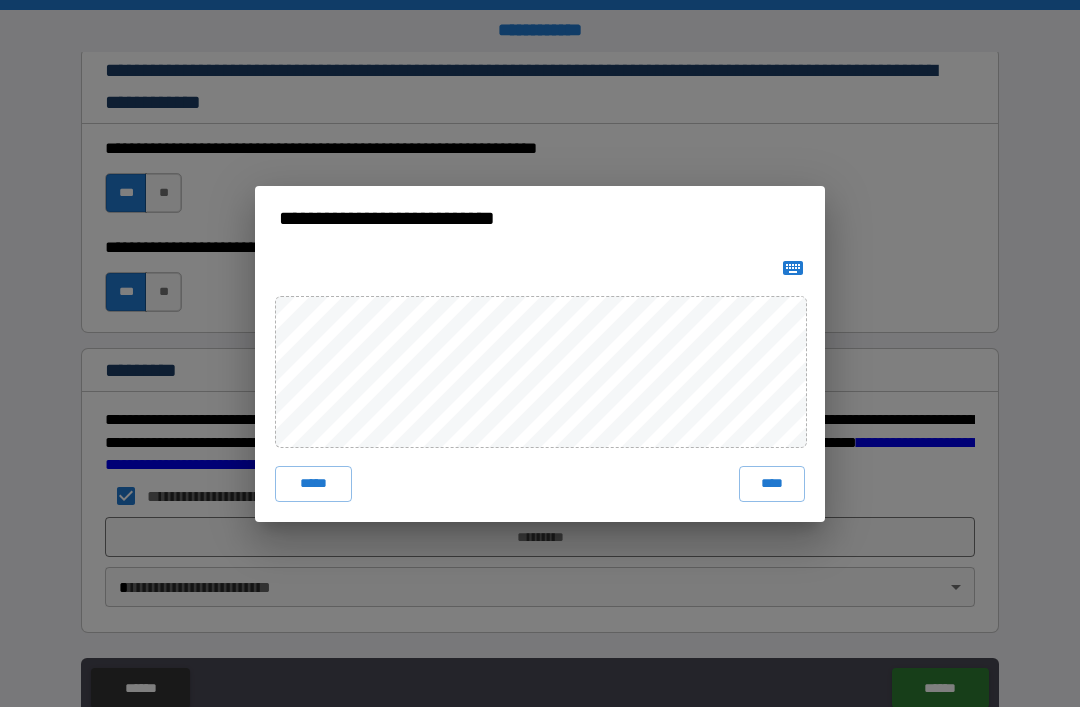 click on "****" at bounding box center (772, 484) 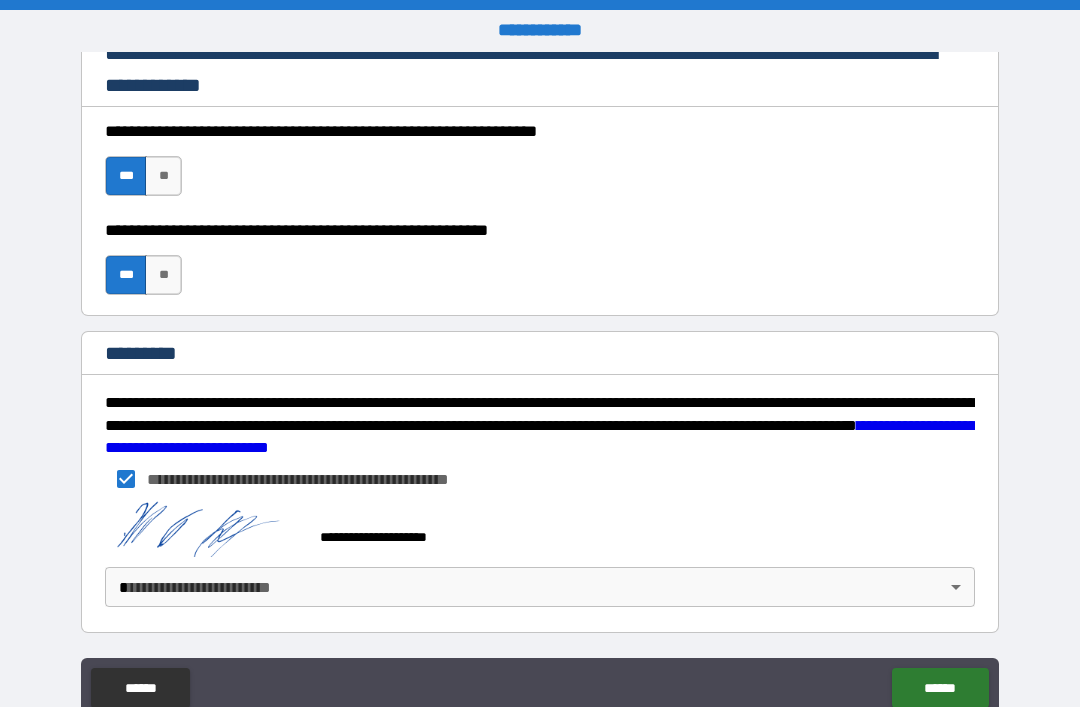 scroll, scrollTop: 2915, scrollLeft: 0, axis: vertical 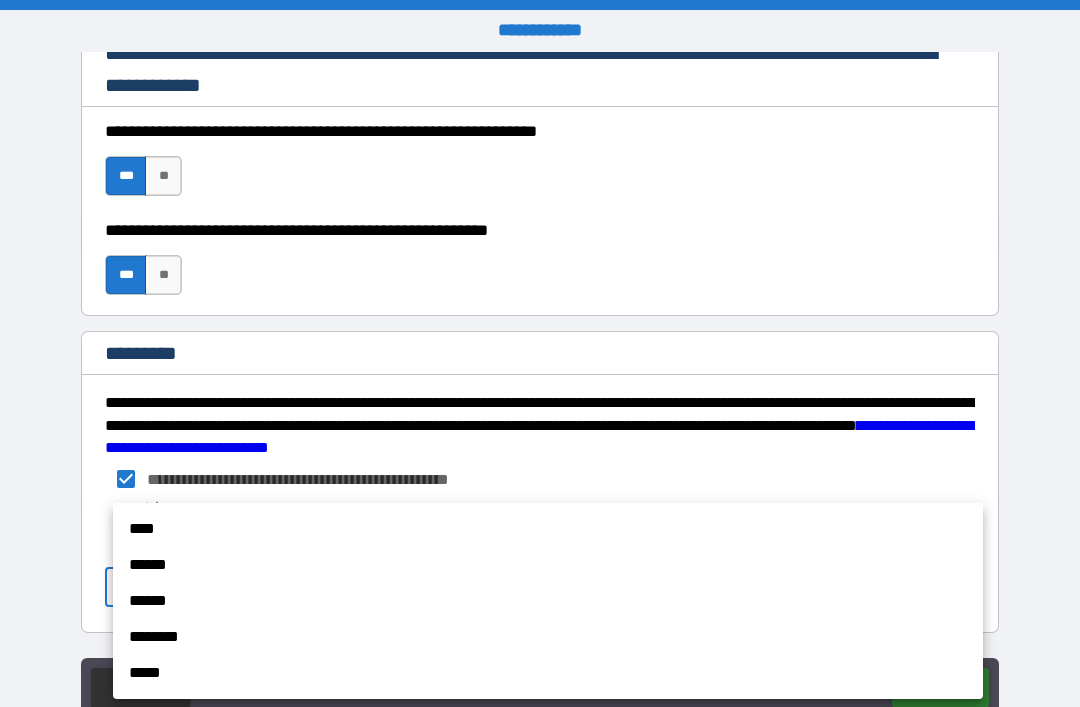 click on "****" at bounding box center (548, 529) 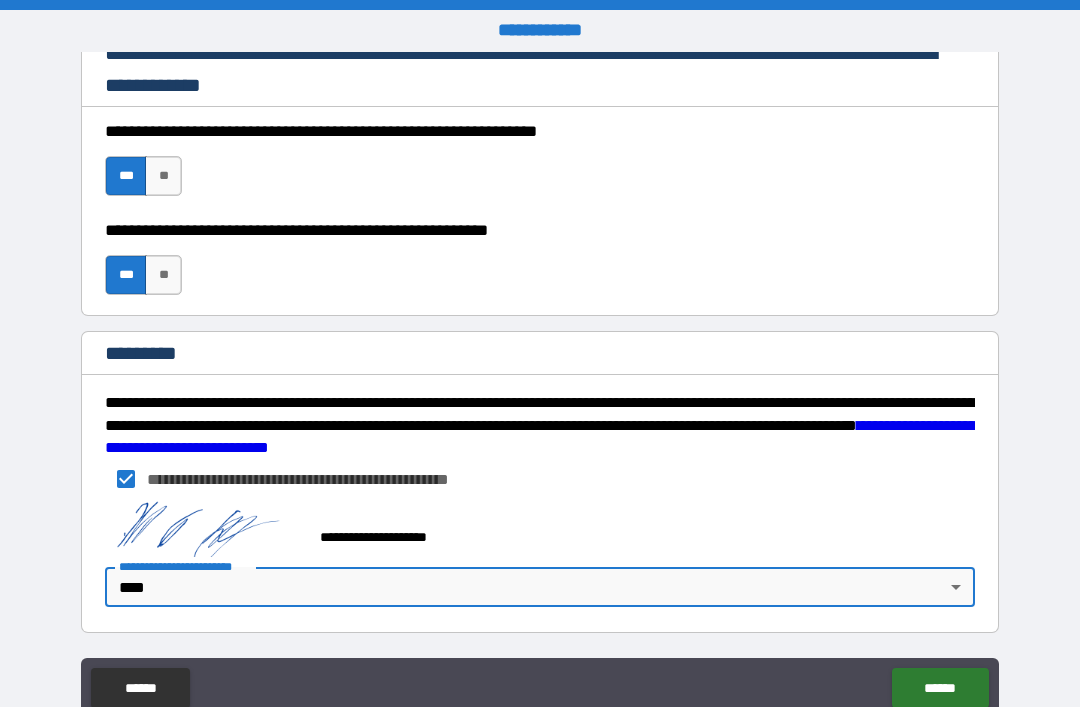 click on "******" at bounding box center (940, 688) 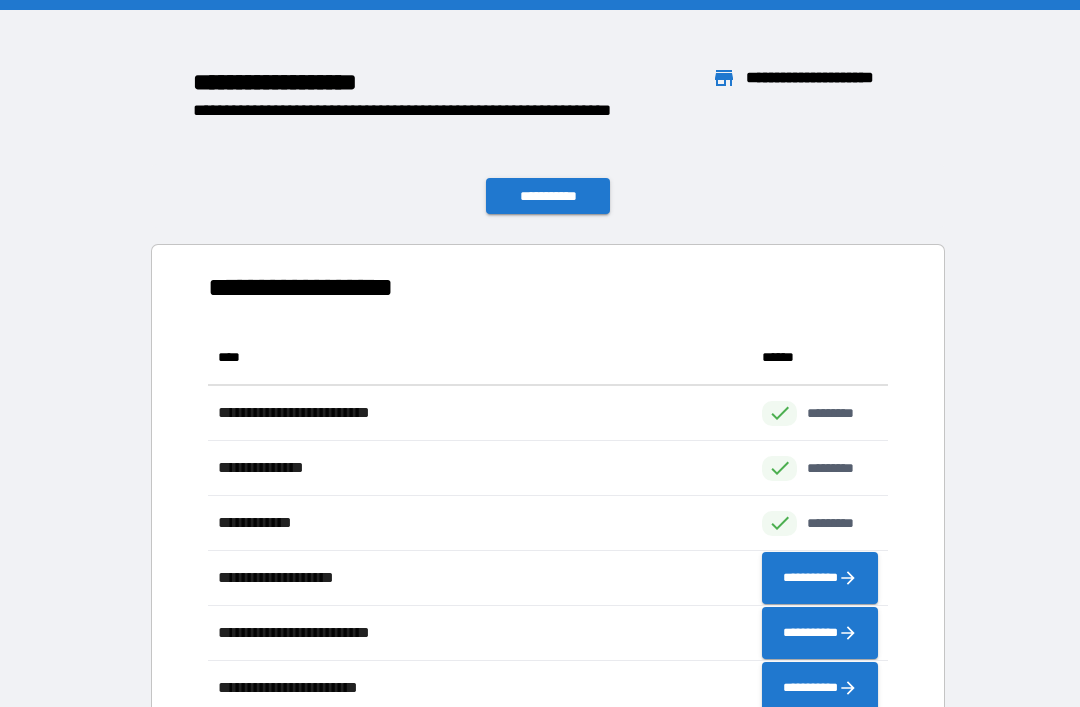 scroll, scrollTop: 1, scrollLeft: 1, axis: both 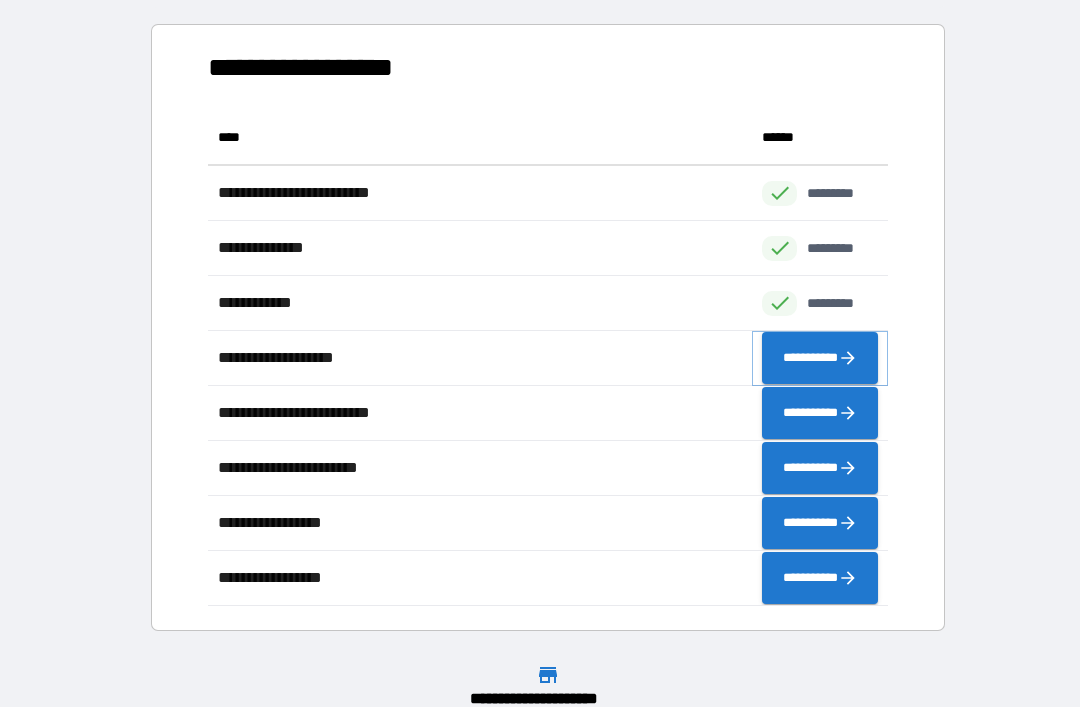 click on "**********" at bounding box center (820, 358) 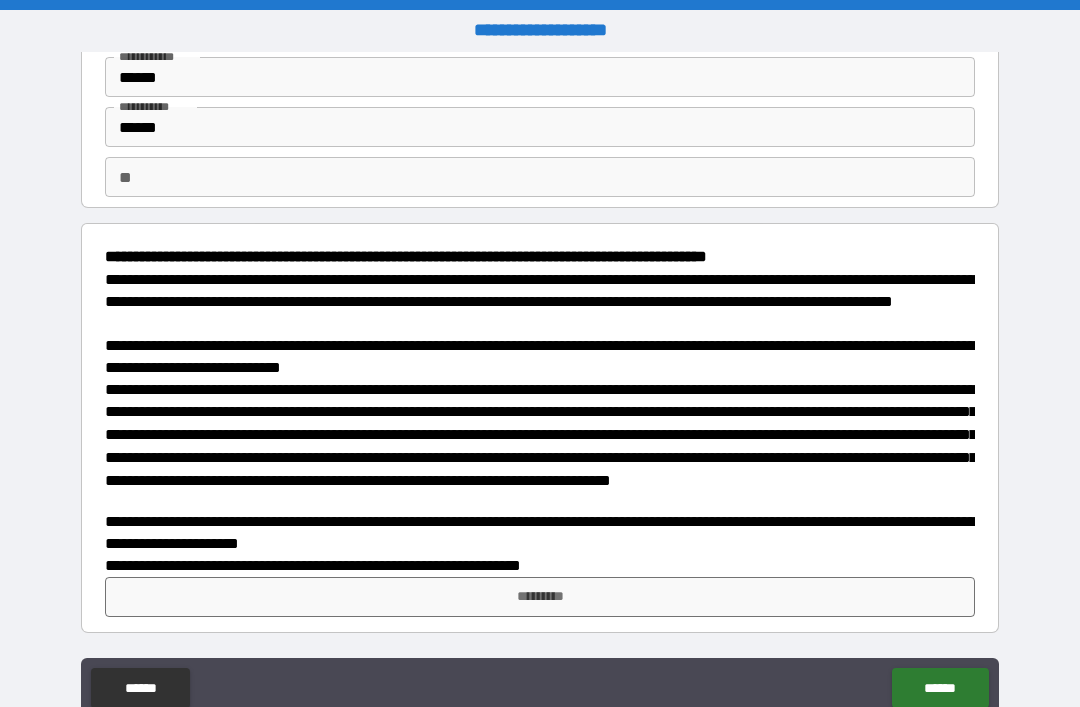 scroll, scrollTop: 87, scrollLeft: 0, axis: vertical 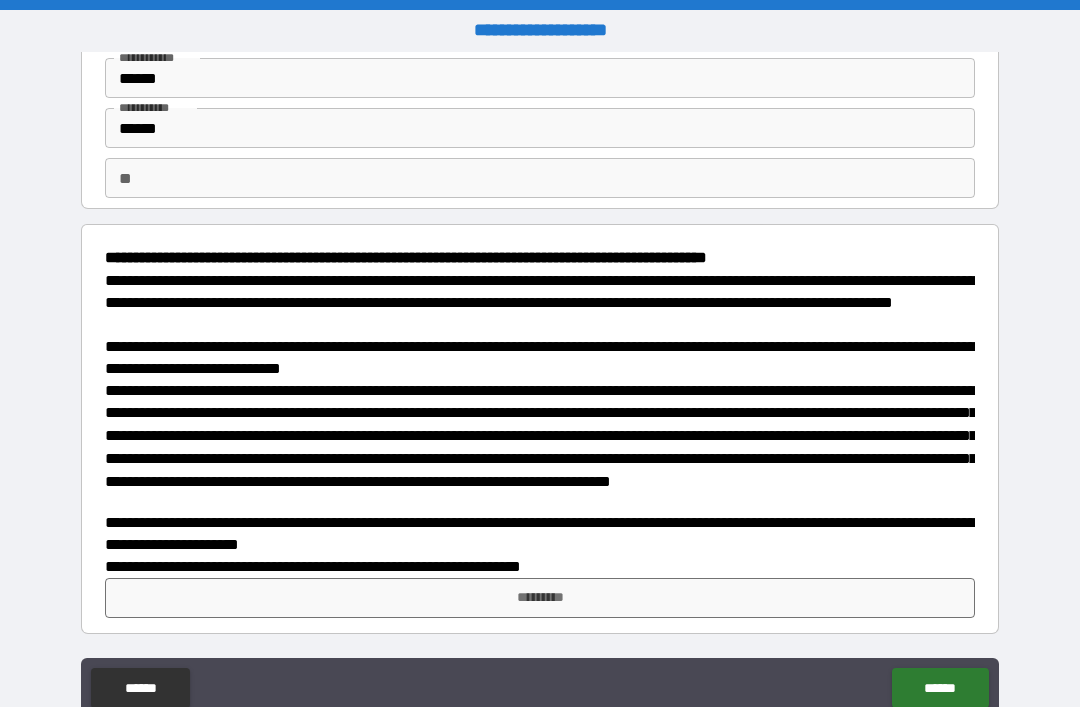 click on "*********" at bounding box center [540, 598] 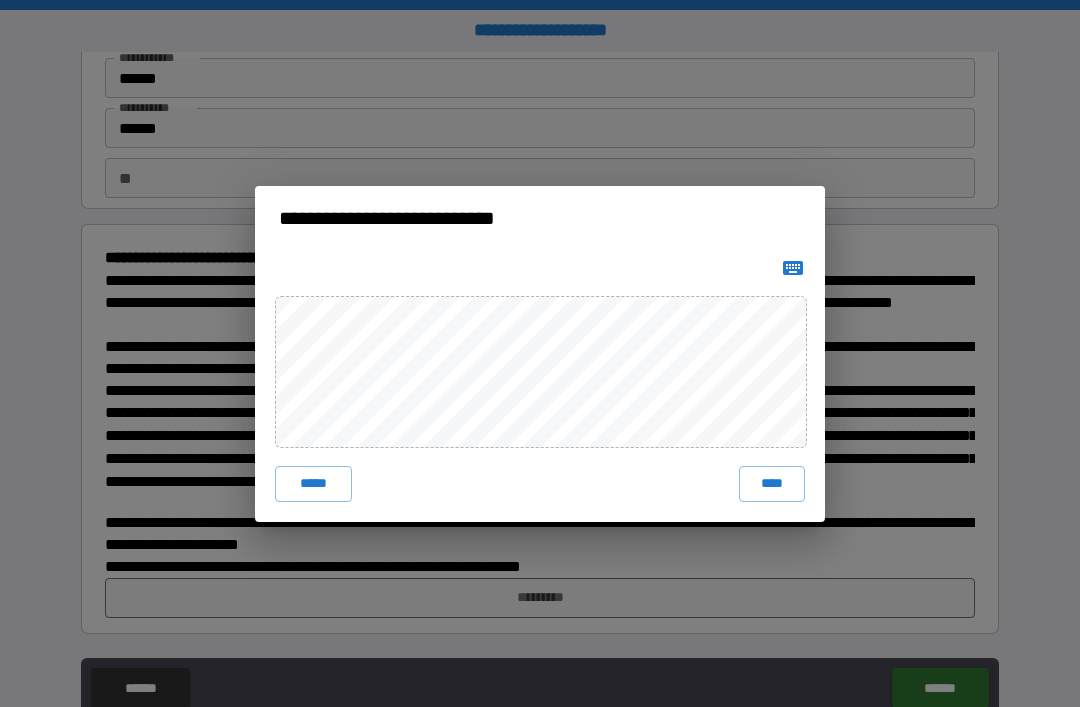 click on "****" at bounding box center [772, 484] 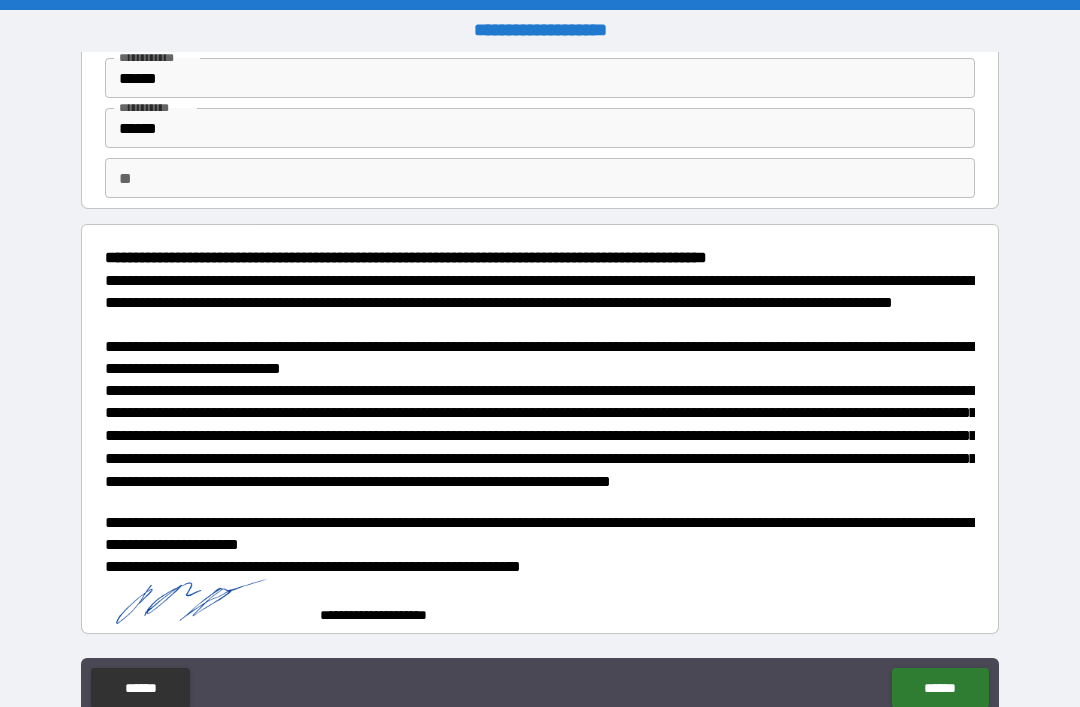scroll, scrollTop: 77, scrollLeft: 0, axis: vertical 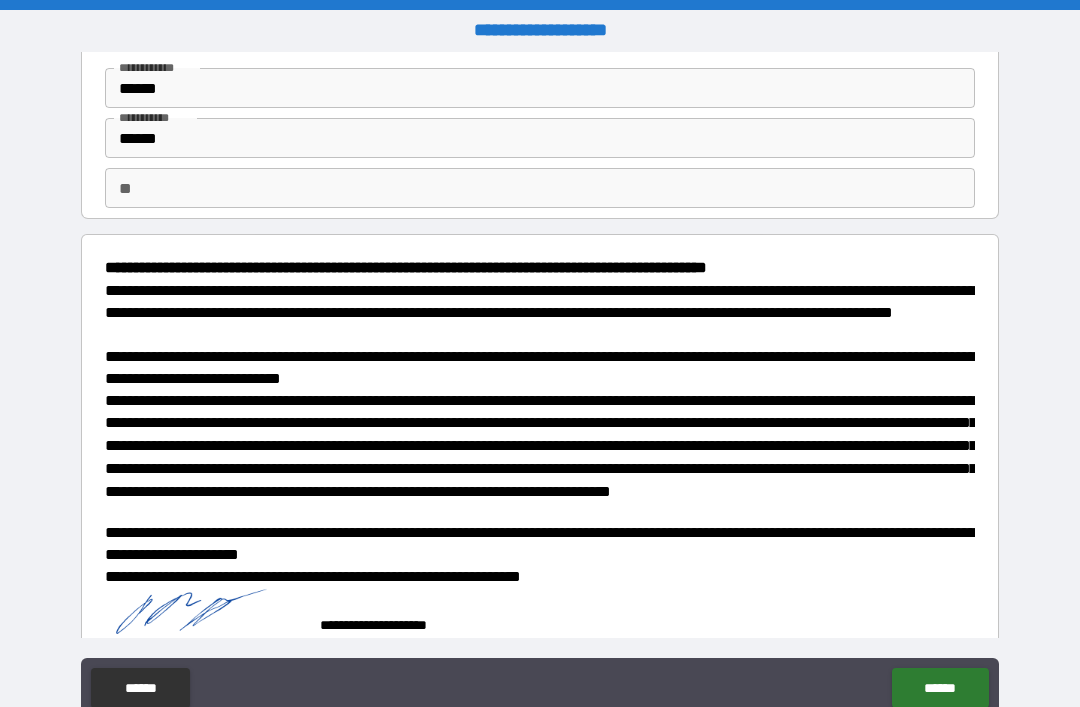 click on "******" at bounding box center [940, 688] 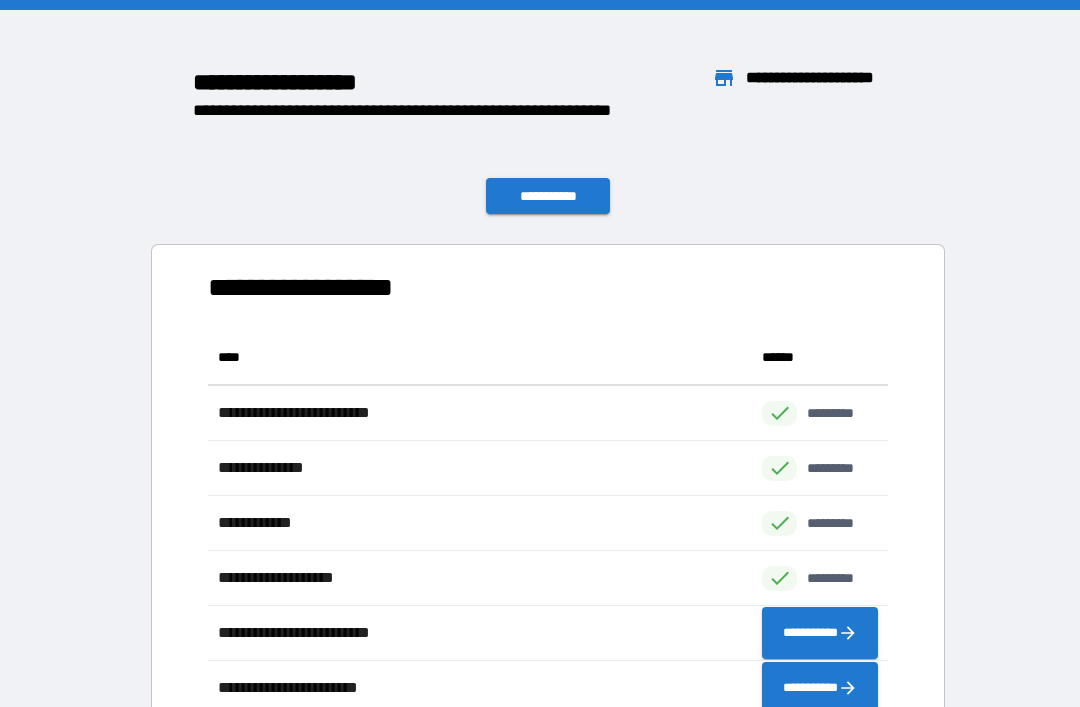 scroll, scrollTop: 1, scrollLeft: 1, axis: both 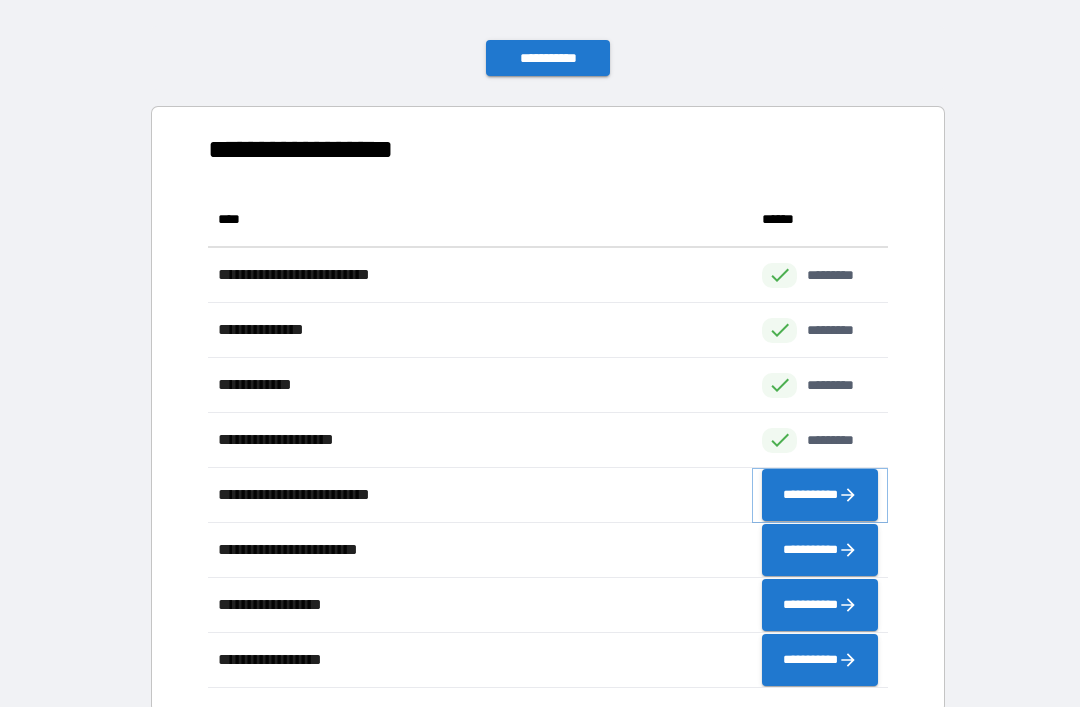 click on "**********" at bounding box center [820, 495] 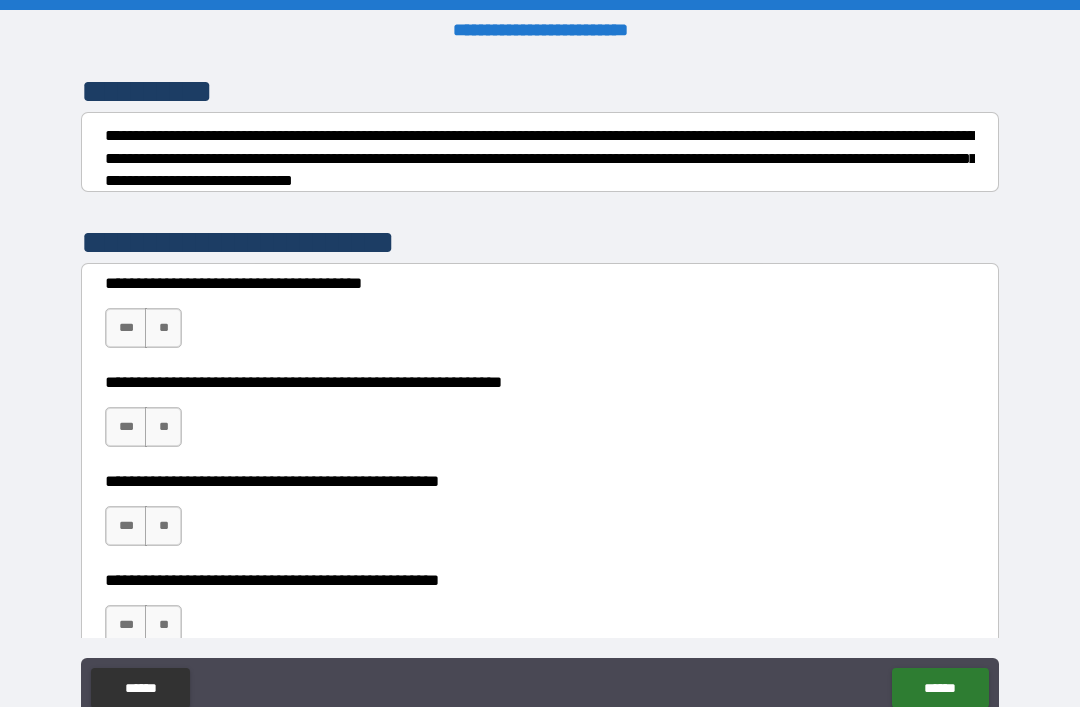 scroll, scrollTop: 266, scrollLeft: 0, axis: vertical 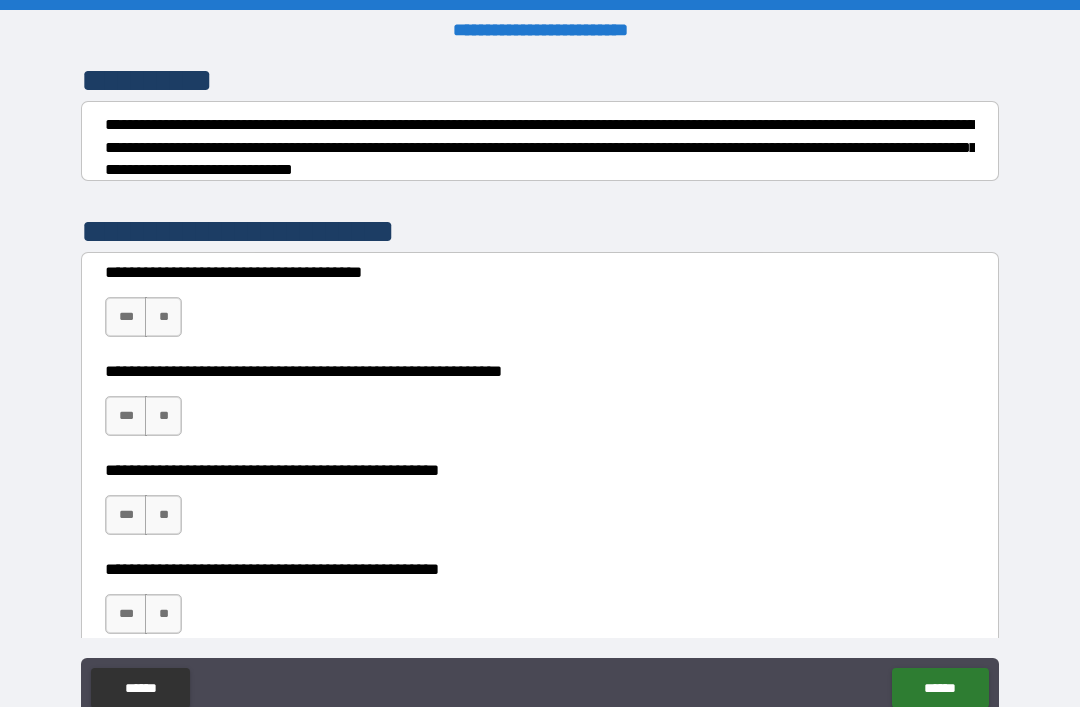 click on "**" at bounding box center [163, 317] 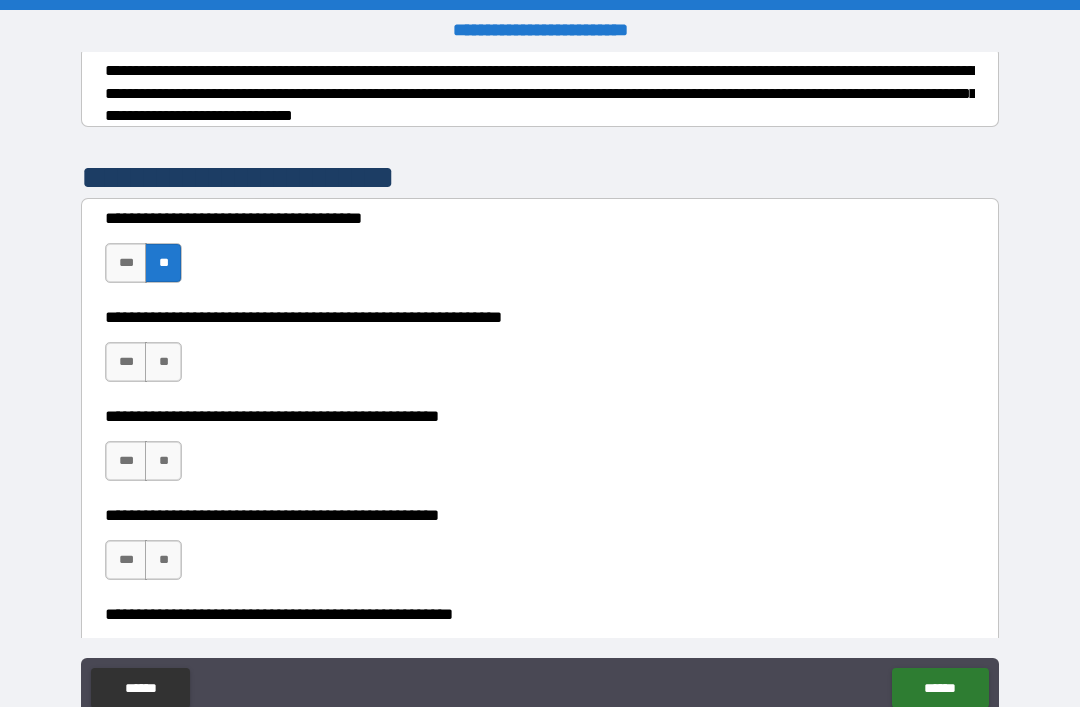 scroll, scrollTop: 323, scrollLeft: 0, axis: vertical 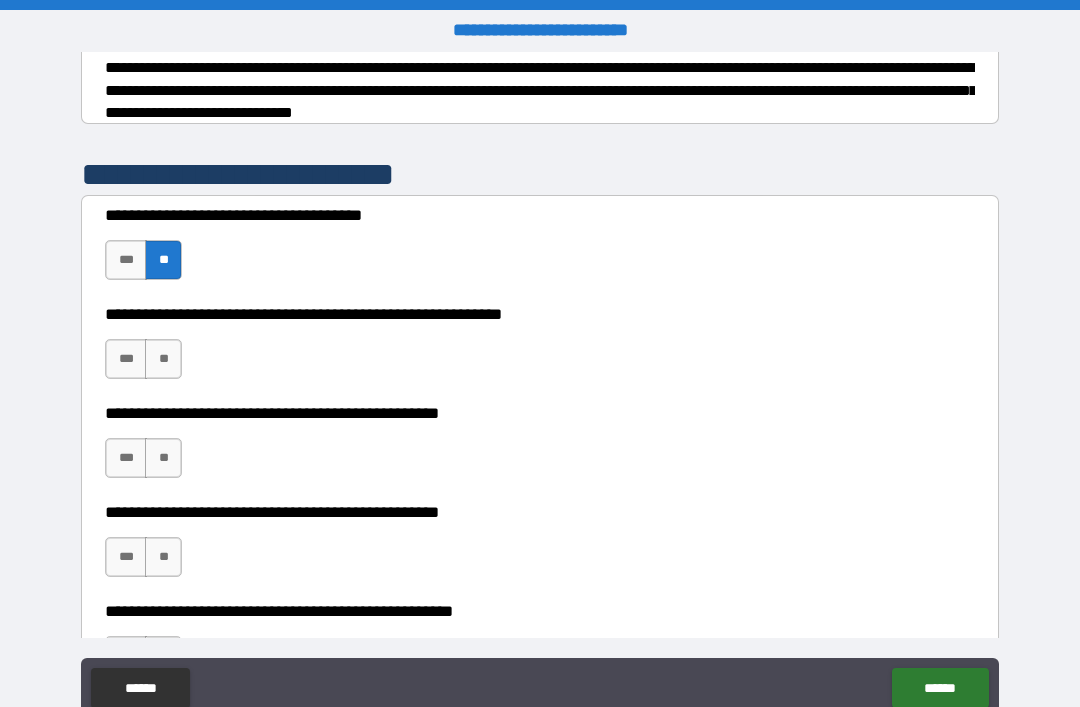 click on "**" at bounding box center [163, 359] 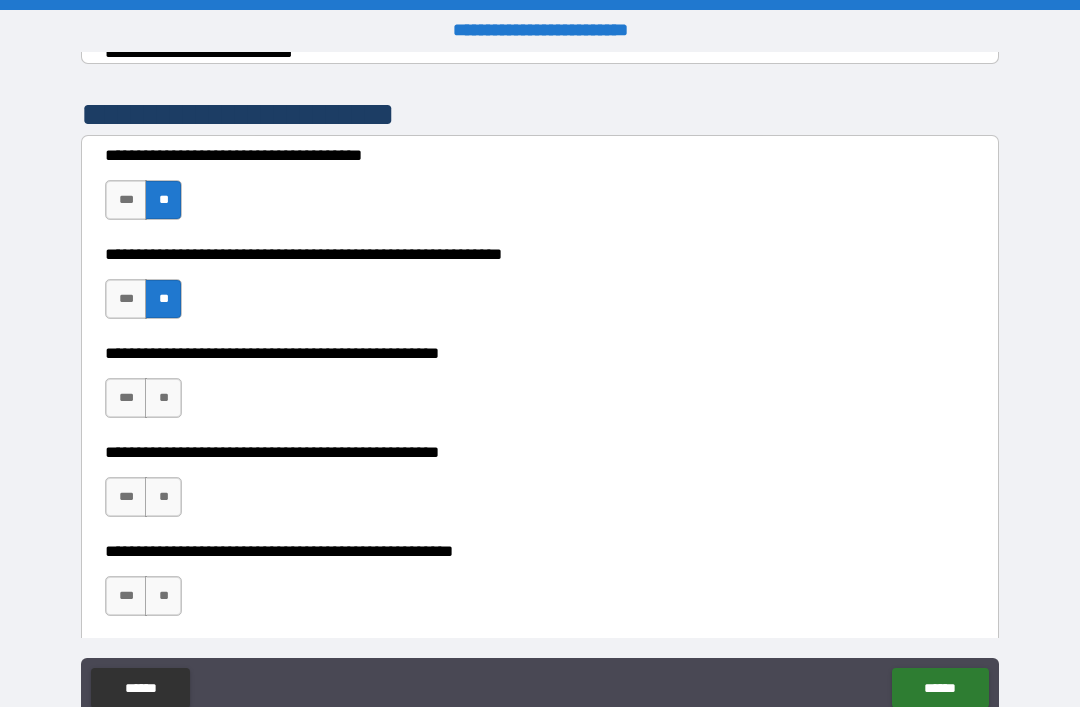 scroll, scrollTop: 384, scrollLeft: 0, axis: vertical 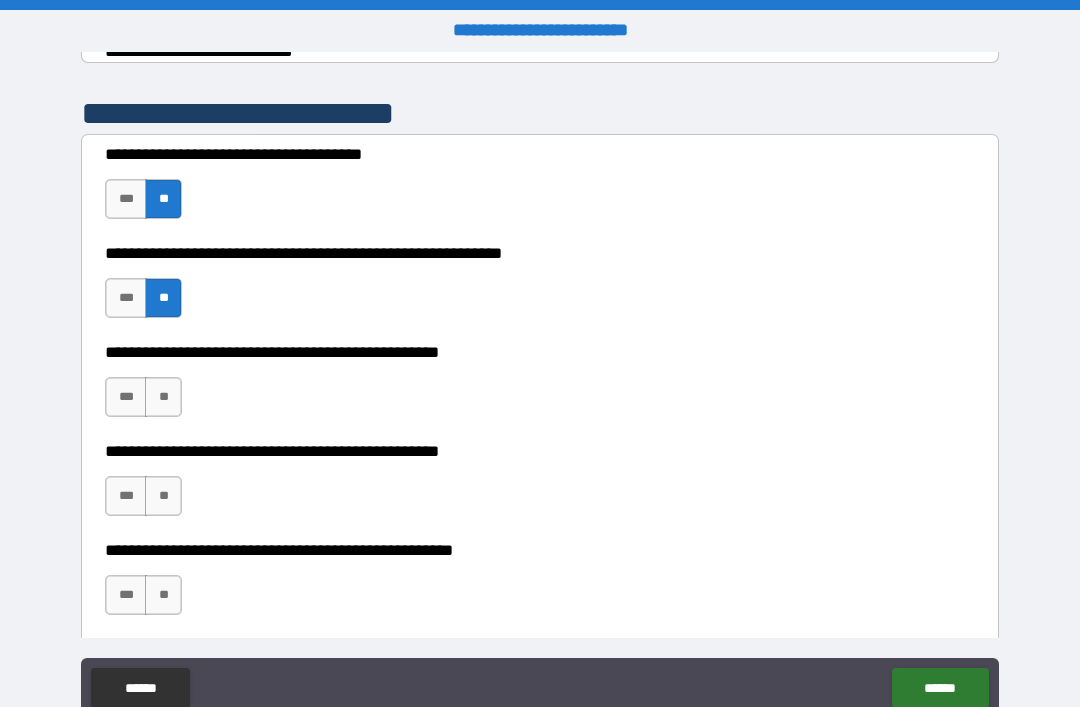 click on "**" at bounding box center (163, 397) 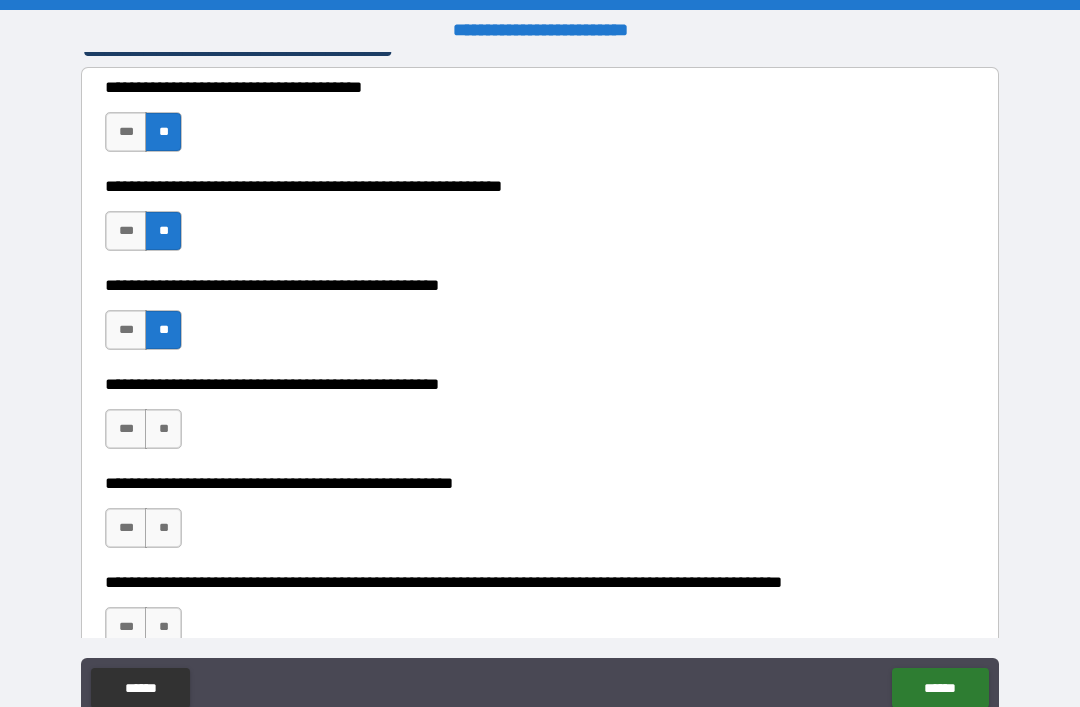scroll, scrollTop: 453, scrollLeft: 0, axis: vertical 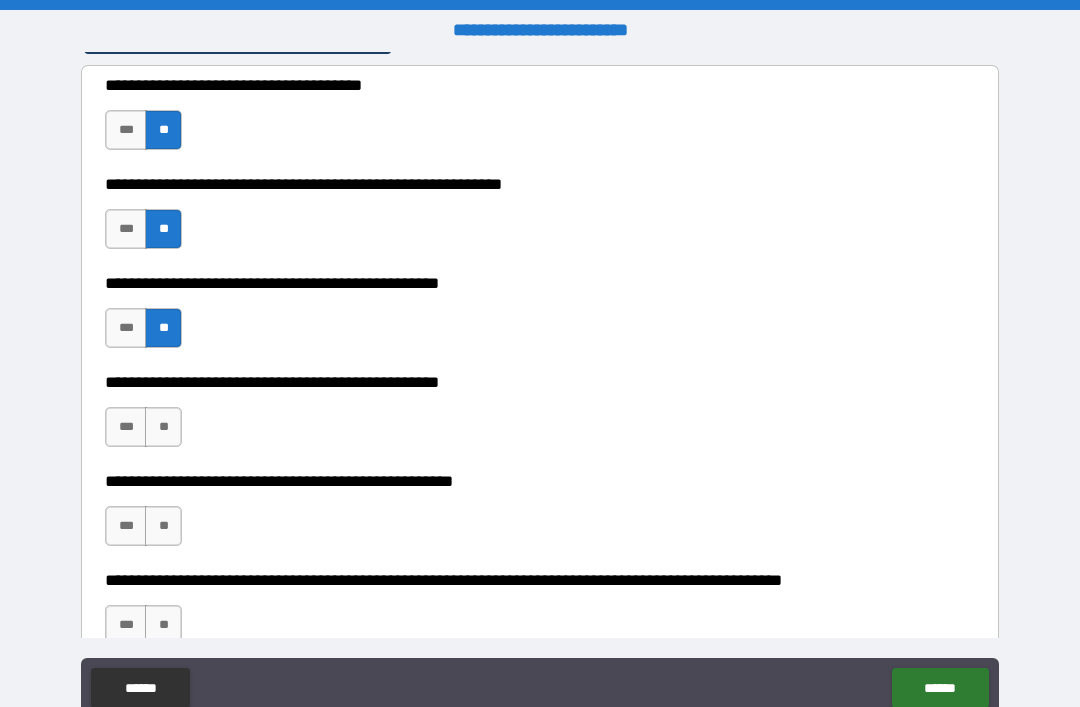 click on "**" at bounding box center [163, 427] 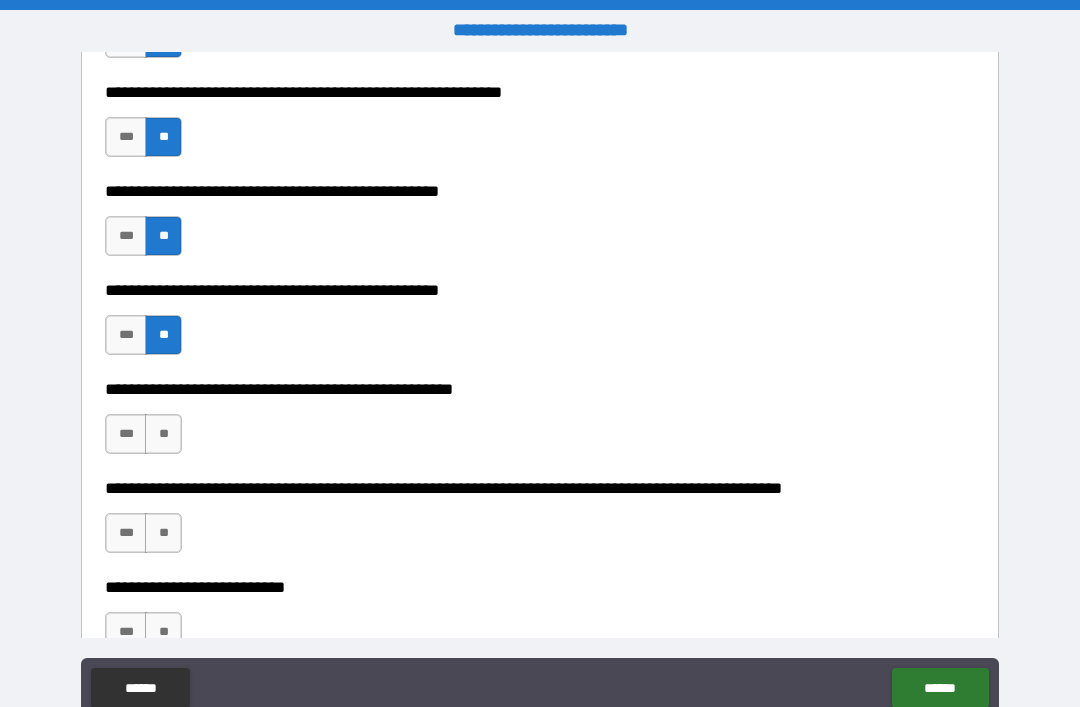 scroll, scrollTop: 543, scrollLeft: 0, axis: vertical 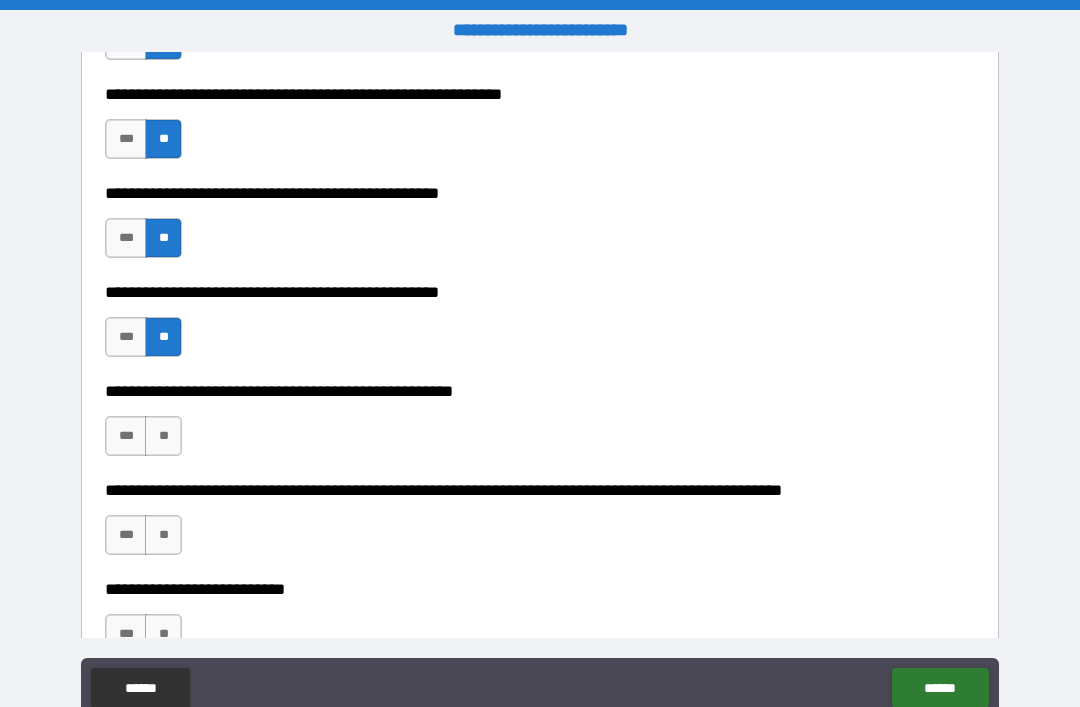 click on "**" at bounding box center (163, 436) 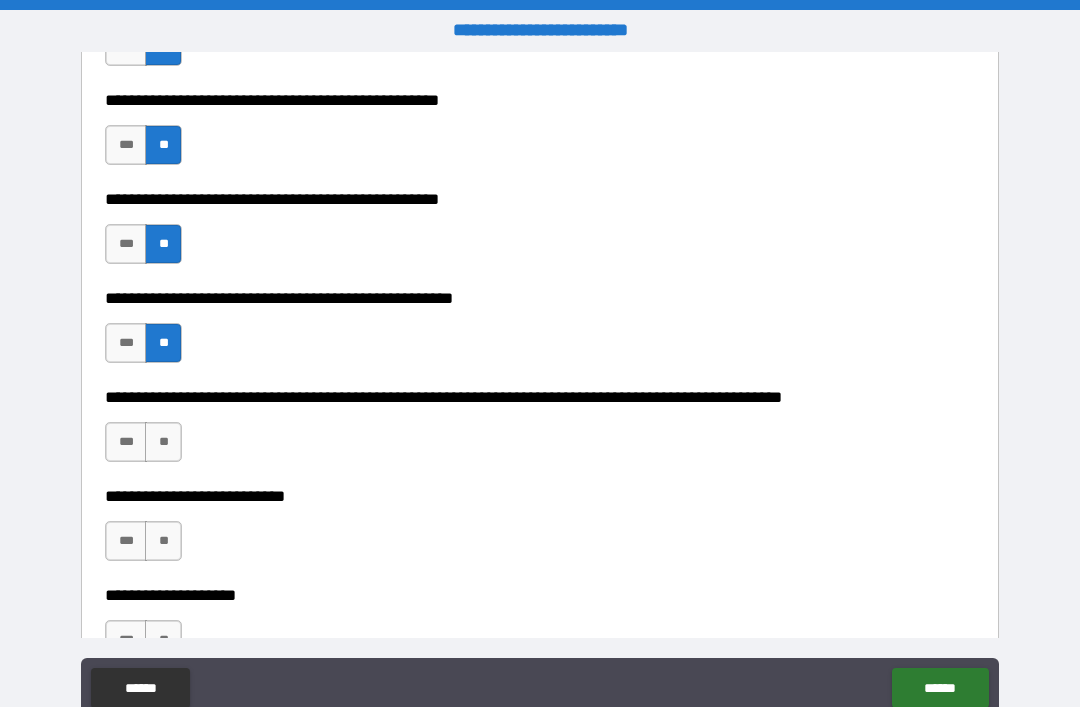 scroll, scrollTop: 660, scrollLeft: 0, axis: vertical 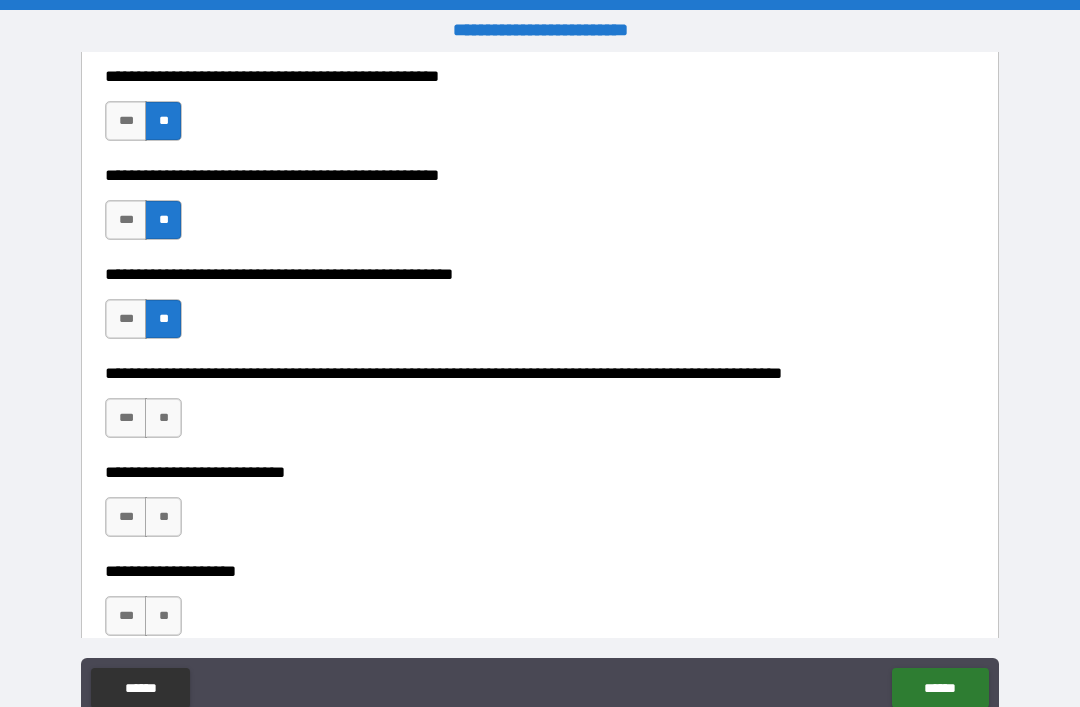 click on "**" at bounding box center [163, 418] 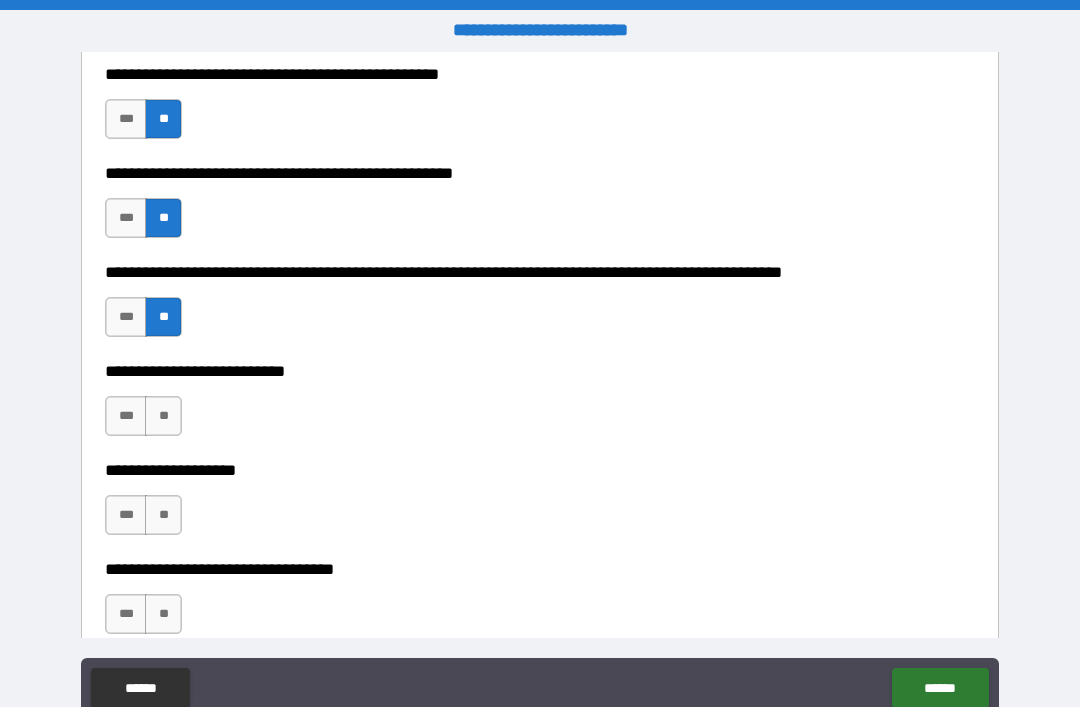 scroll, scrollTop: 767, scrollLeft: 0, axis: vertical 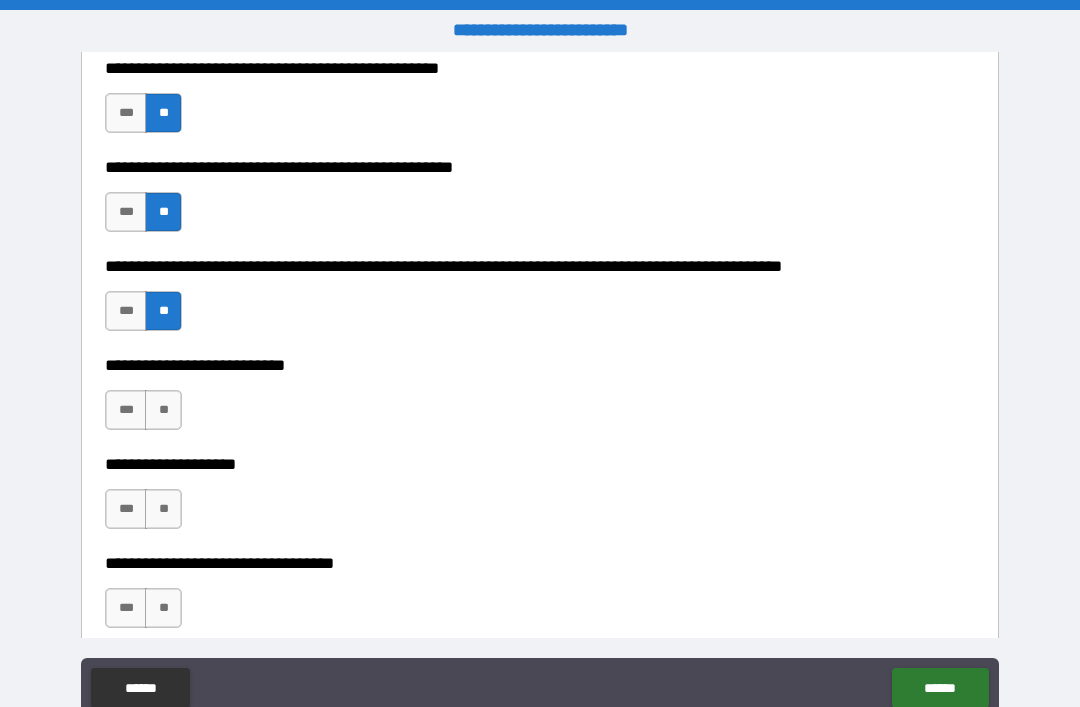 click on "**" at bounding box center [163, 410] 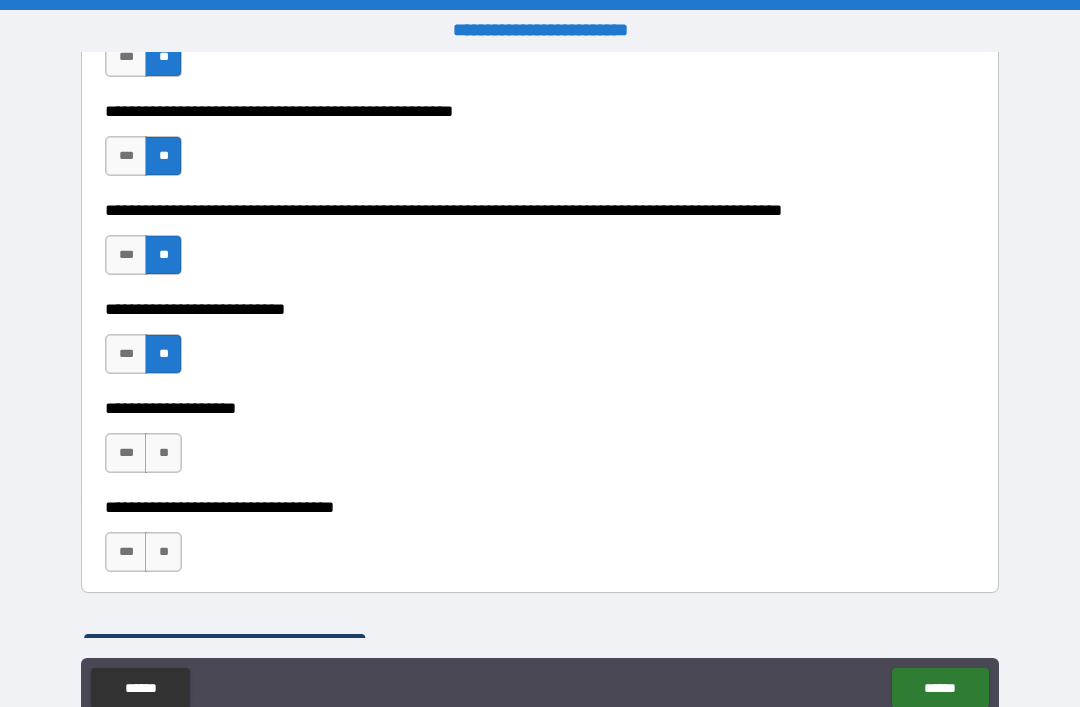 scroll, scrollTop: 862, scrollLeft: 0, axis: vertical 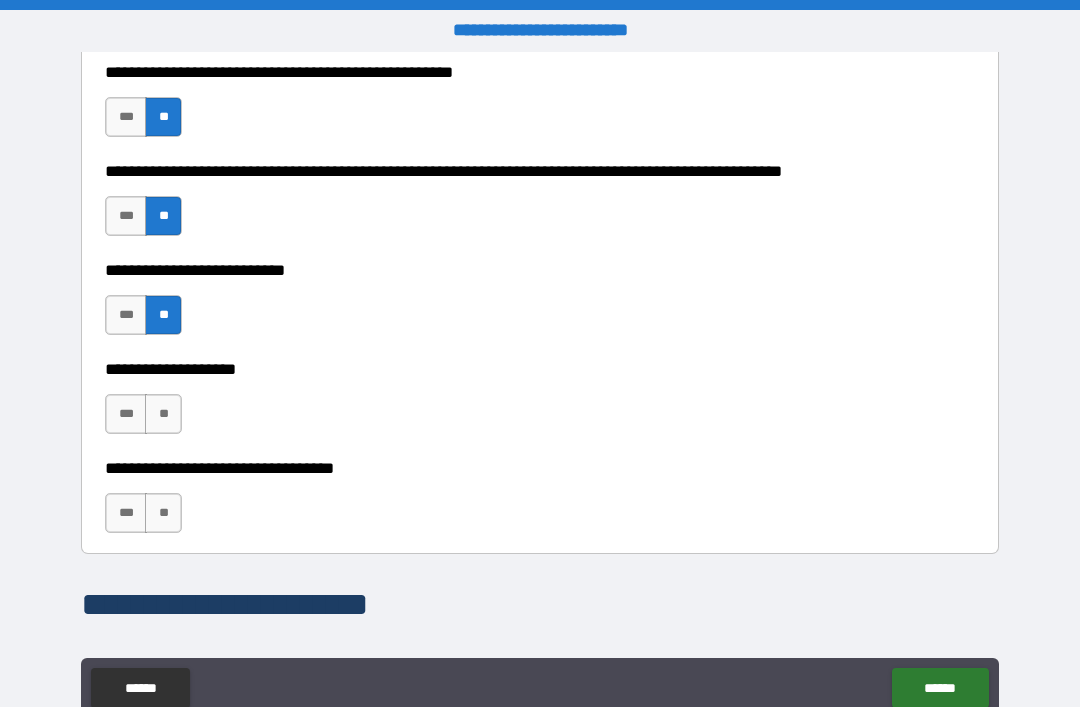 click on "**" at bounding box center (163, 414) 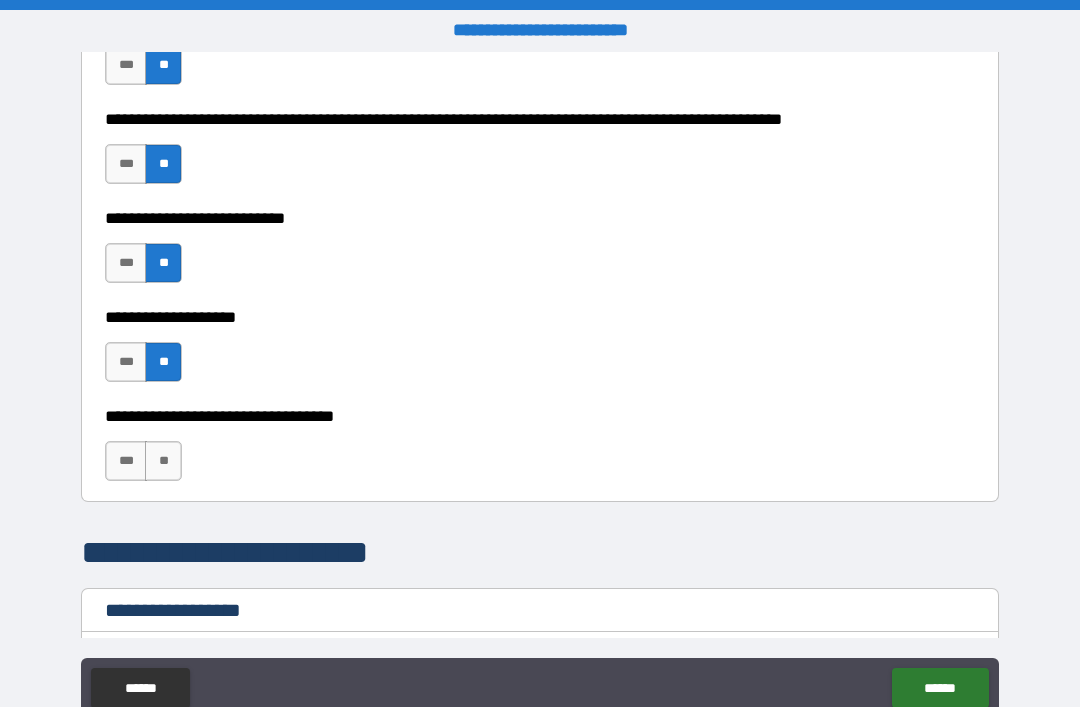 scroll, scrollTop: 922, scrollLeft: 0, axis: vertical 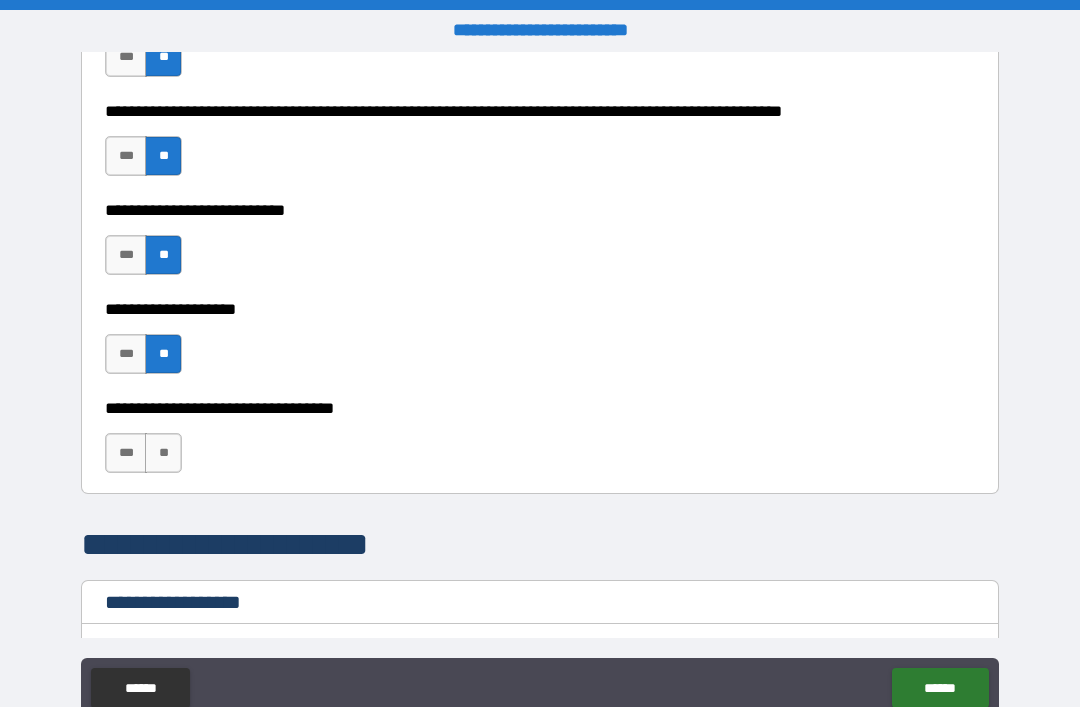 click on "**" at bounding box center (163, 453) 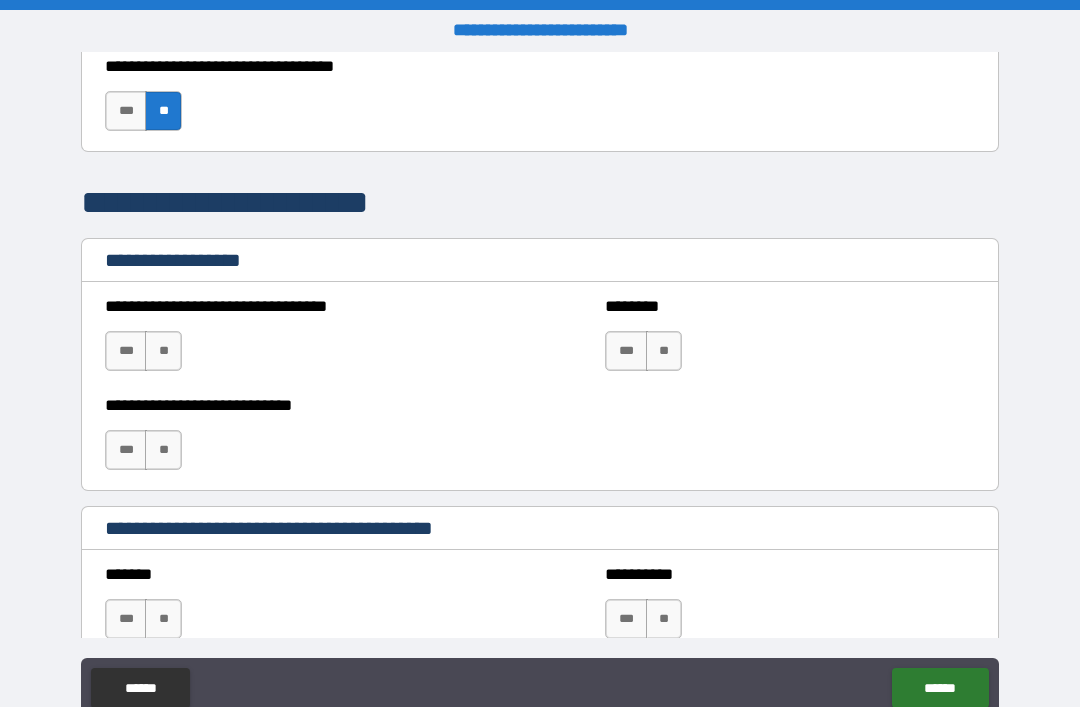 scroll, scrollTop: 1266, scrollLeft: 0, axis: vertical 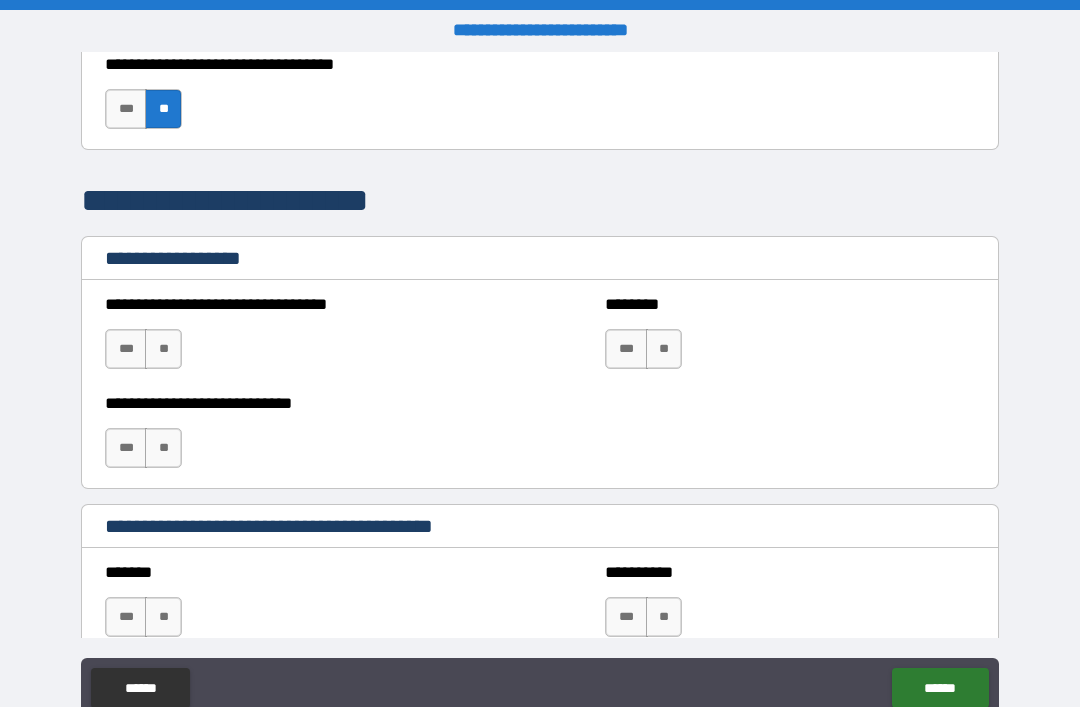 click on "**" at bounding box center (163, 349) 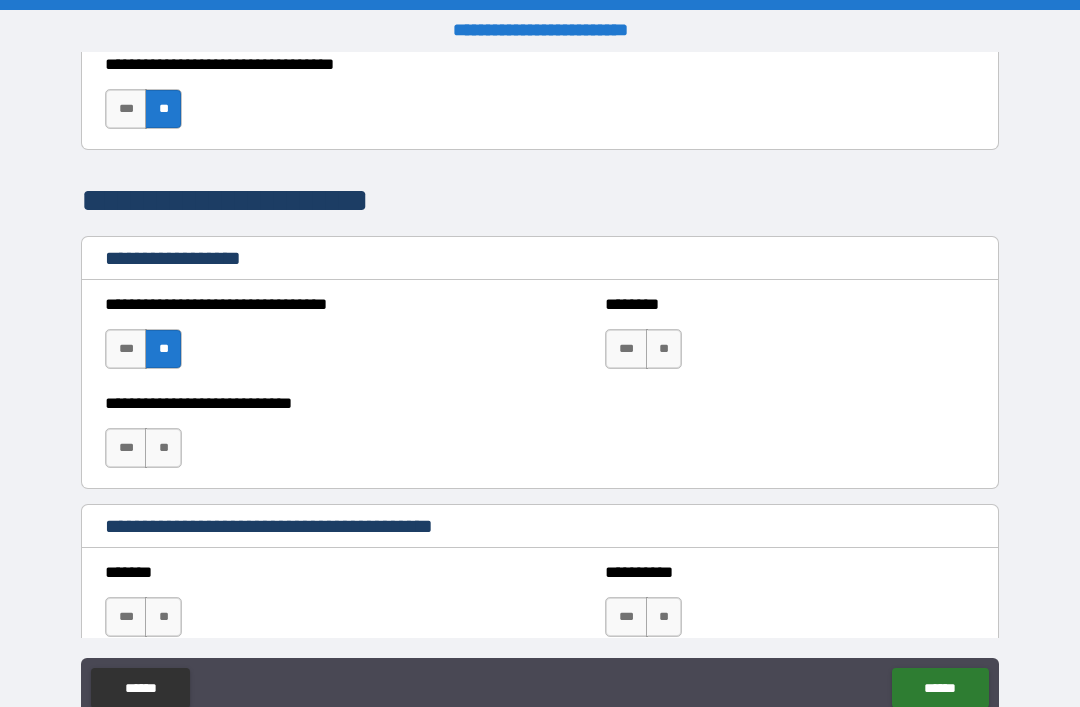 click on "**" at bounding box center [664, 349] 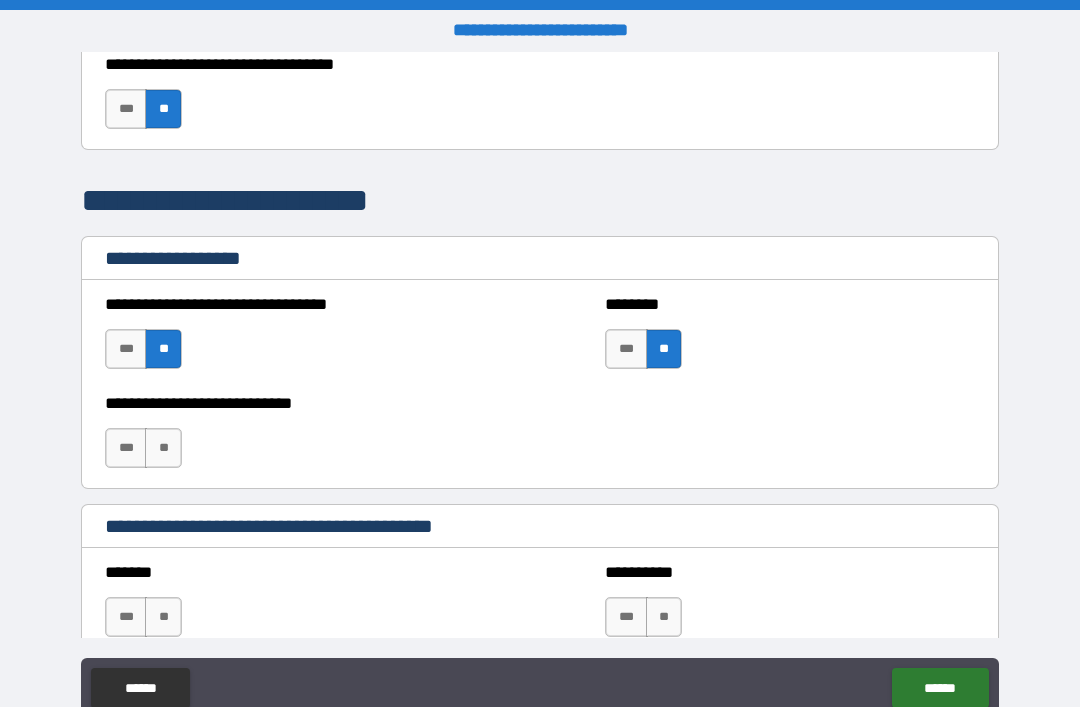 click on "**" at bounding box center [163, 448] 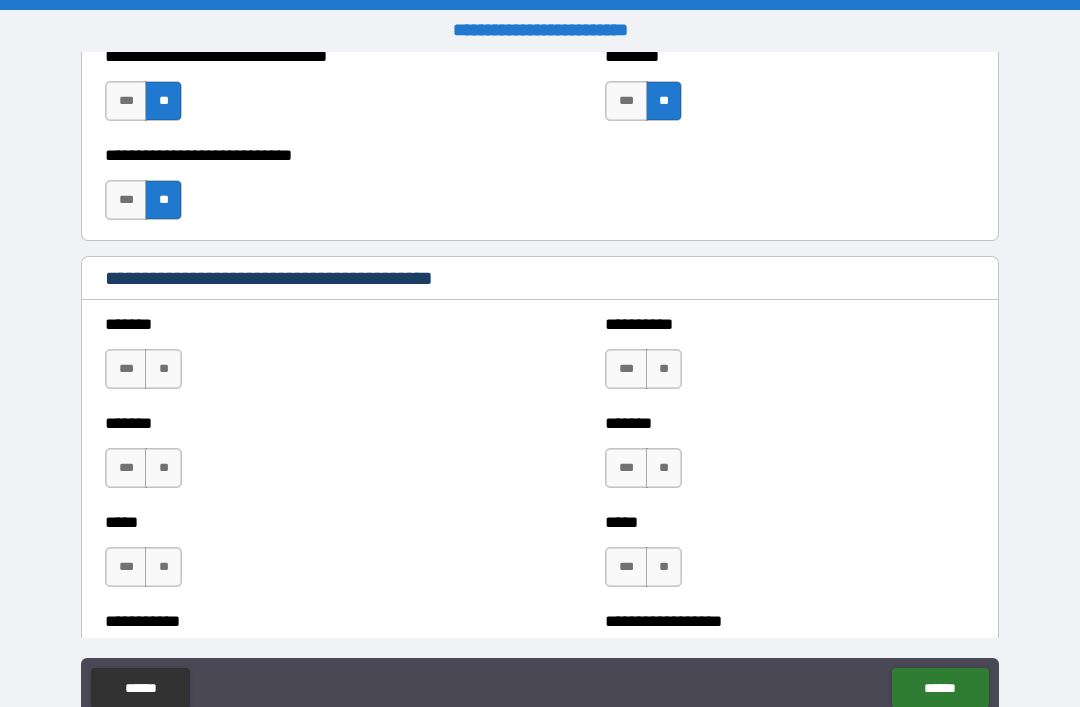 scroll, scrollTop: 1518, scrollLeft: 0, axis: vertical 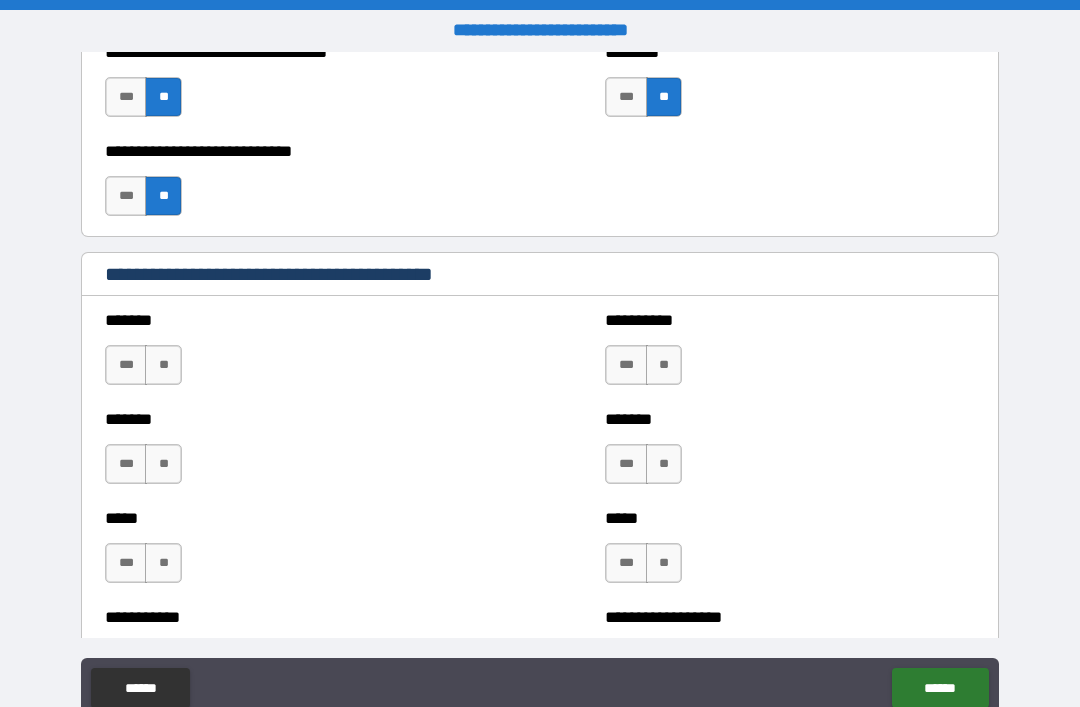 click on "**" at bounding box center (163, 365) 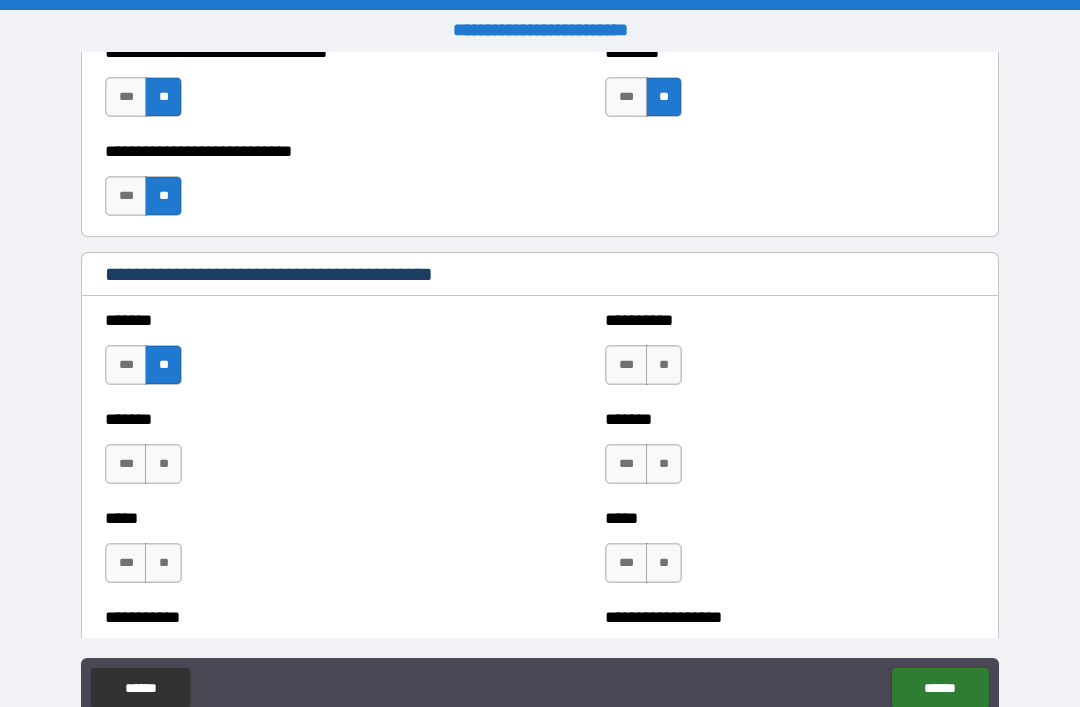 click on "**" at bounding box center [163, 464] 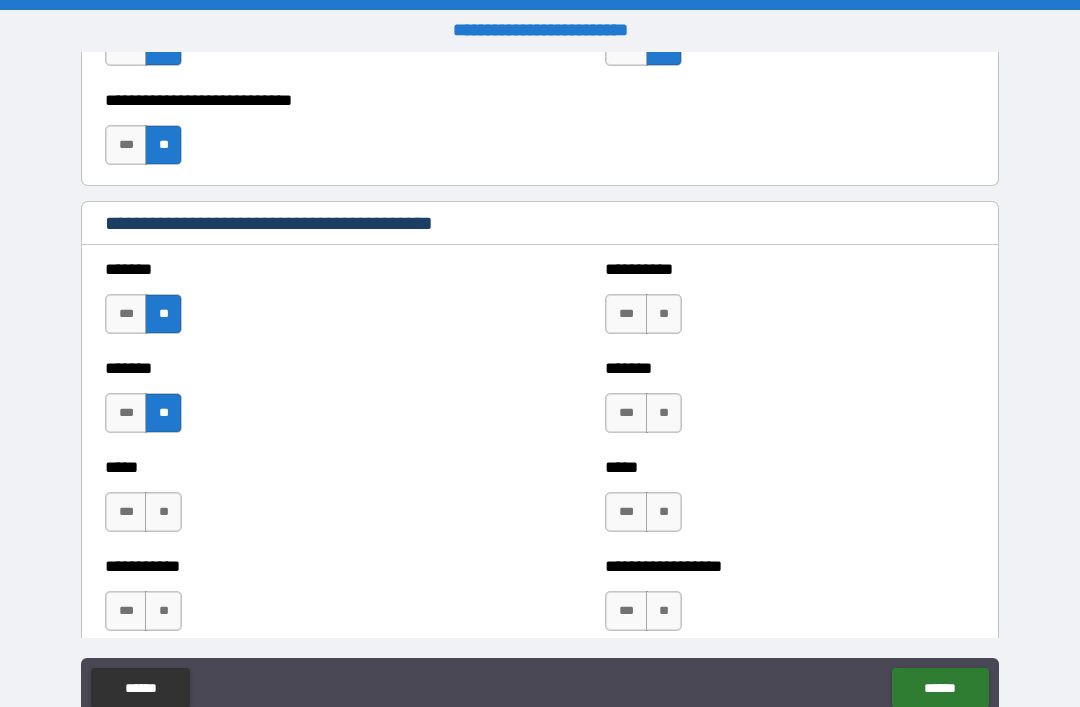 scroll, scrollTop: 1590, scrollLeft: 0, axis: vertical 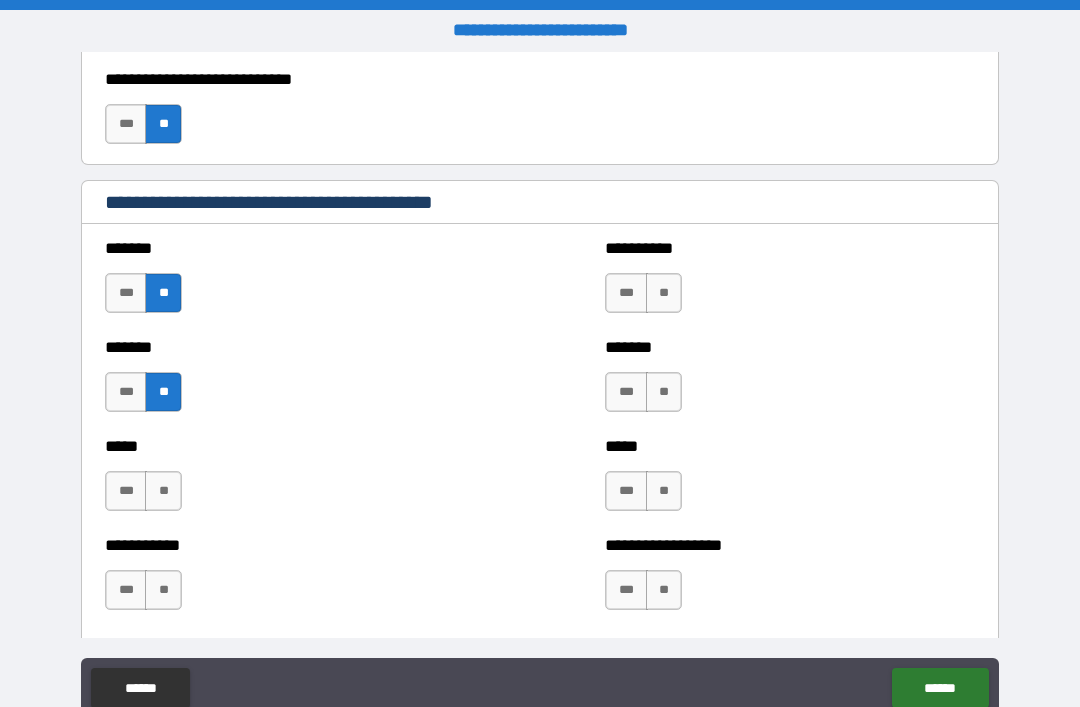 click on "**" at bounding box center [163, 491] 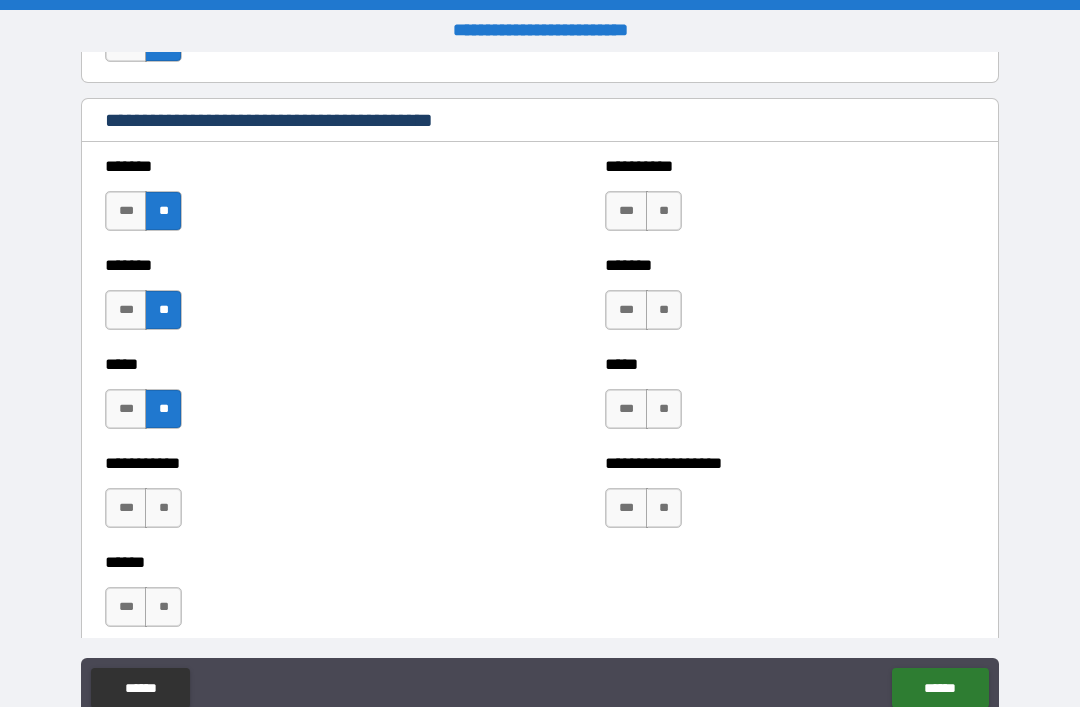 scroll, scrollTop: 1679, scrollLeft: 0, axis: vertical 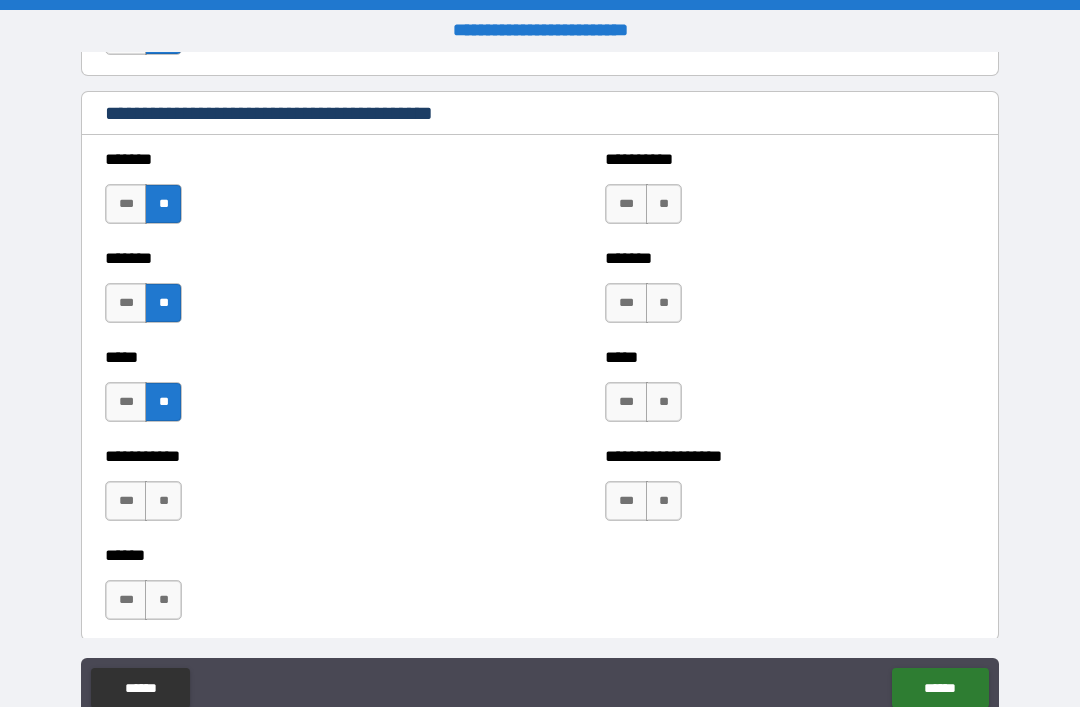 click on "**" at bounding box center (163, 501) 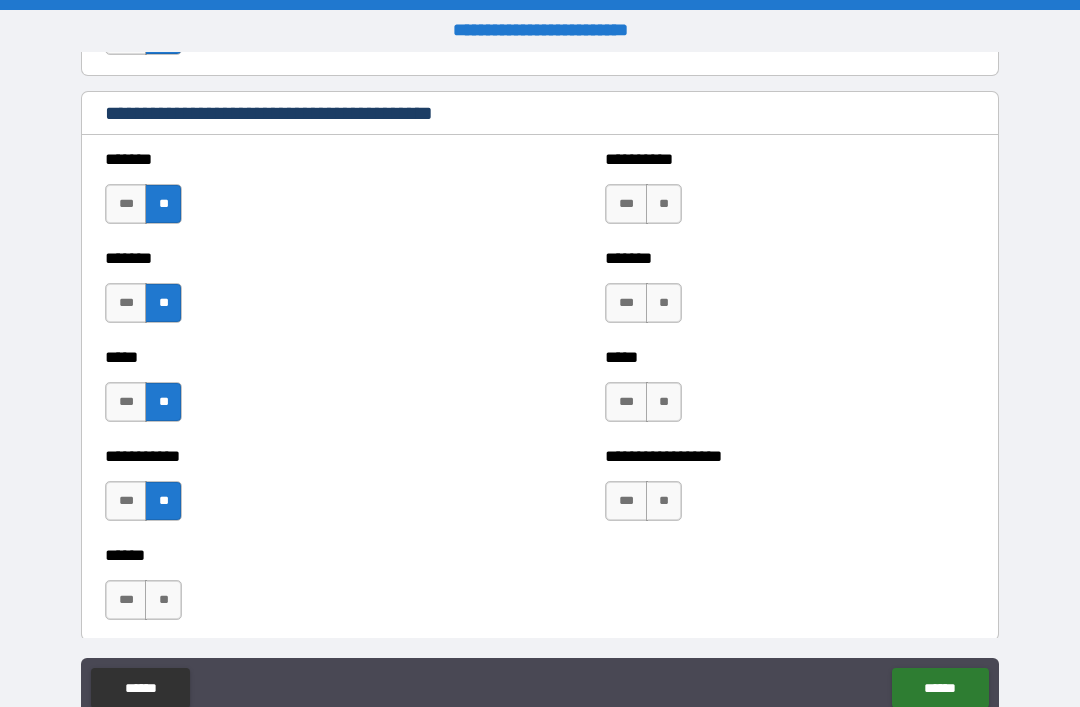 click on "**" at bounding box center [163, 600] 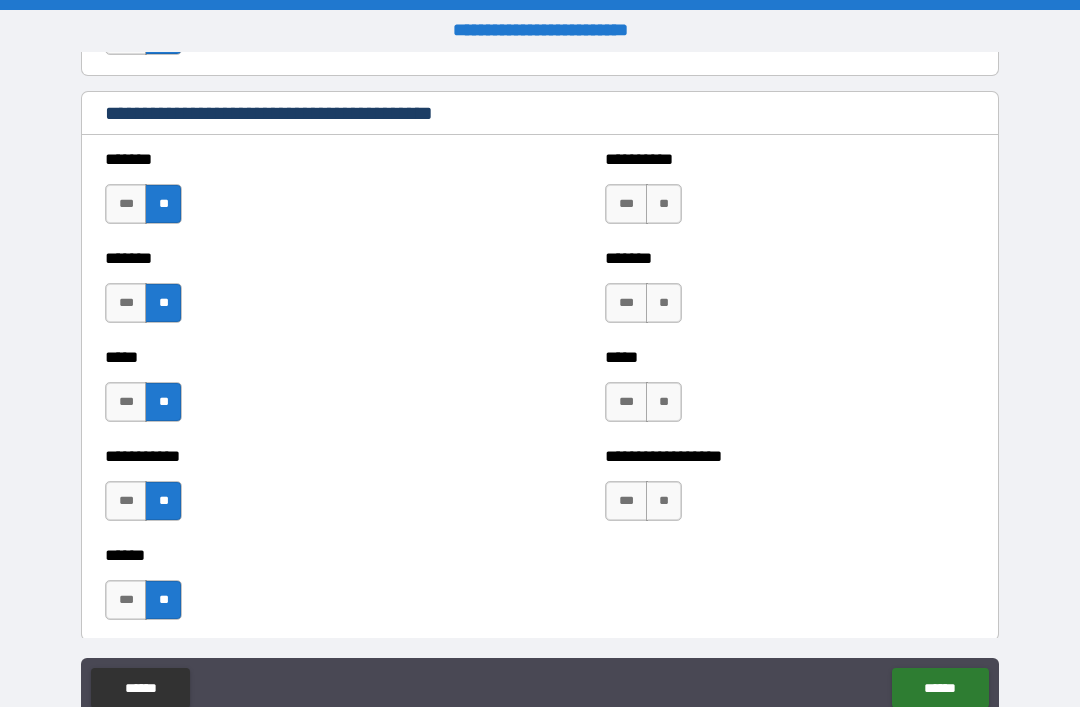click on "**" at bounding box center (664, 501) 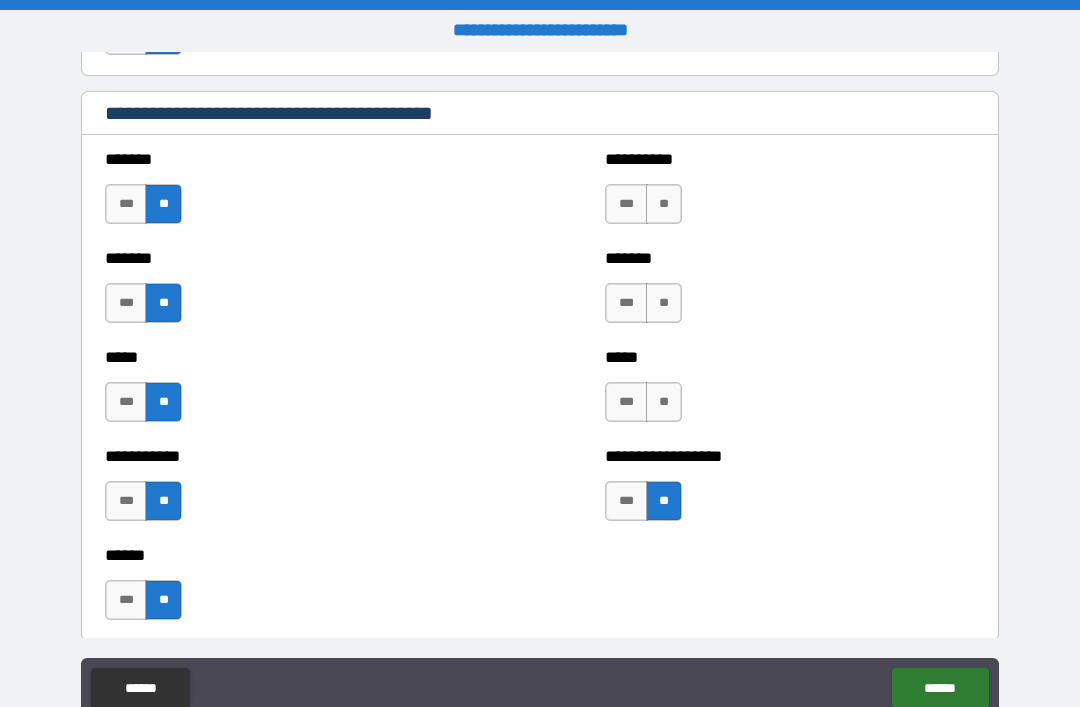 click on "**" at bounding box center [664, 402] 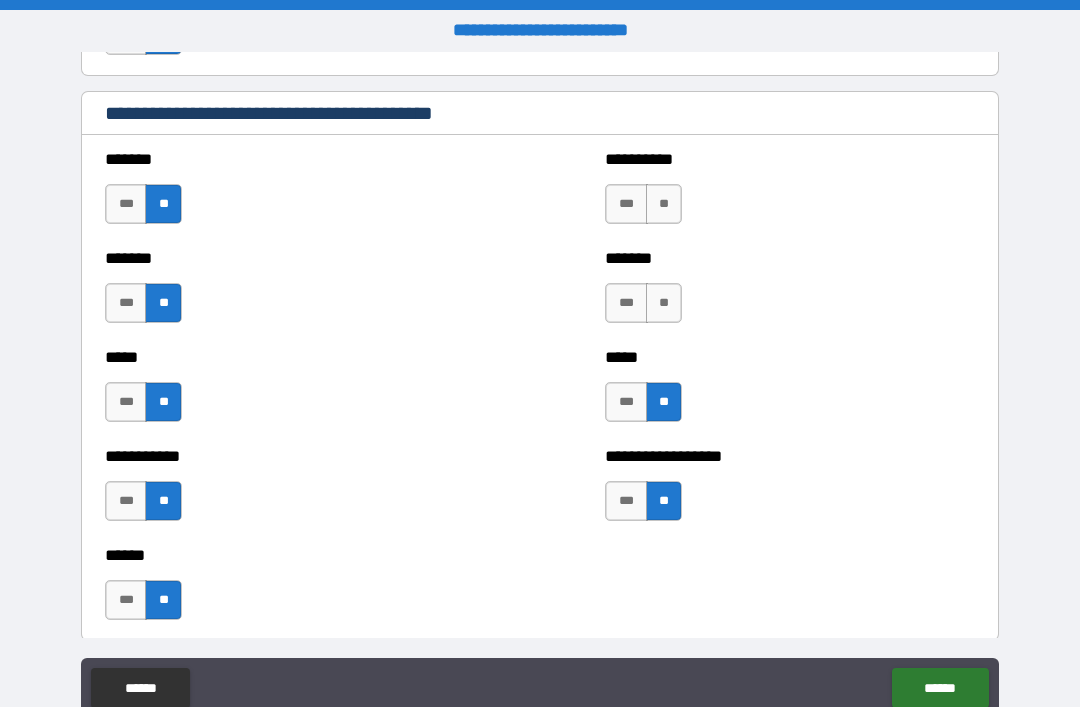 click on "**" at bounding box center [664, 303] 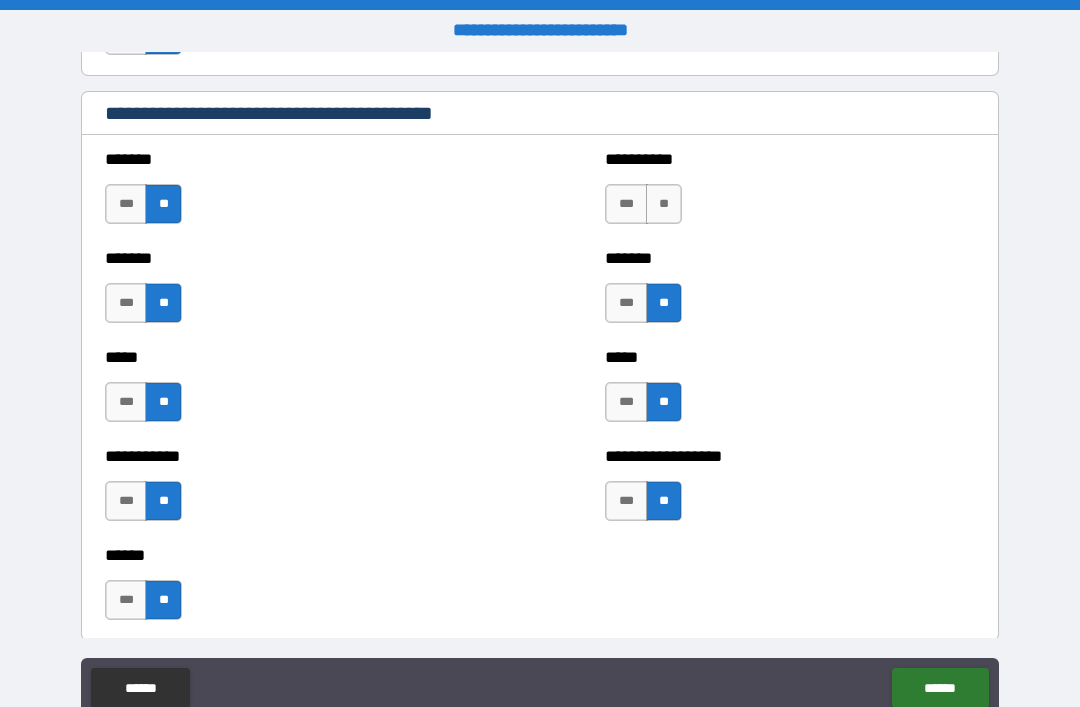 click on "**" at bounding box center (664, 204) 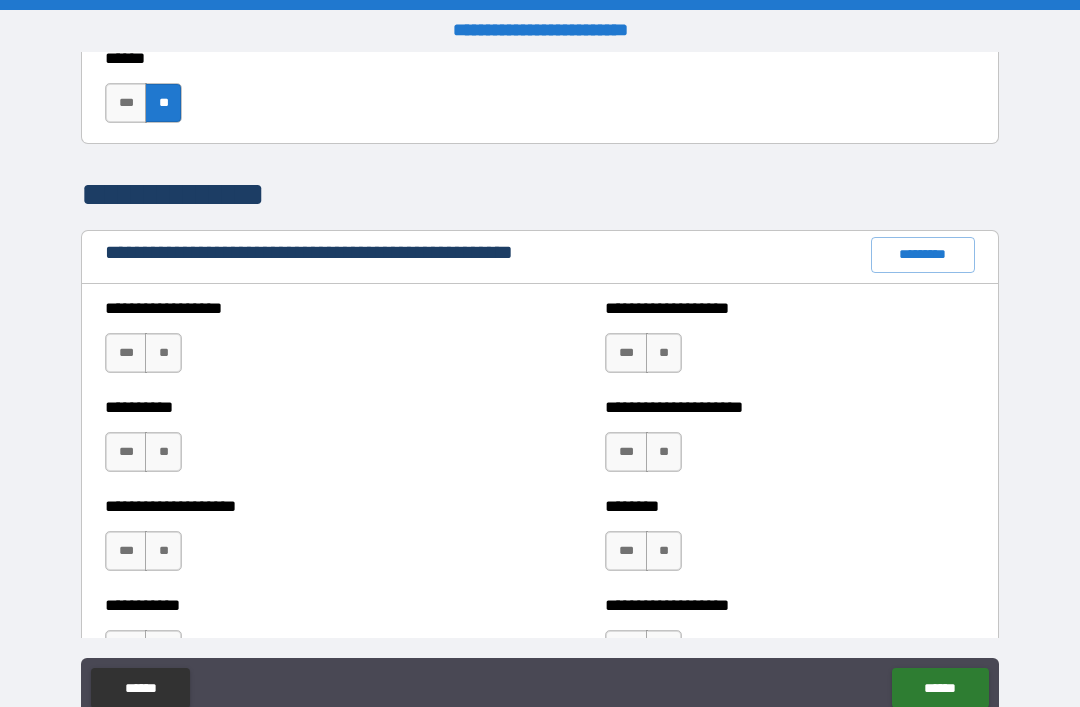 scroll, scrollTop: 2208, scrollLeft: 0, axis: vertical 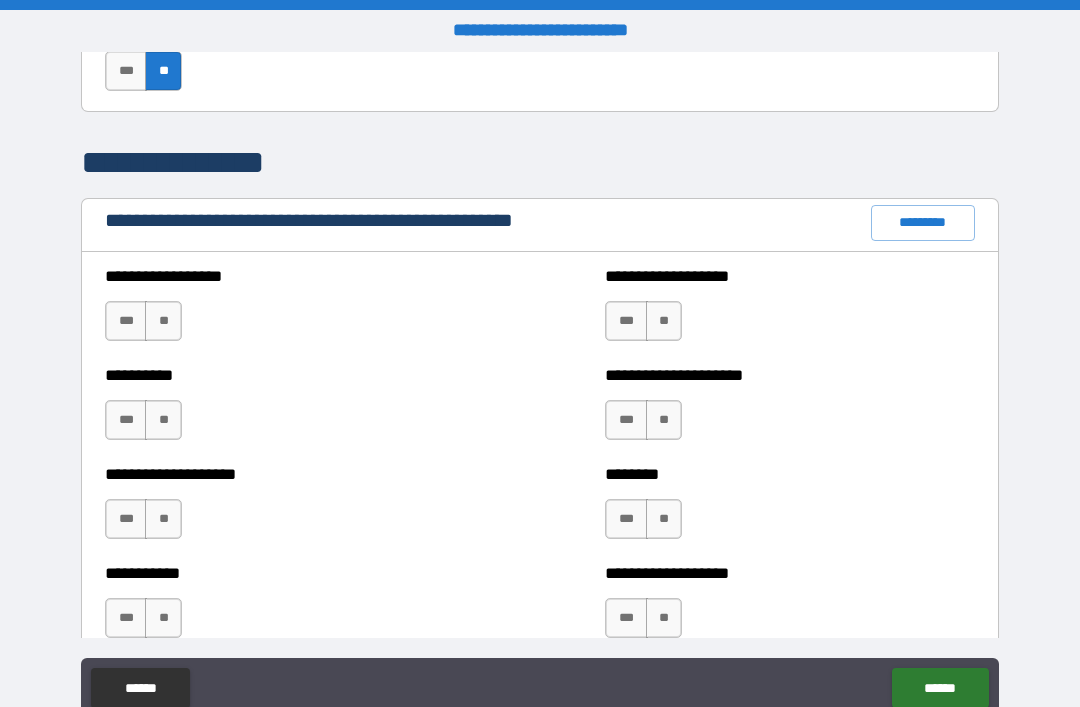 click on "**" at bounding box center [163, 321] 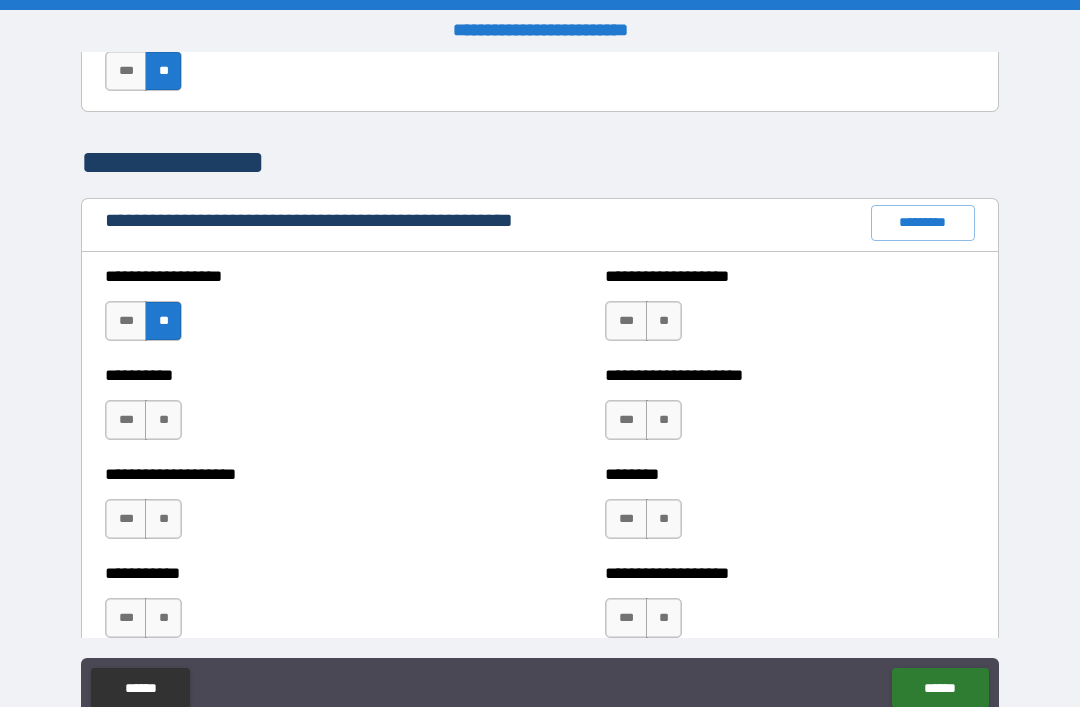 click on "**" at bounding box center (163, 420) 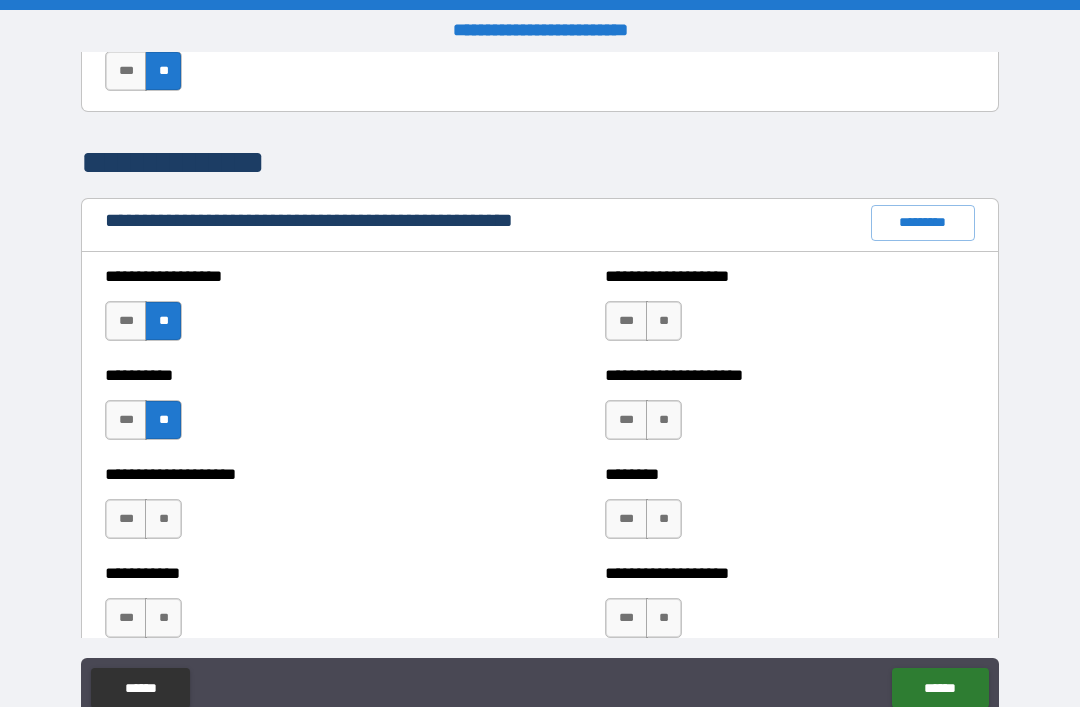 click on "**" at bounding box center [163, 519] 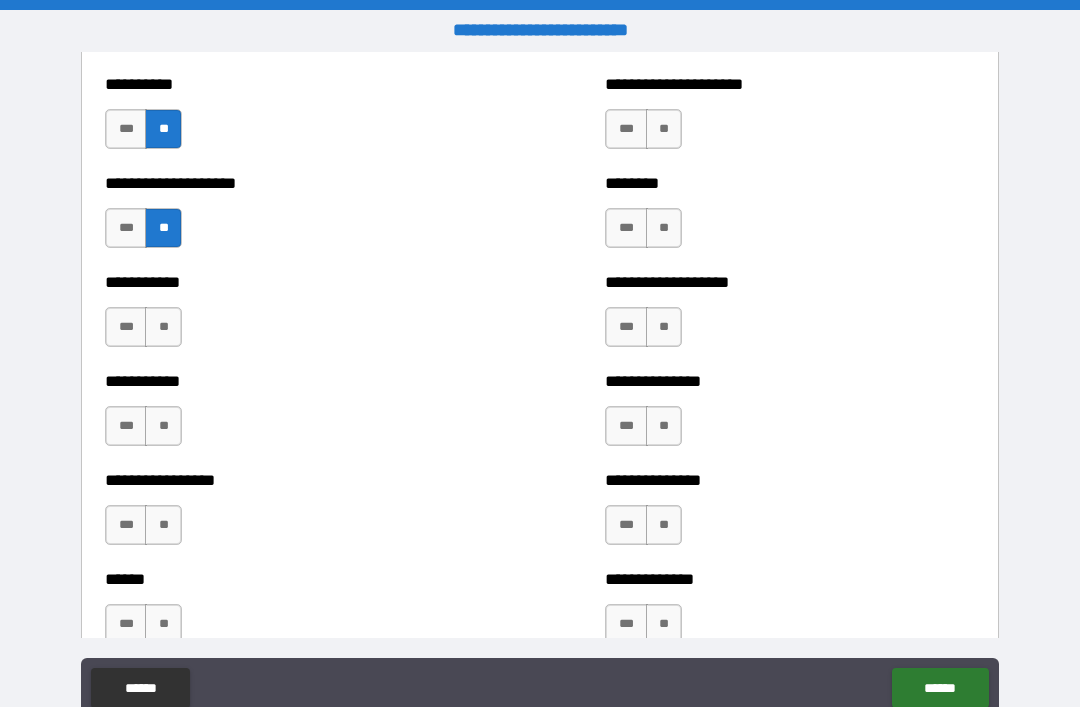 scroll, scrollTop: 2512, scrollLeft: 0, axis: vertical 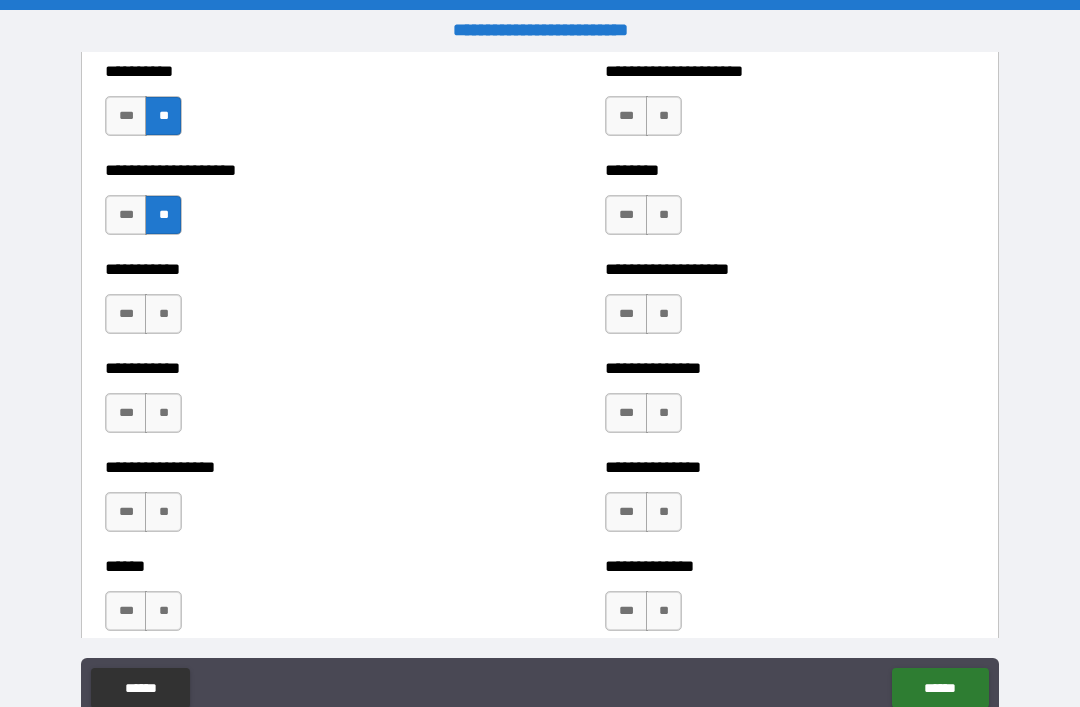 click on "**" at bounding box center (163, 314) 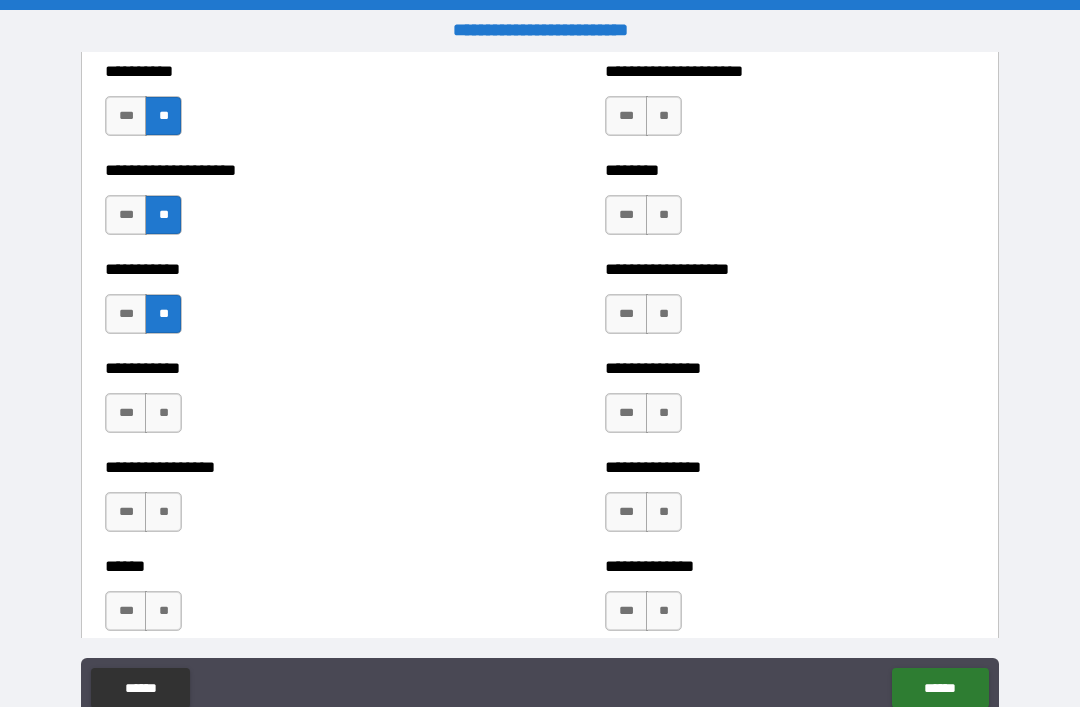 click on "**" at bounding box center (163, 413) 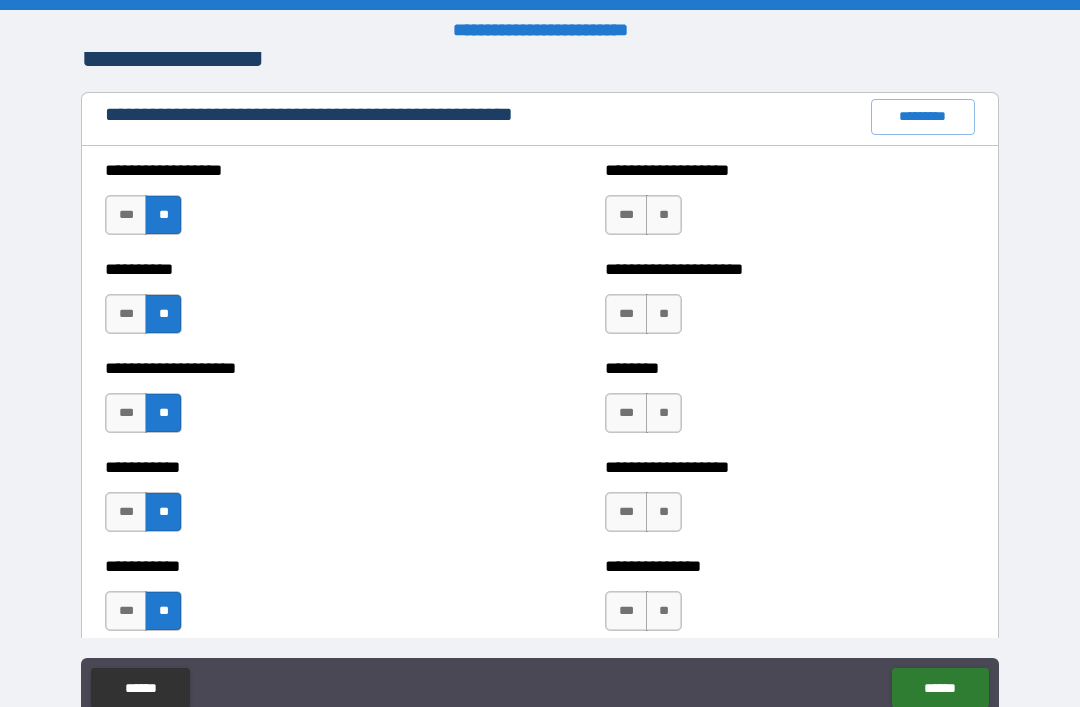 scroll, scrollTop: 2313, scrollLeft: 0, axis: vertical 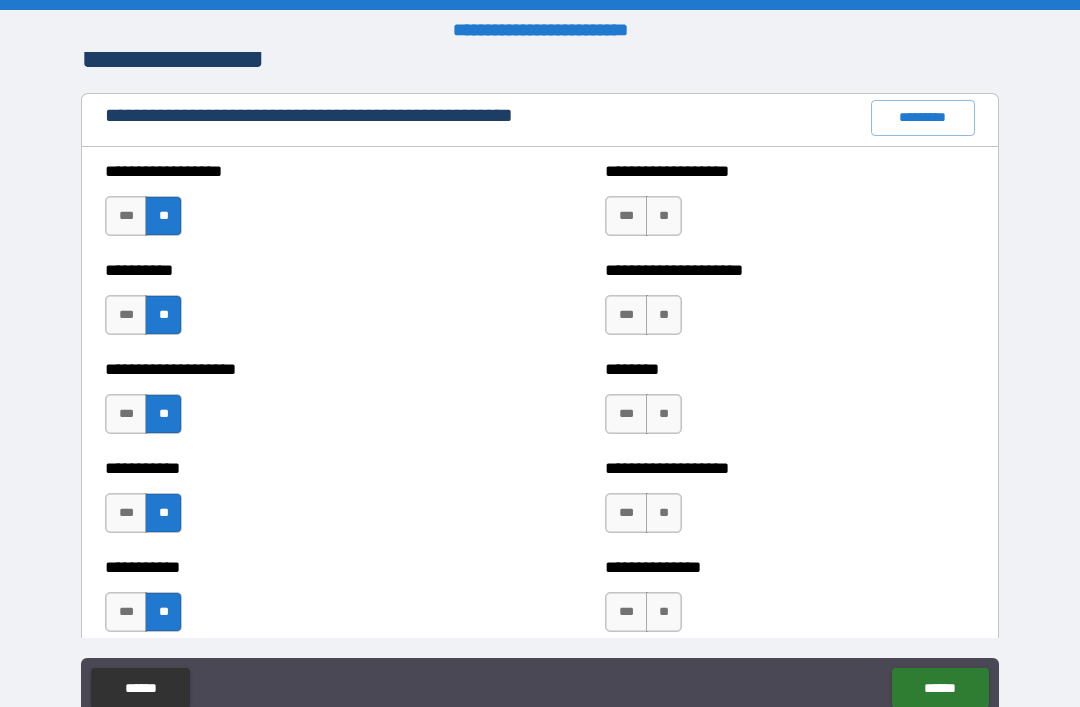 click on "**" at bounding box center [664, 216] 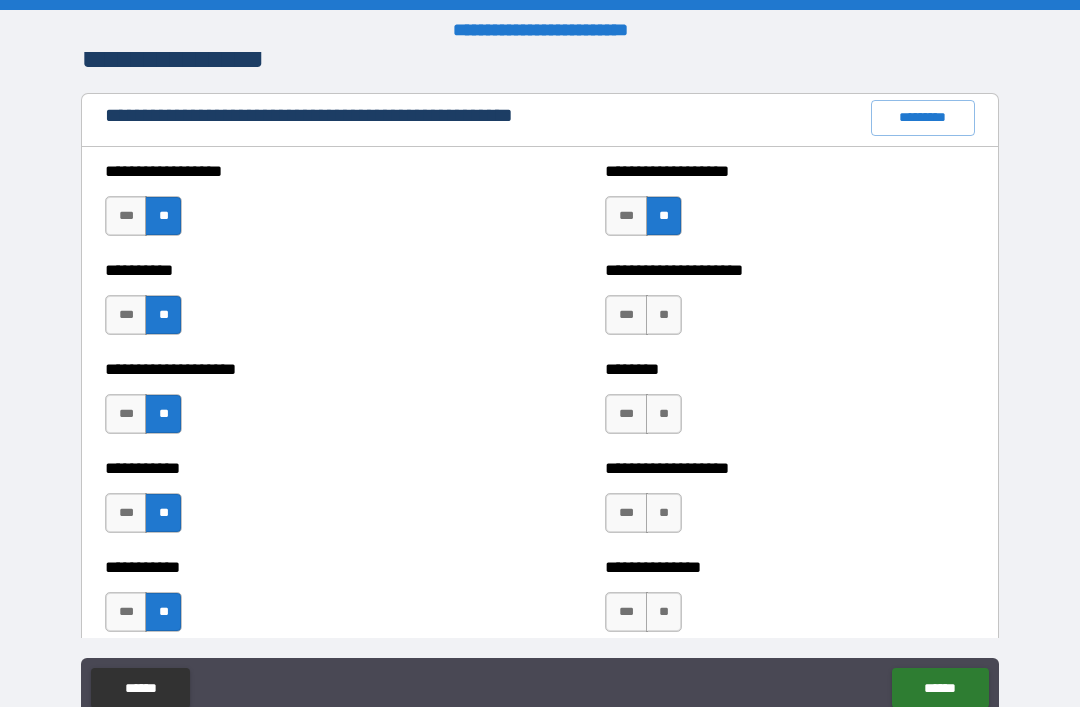 click on "**" at bounding box center [664, 315] 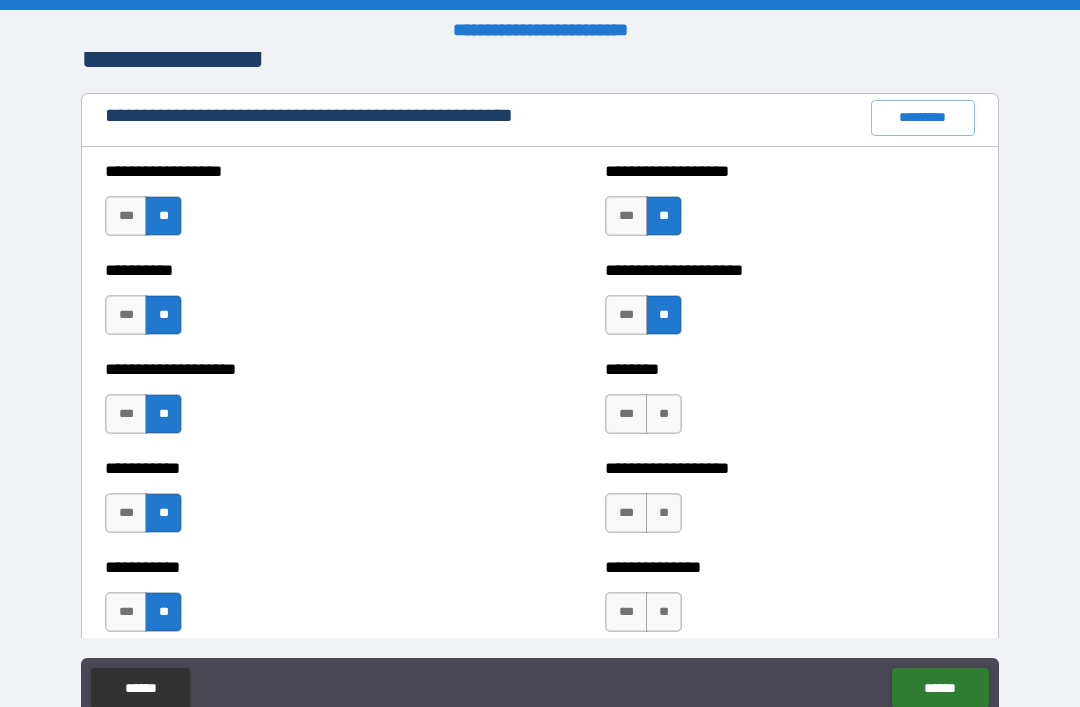 click on "**" at bounding box center (664, 414) 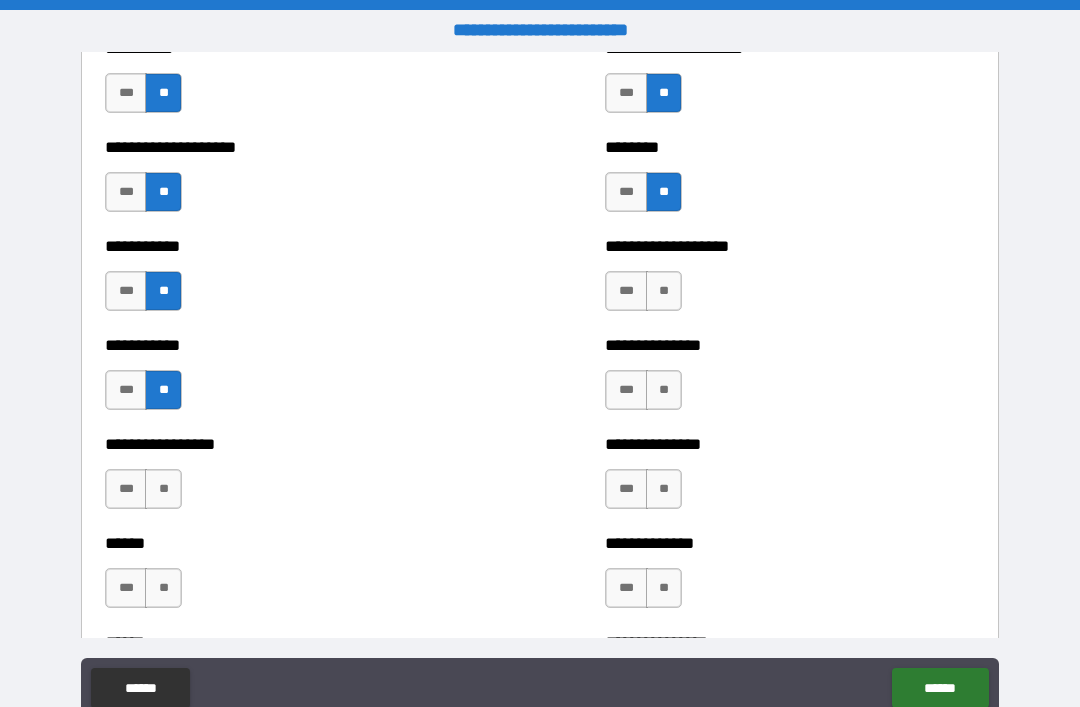 scroll, scrollTop: 2537, scrollLeft: 0, axis: vertical 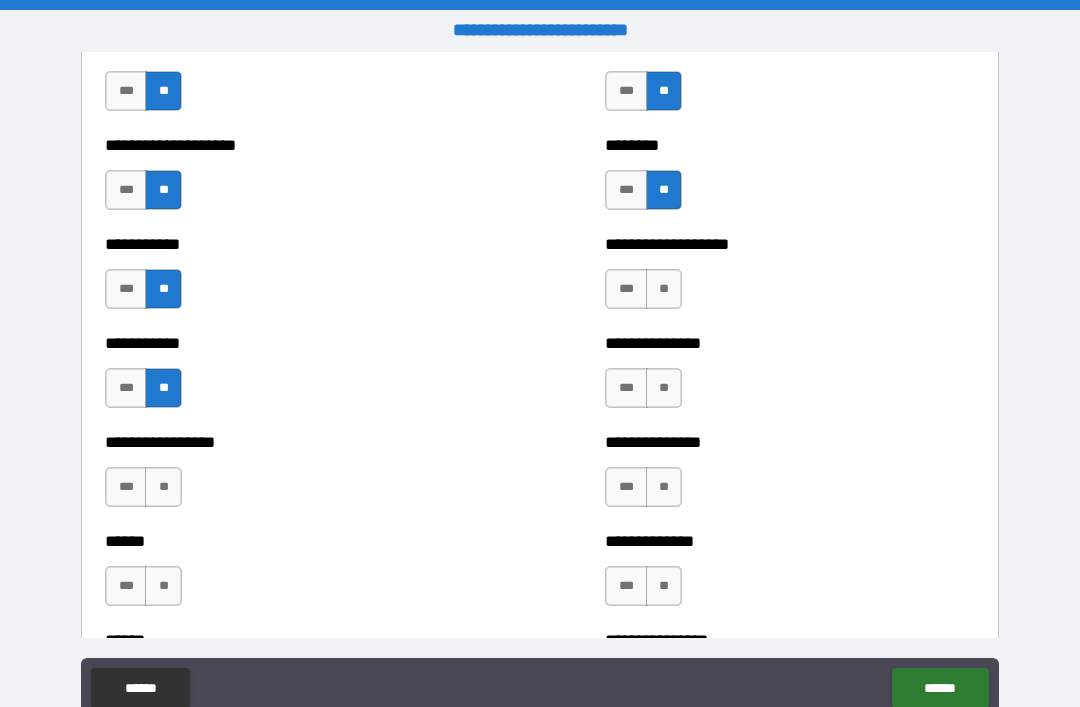 click on "**" at bounding box center [664, 289] 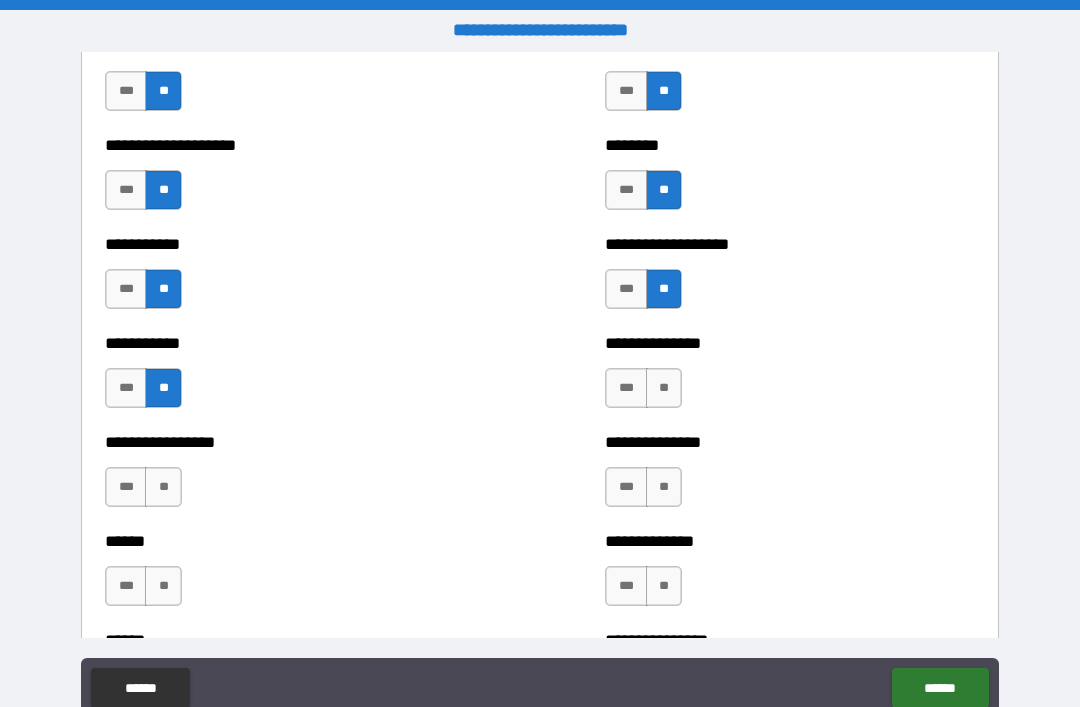click on "**" at bounding box center (664, 388) 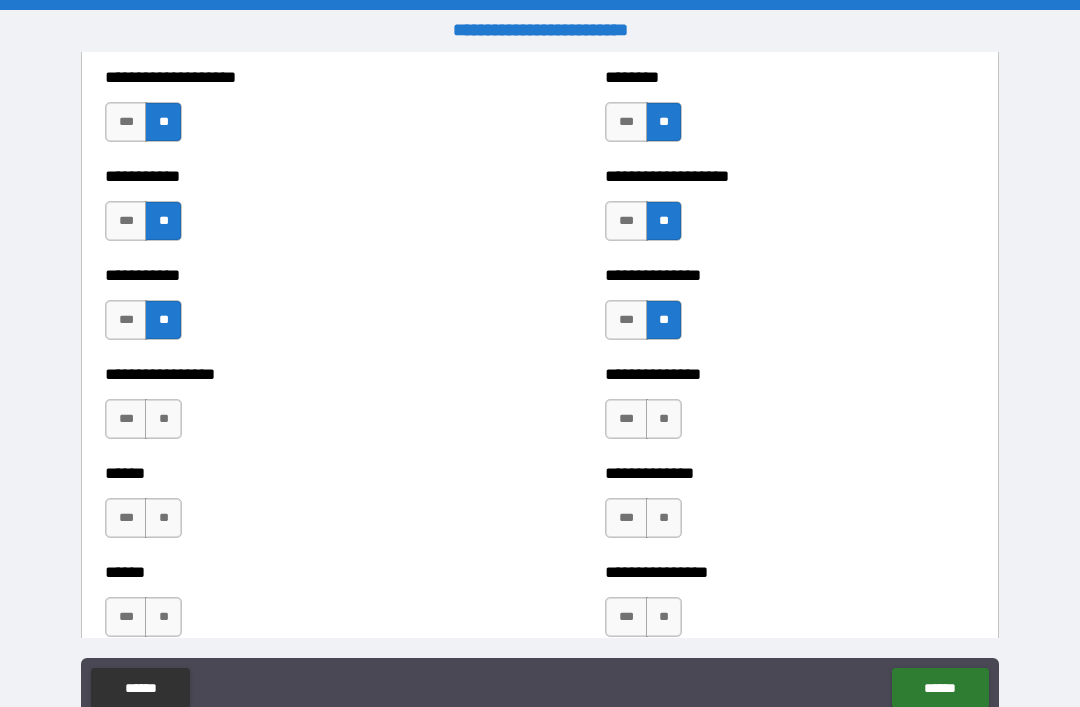 scroll, scrollTop: 2659, scrollLeft: 0, axis: vertical 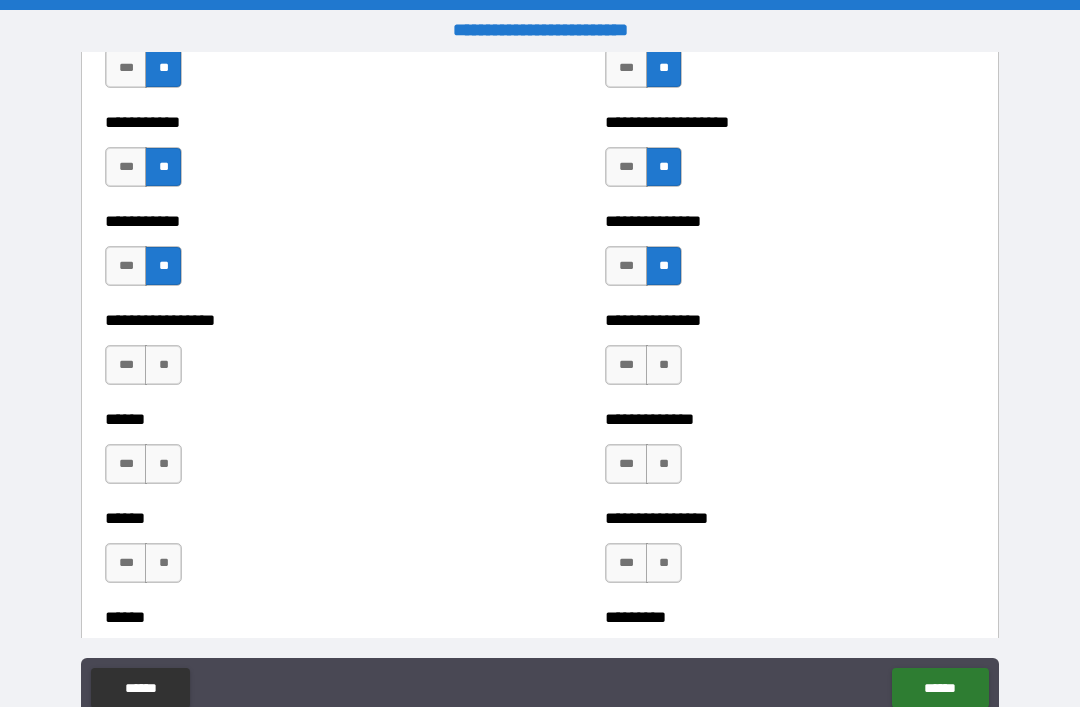 click on "**" at bounding box center [664, 365] 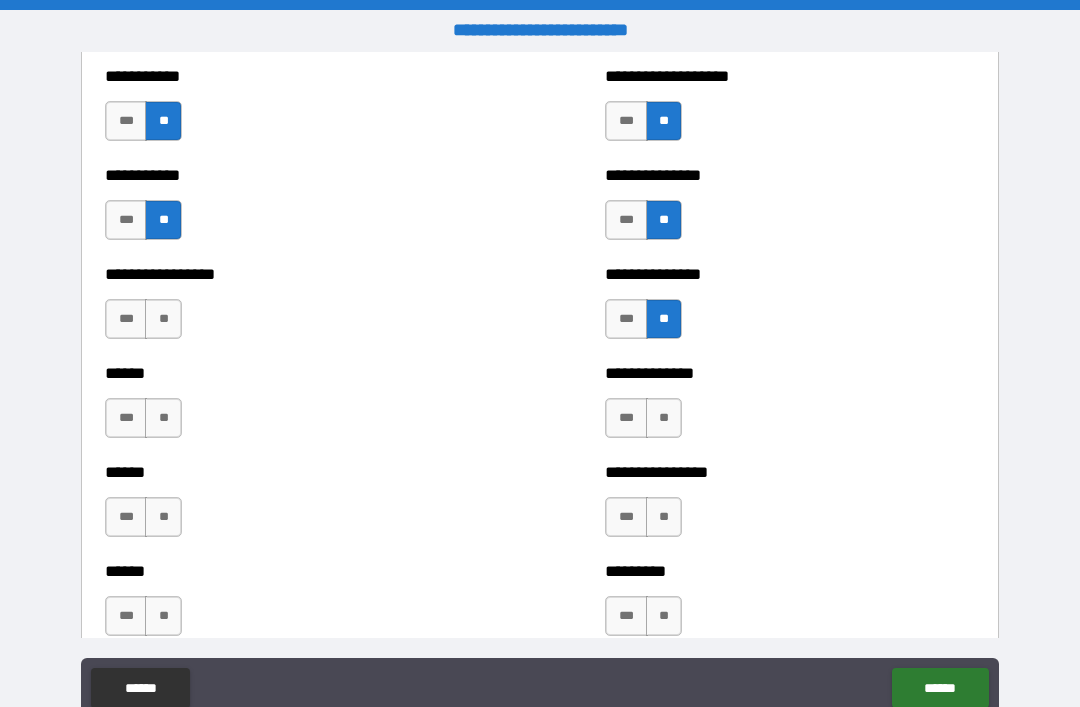 scroll, scrollTop: 2708, scrollLeft: 0, axis: vertical 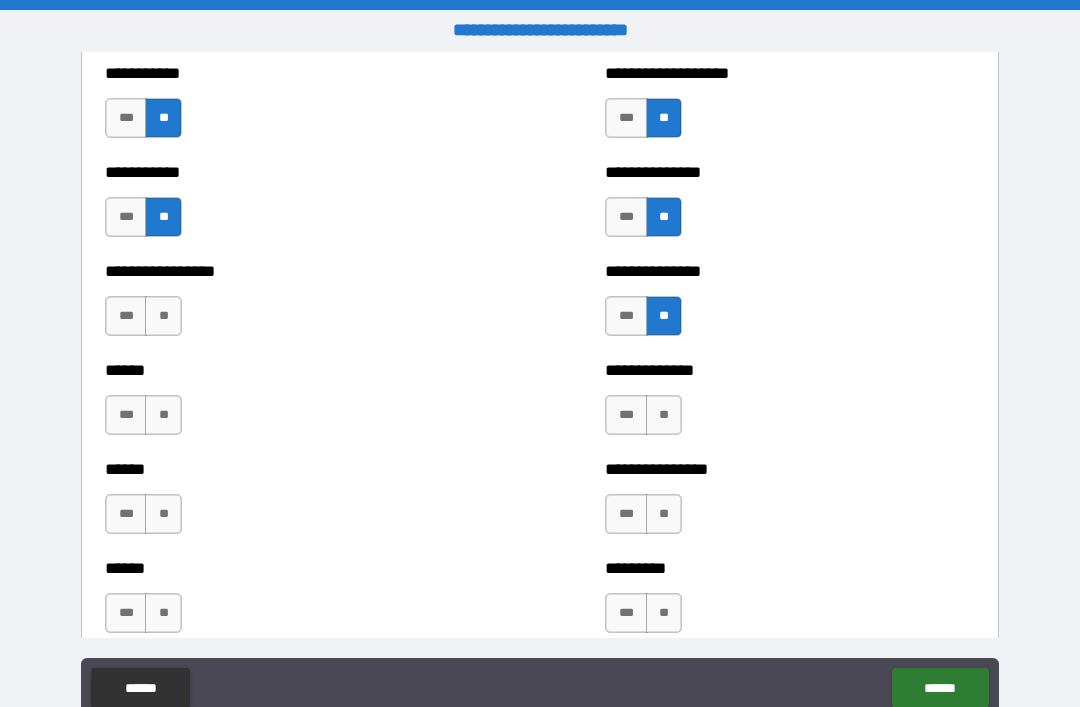 click on "**" at bounding box center (163, 316) 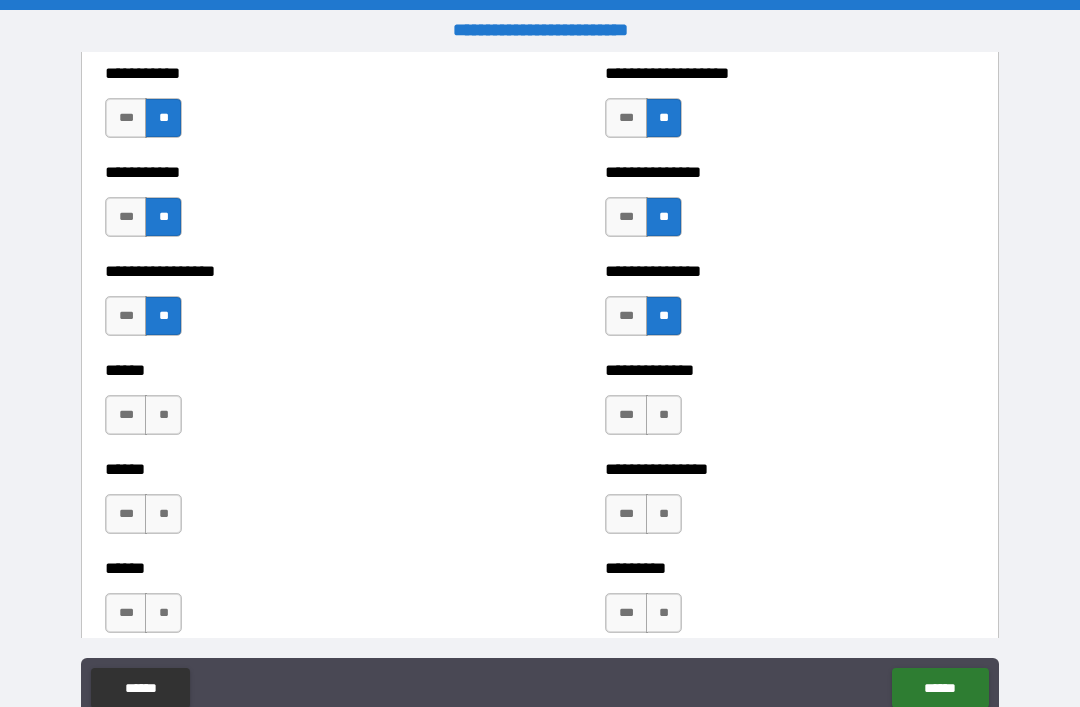 click on "**" at bounding box center (163, 415) 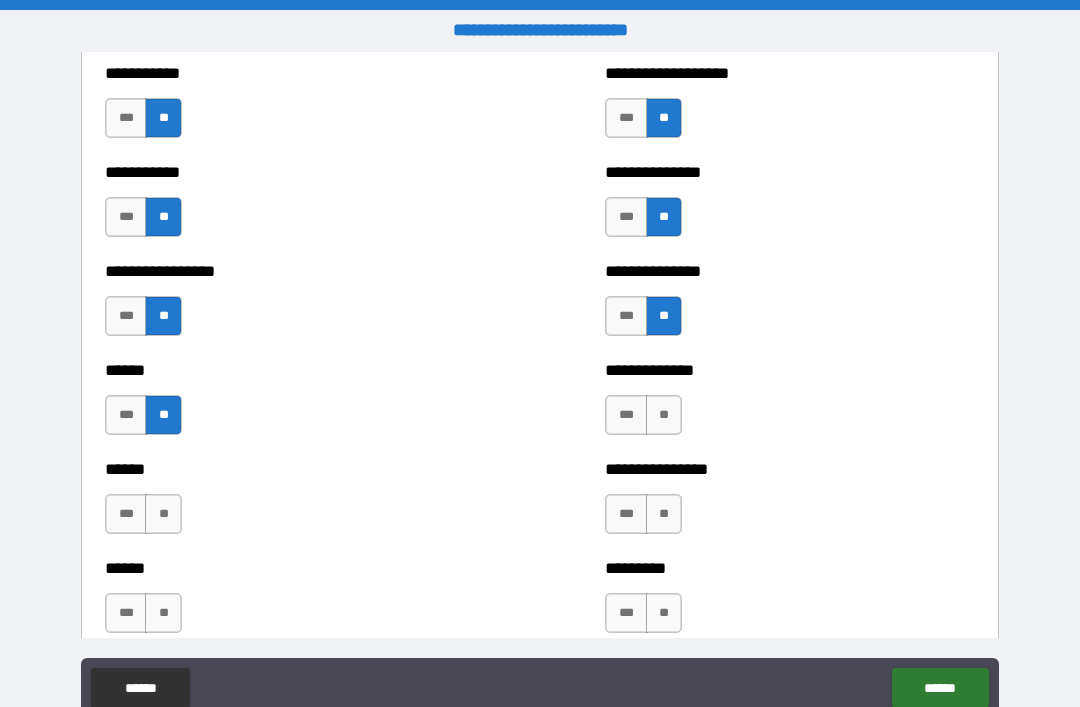 click on "**" at bounding box center [664, 415] 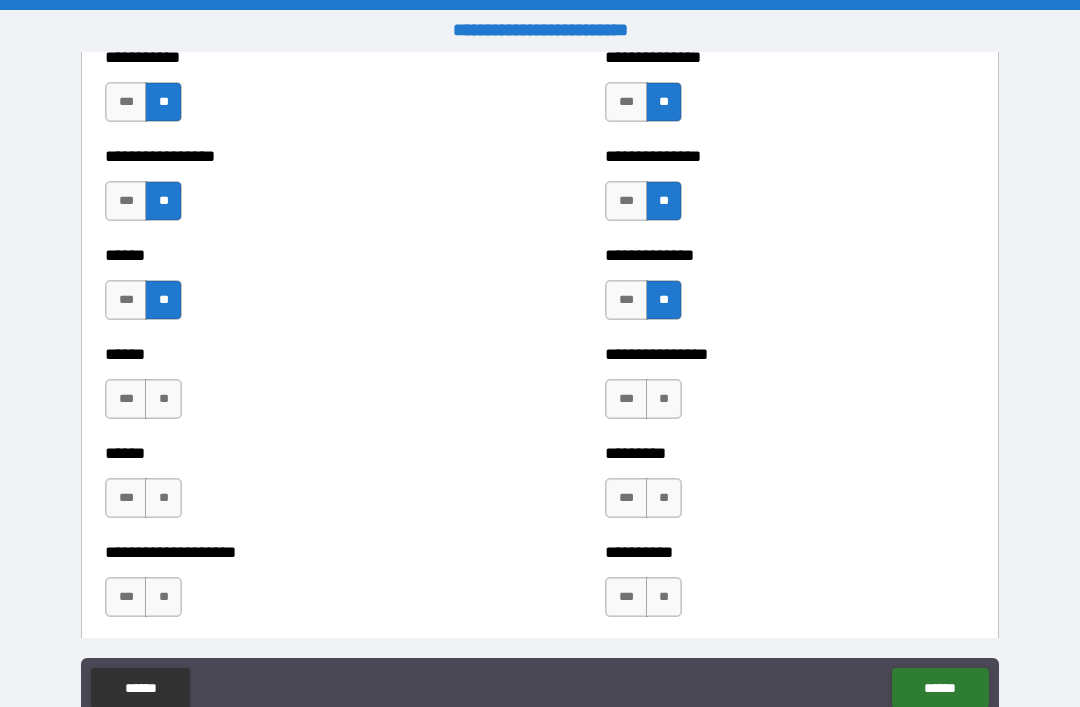 scroll, scrollTop: 2837, scrollLeft: 0, axis: vertical 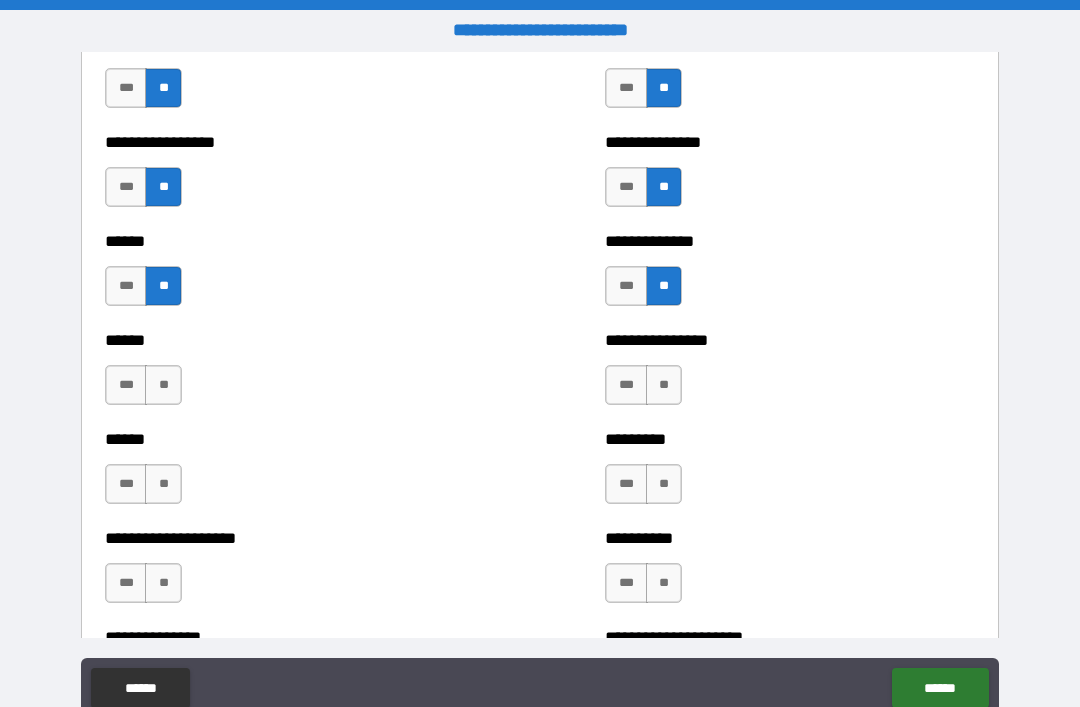 click on "**" at bounding box center [664, 385] 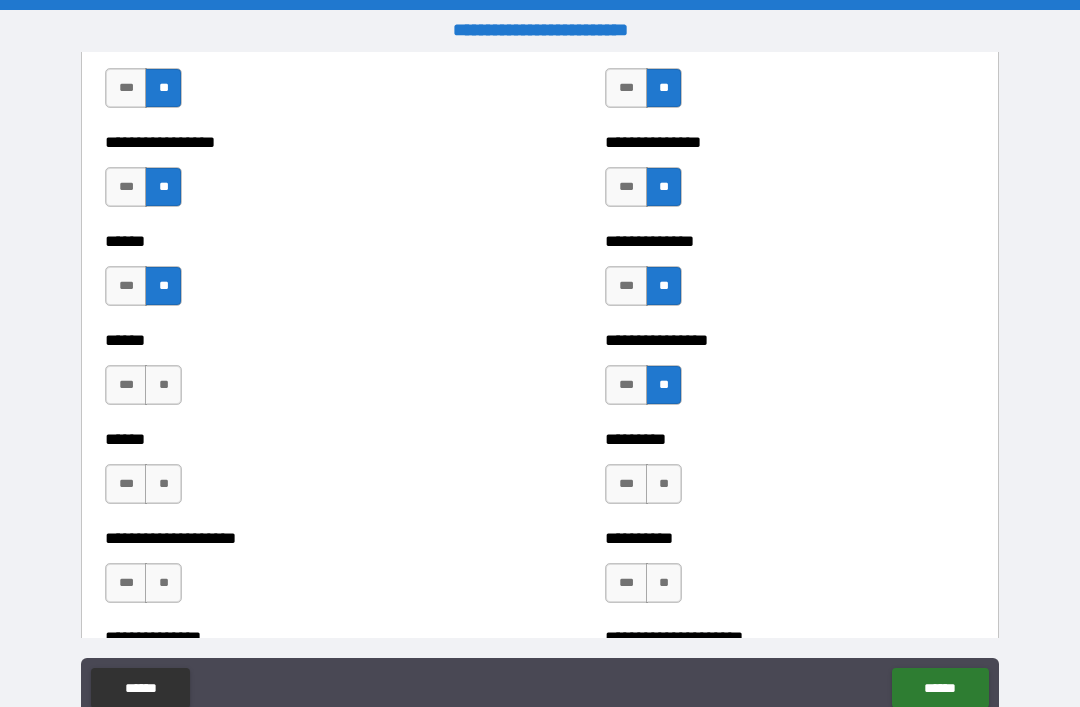 click on "**" at bounding box center (163, 385) 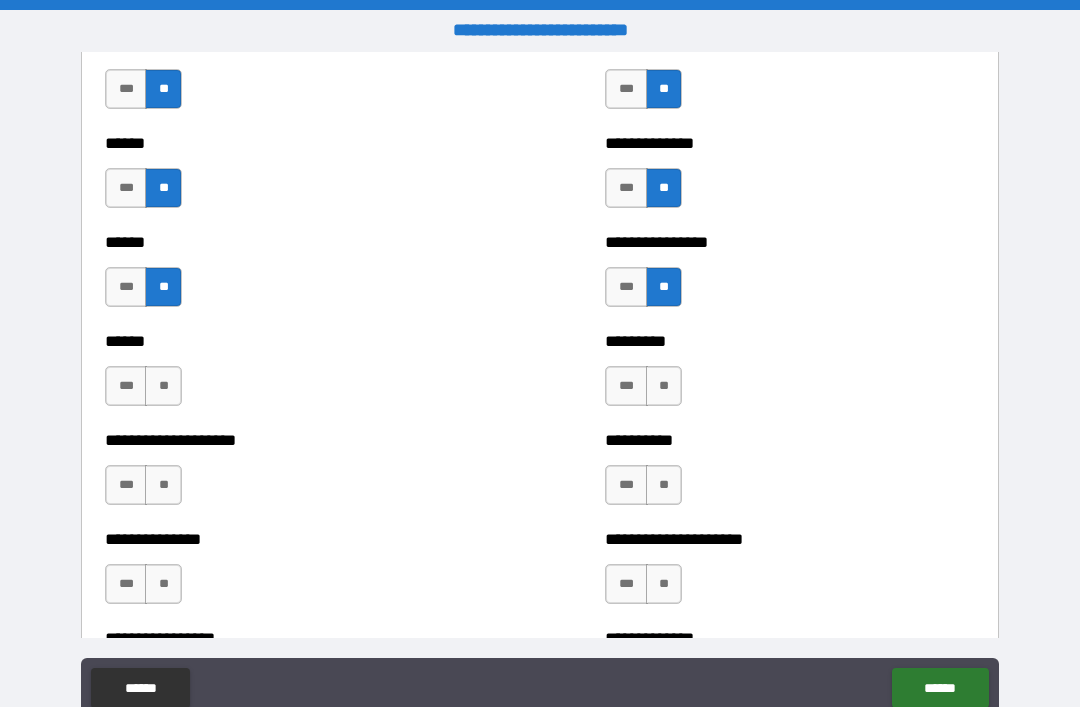 scroll, scrollTop: 2936, scrollLeft: 0, axis: vertical 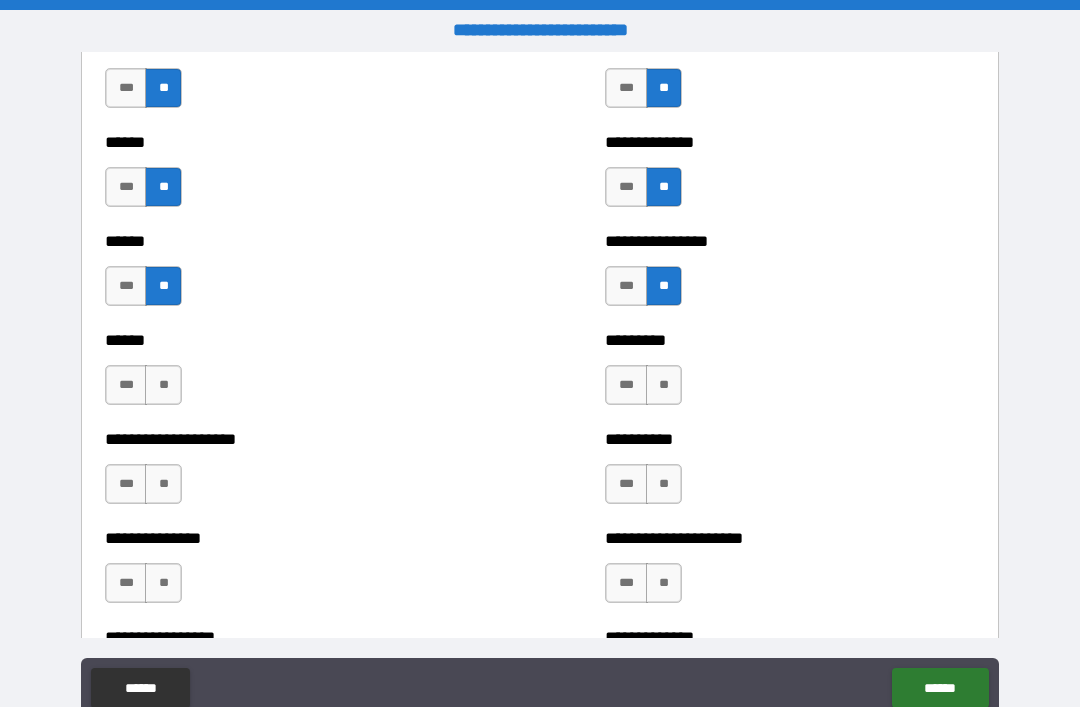 click on "**" at bounding box center [163, 385] 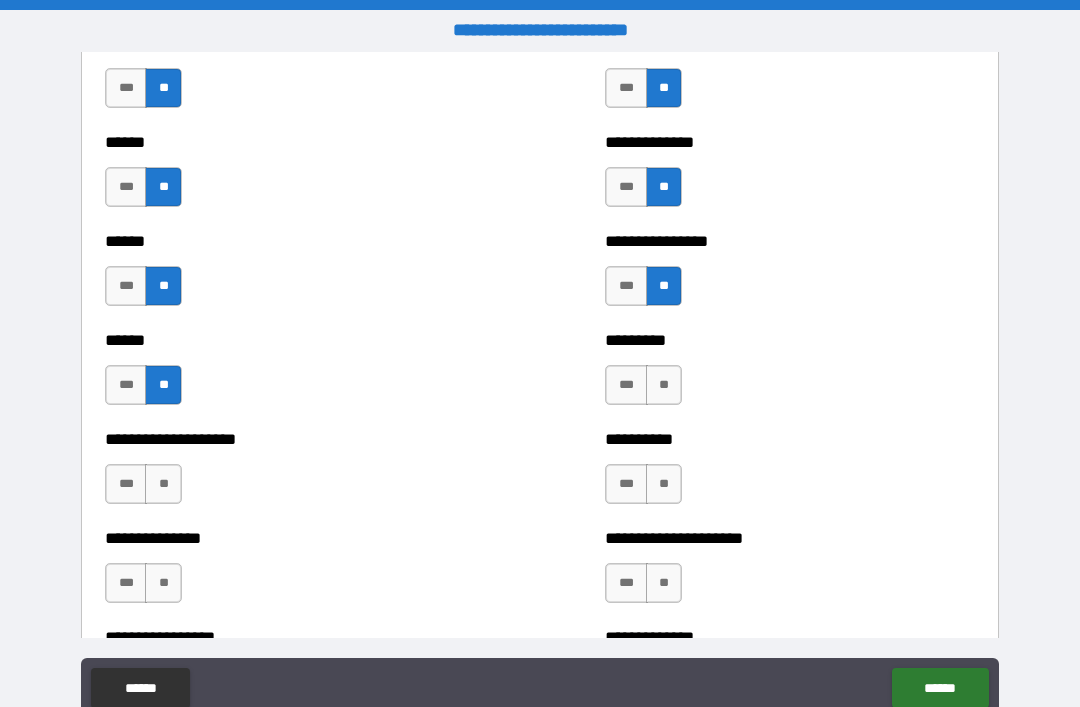 click on "**" at bounding box center (664, 385) 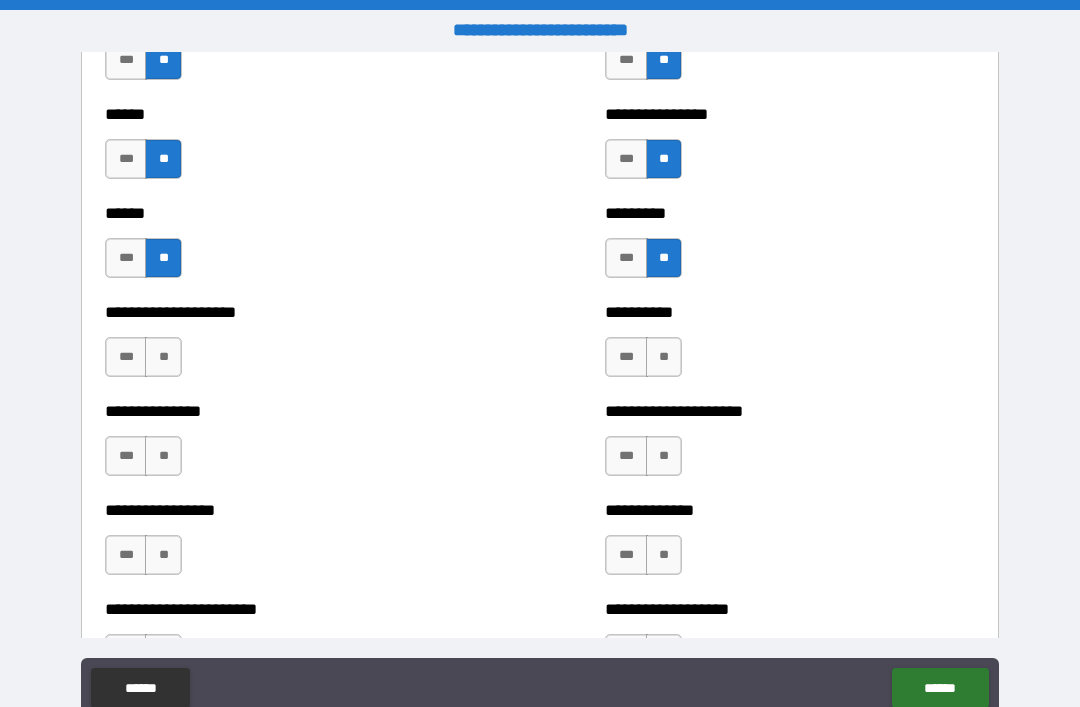 scroll, scrollTop: 3064, scrollLeft: 0, axis: vertical 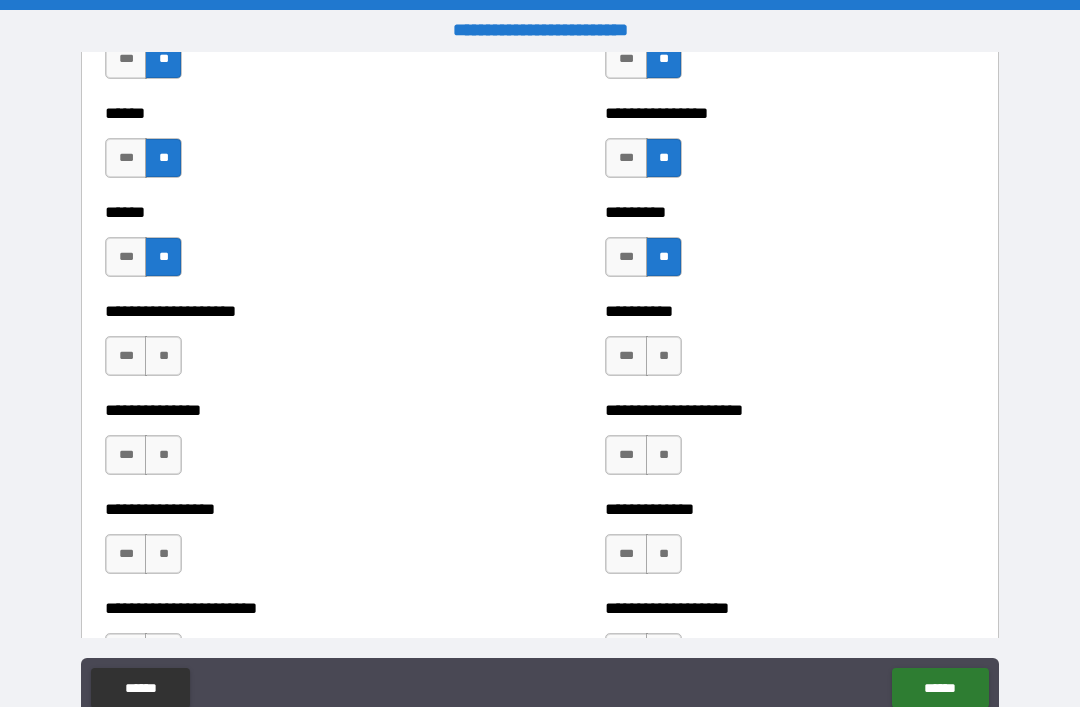 click on "**" at bounding box center (163, 356) 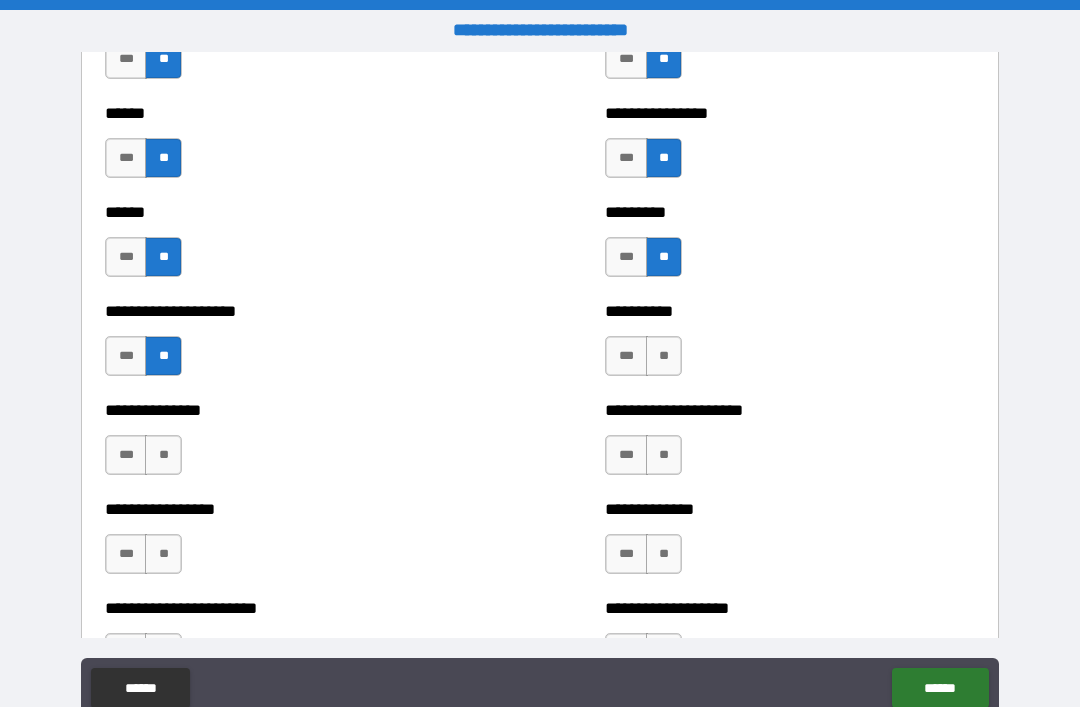click on "**" at bounding box center [664, 356] 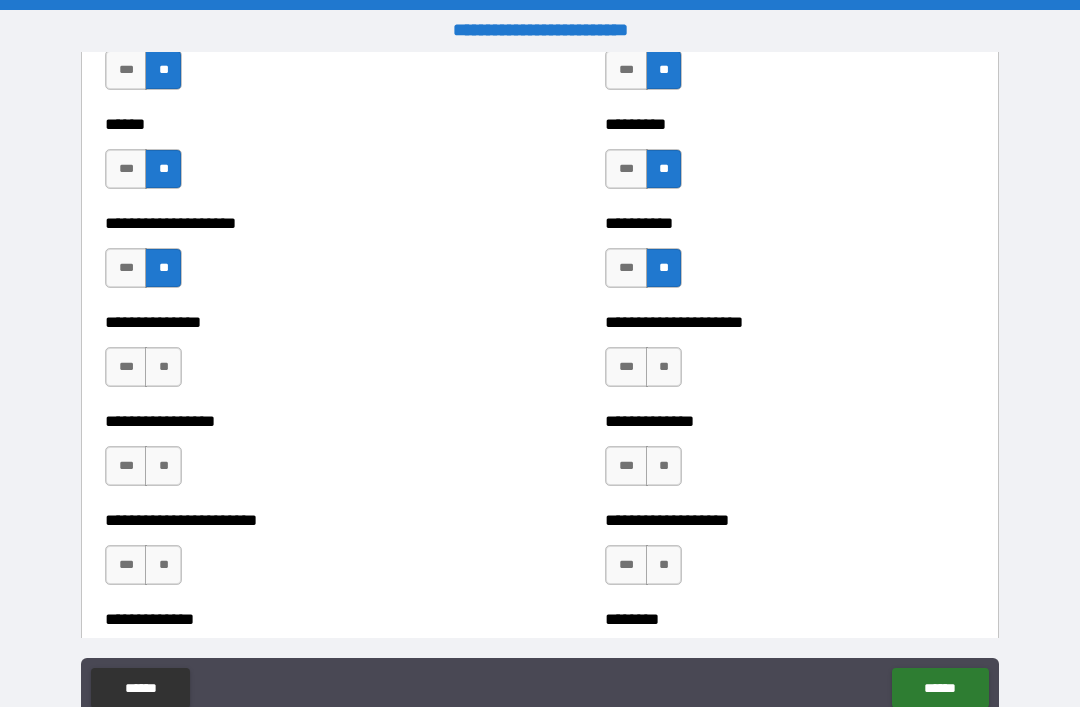 scroll, scrollTop: 3156, scrollLeft: 0, axis: vertical 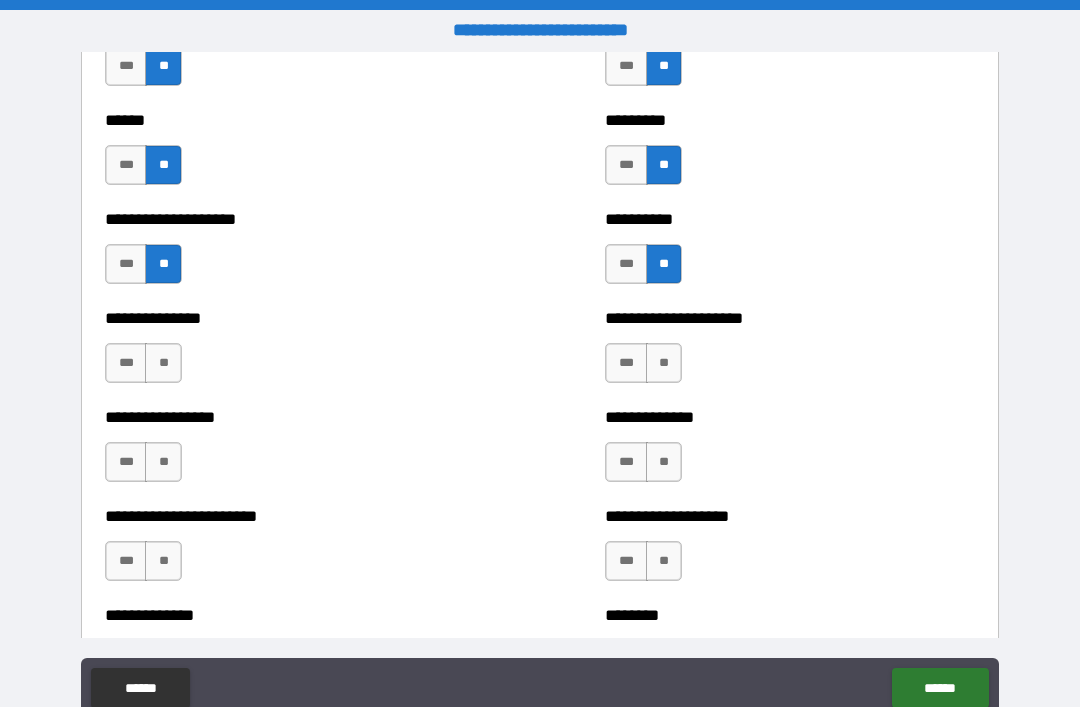 click on "**" at bounding box center [163, 363] 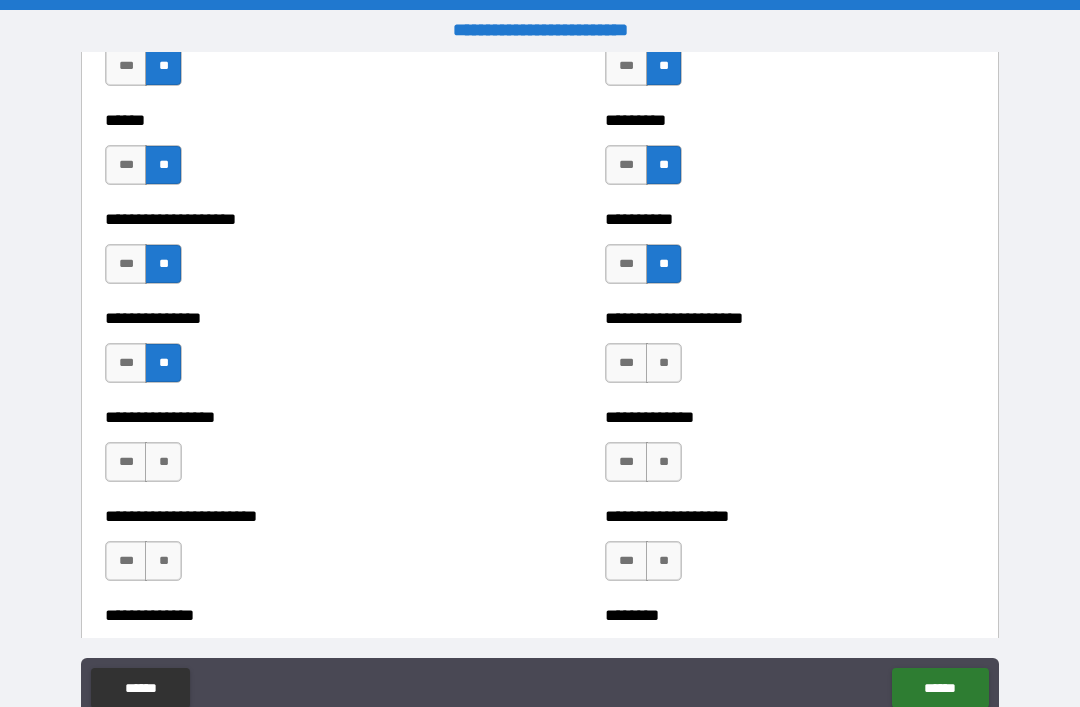 click on "**" at bounding box center [664, 363] 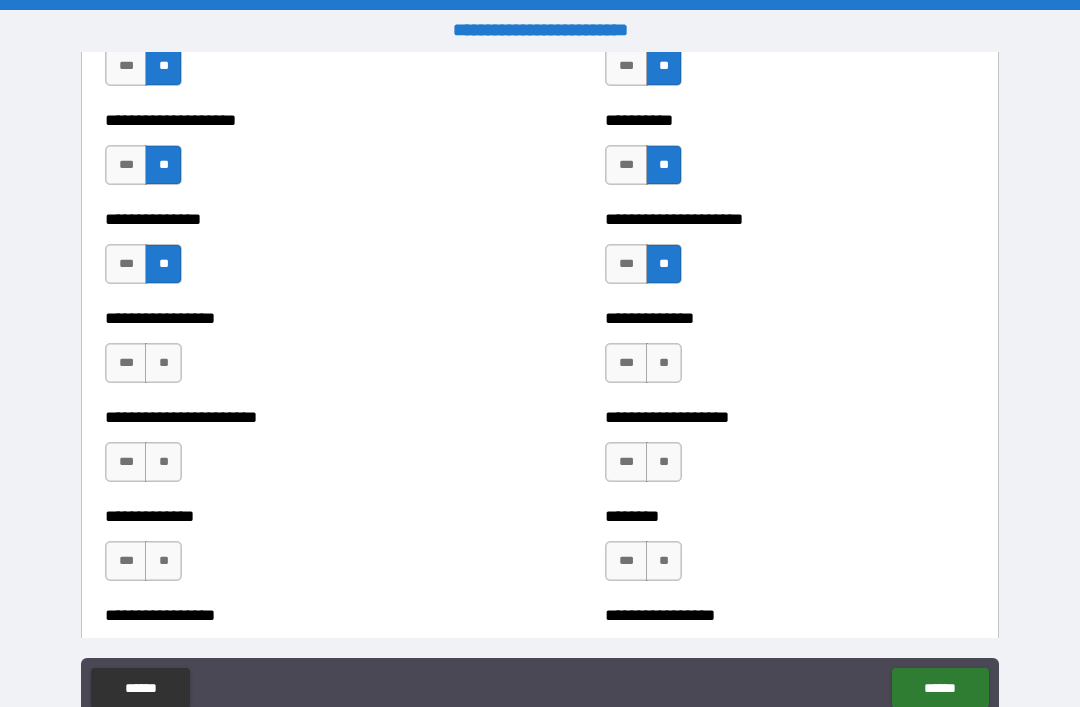 scroll, scrollTop: 3256, scrollLeft: 0, axis: vertical 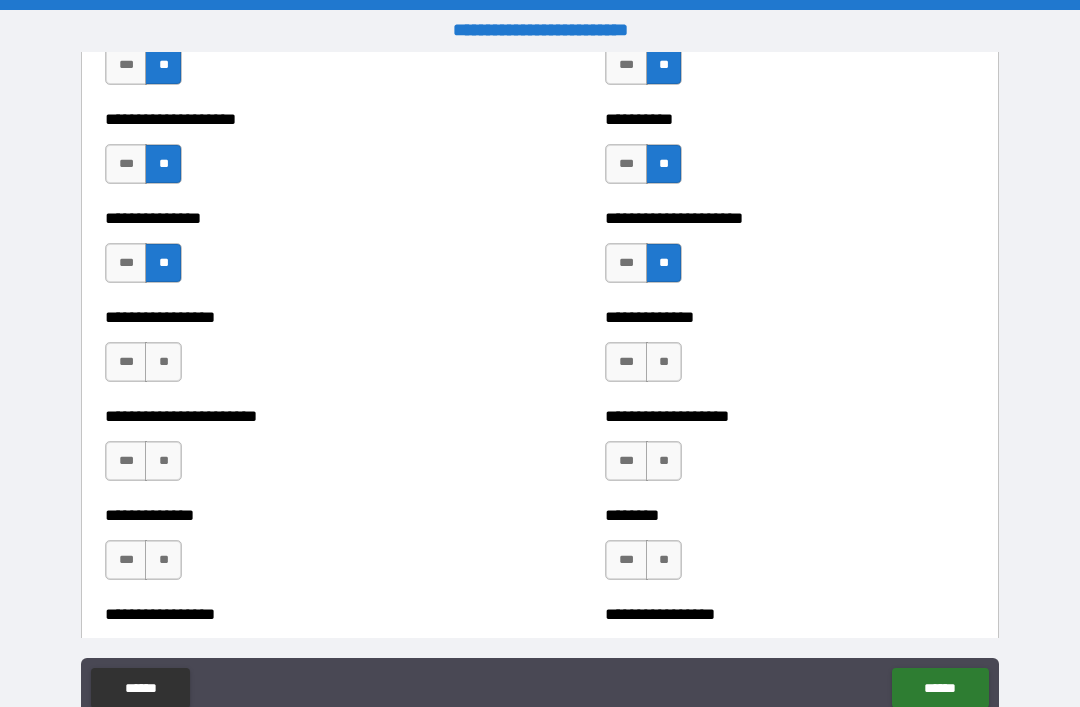 click on "**" at bounding box center [163, 362] 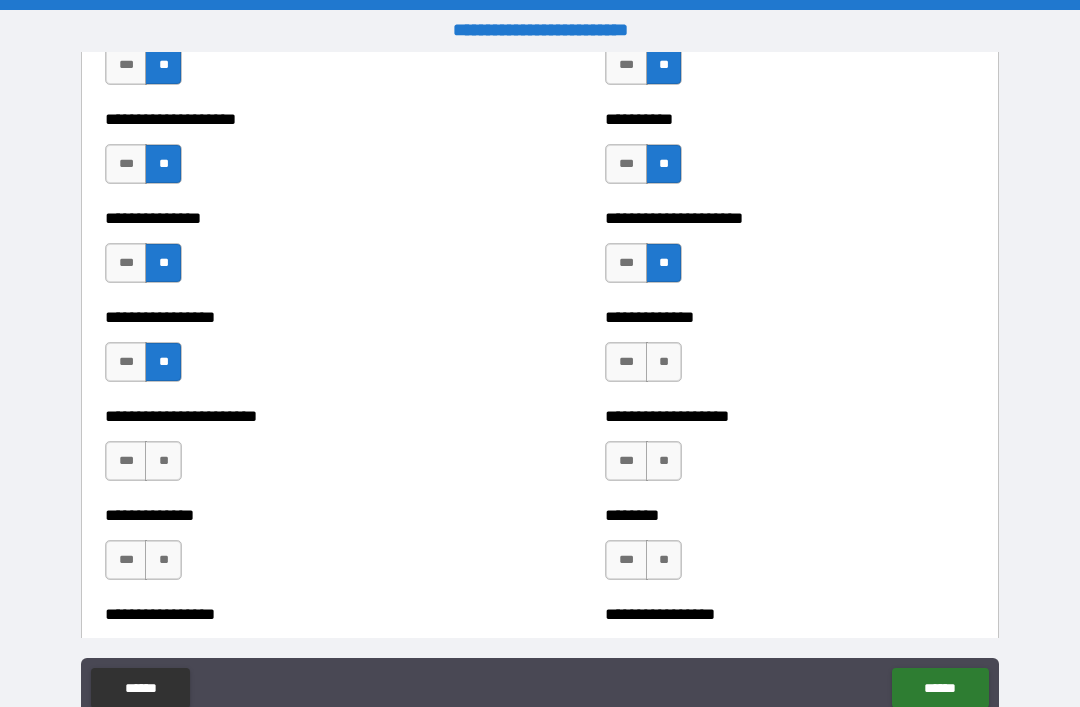 click on "**" at bounding box center (664, 362) 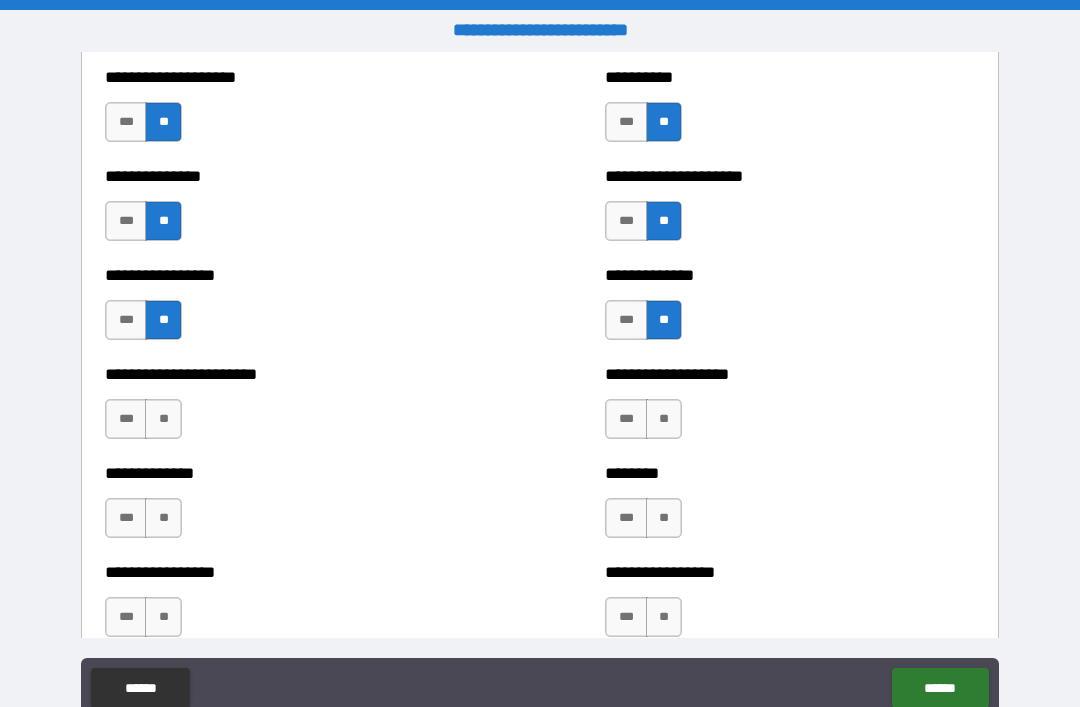 scroll, scrollTop: 3383, scrollLeft: 0, axis: vertical 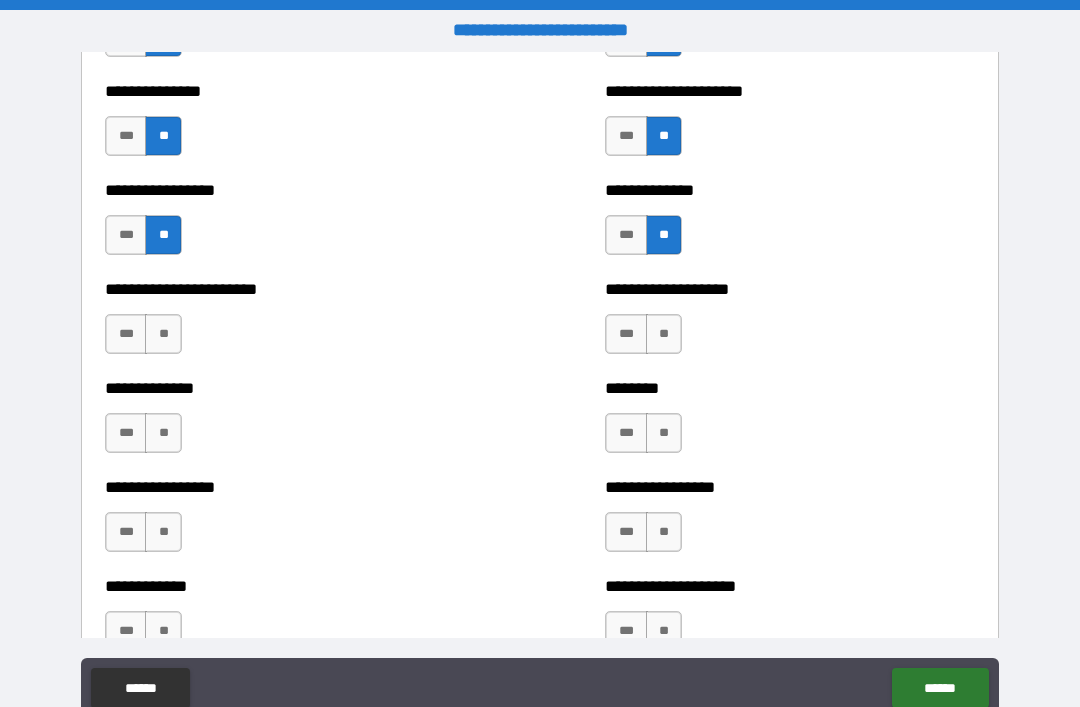 click on "**" at bounding box center (163, 334) 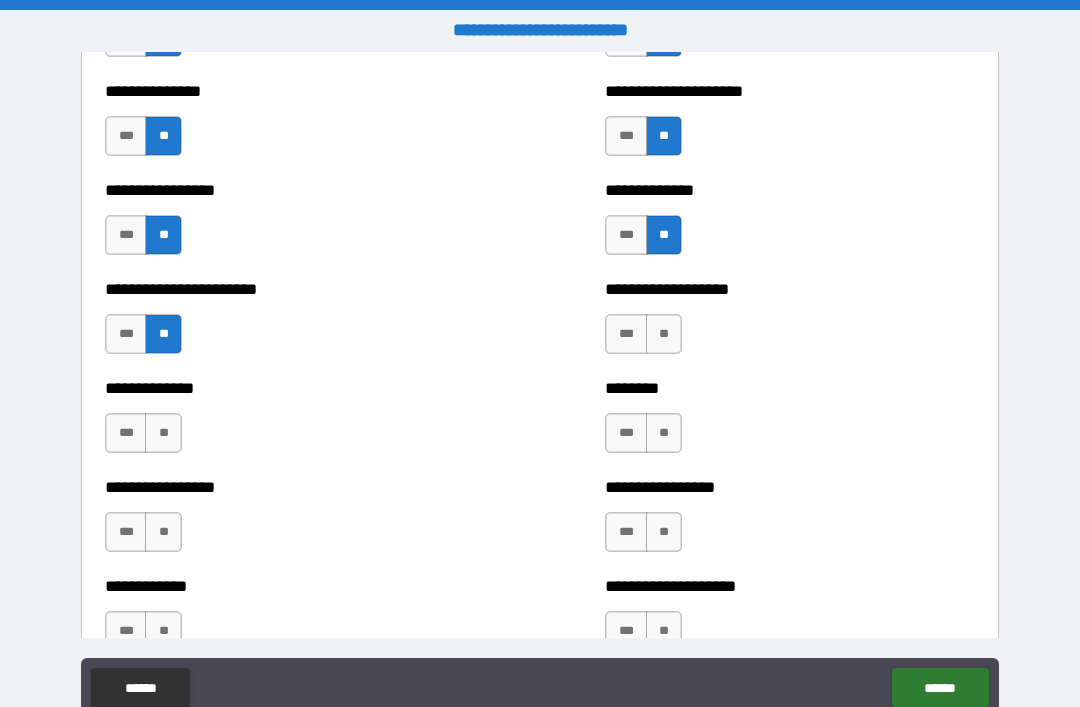 click on "**" at bounding box center (664, 334) 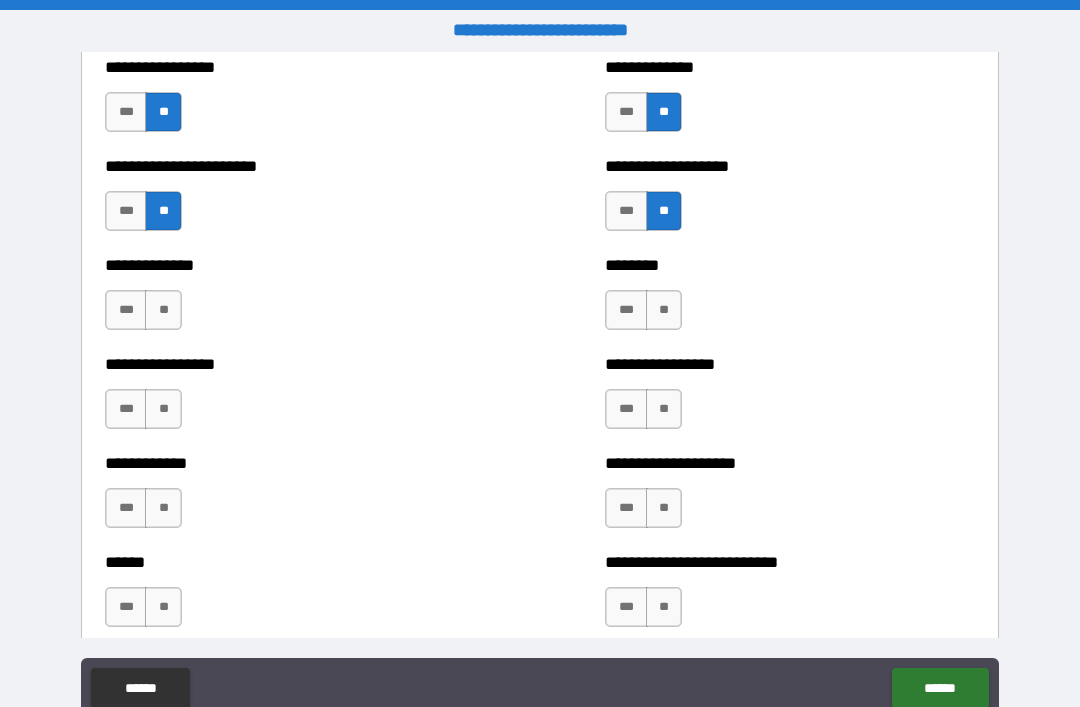 scroll, scrollTop: 3507, scrollLeft: 0, axis: vertical 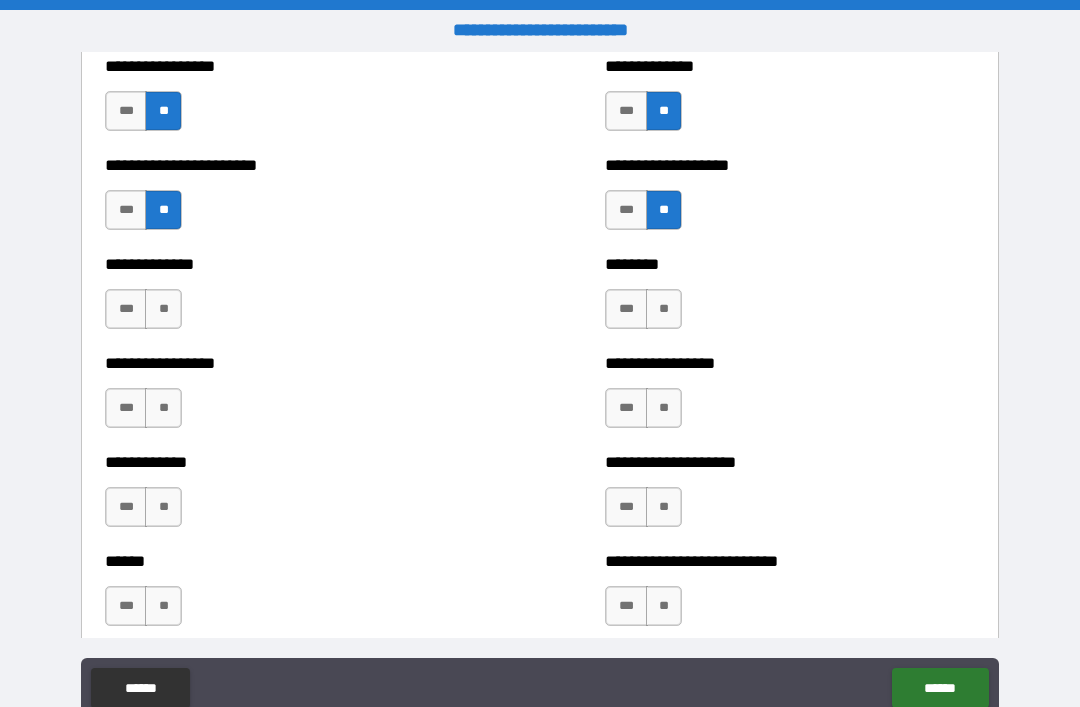 click on "**" at bounding box center (163, 309) 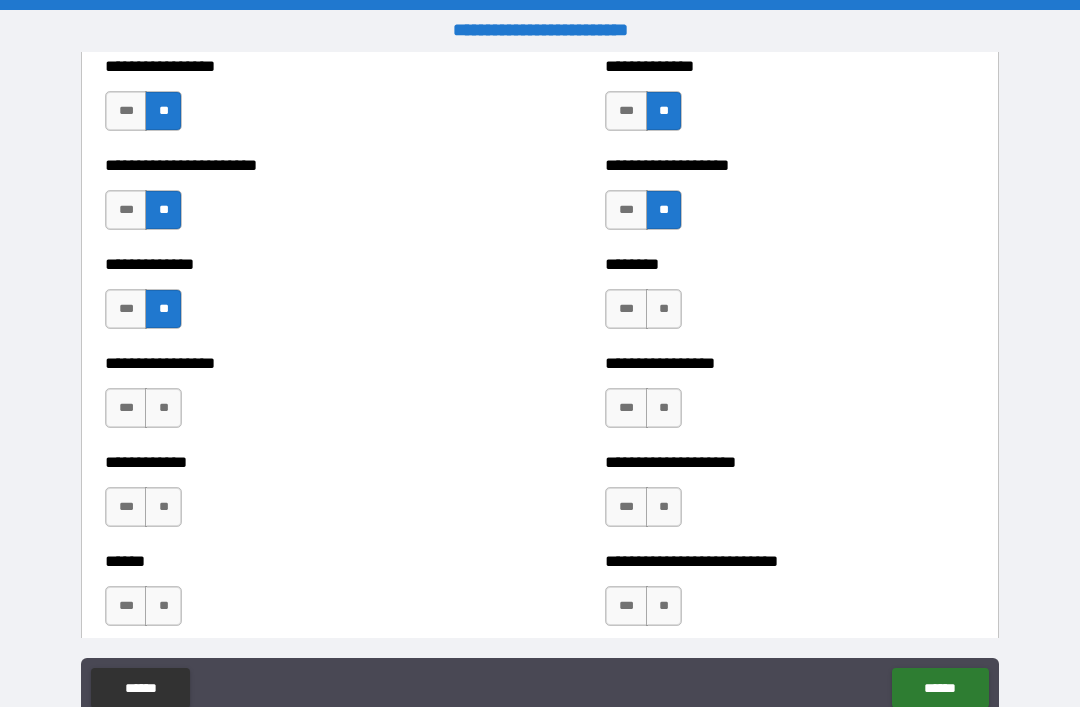 click on "**" at bounding box center (664, 309) 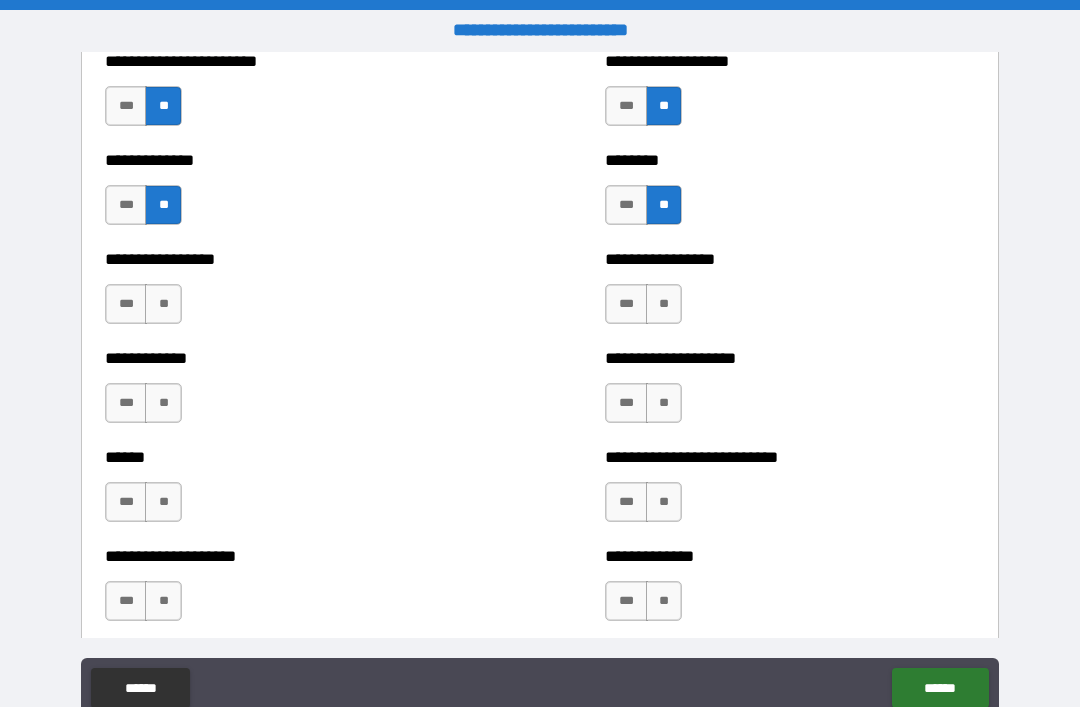 scroll, scrollTop: 3613, scrollLeft: 0, axis: vertical 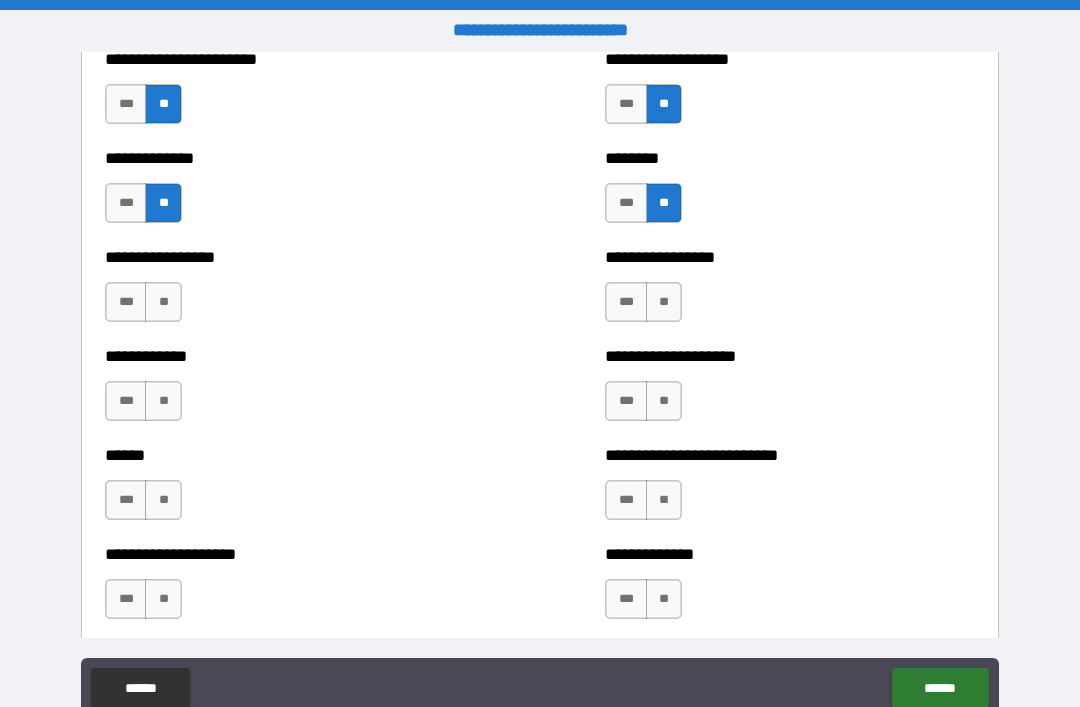 click on "**" at bounding box center (163, 302) 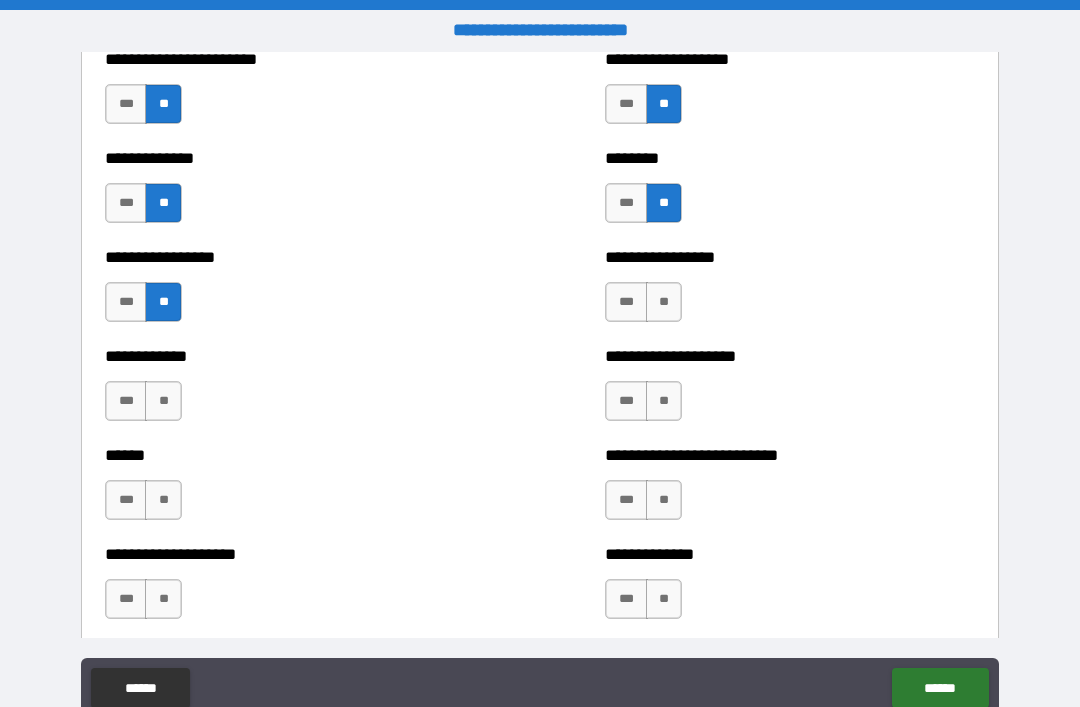 click on "**" at bounding box center [664, 302] 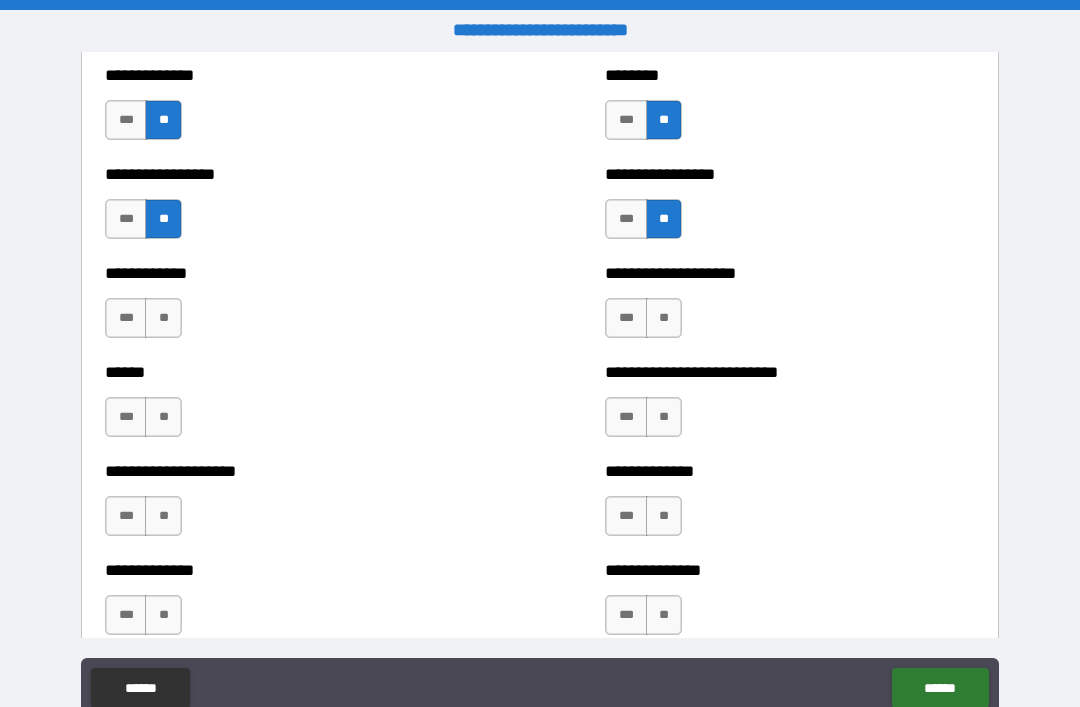 scroll, scrollTop: 3697, scrollLeft: 0, axis: vertical 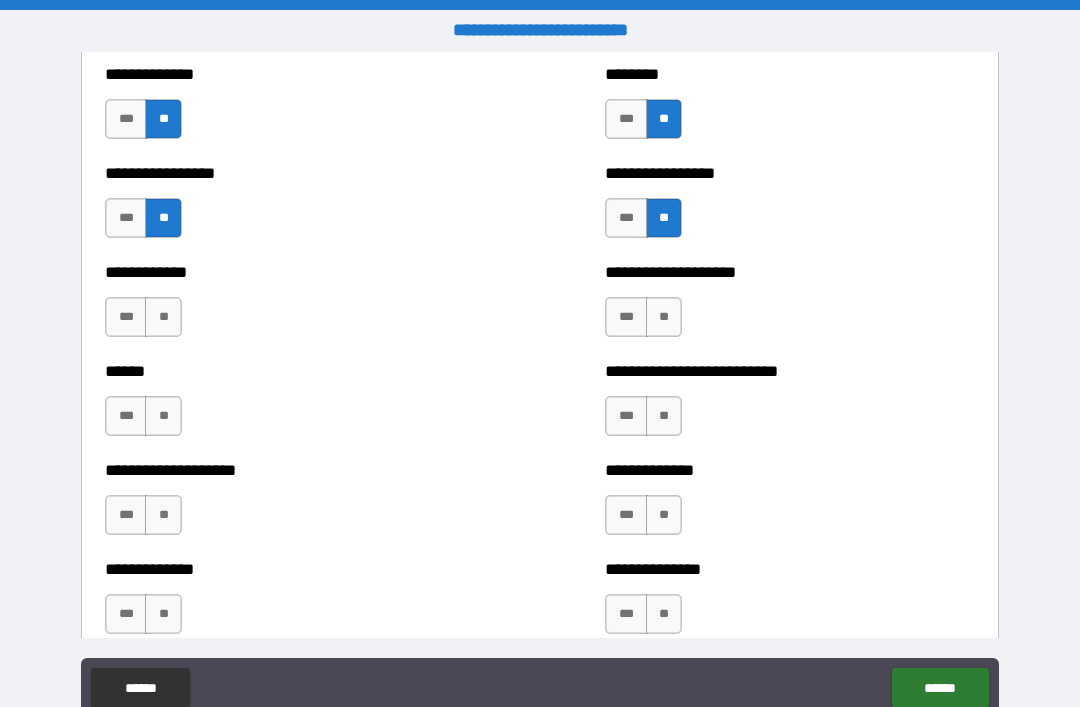 click on "**" at bounding box center [163, 317] 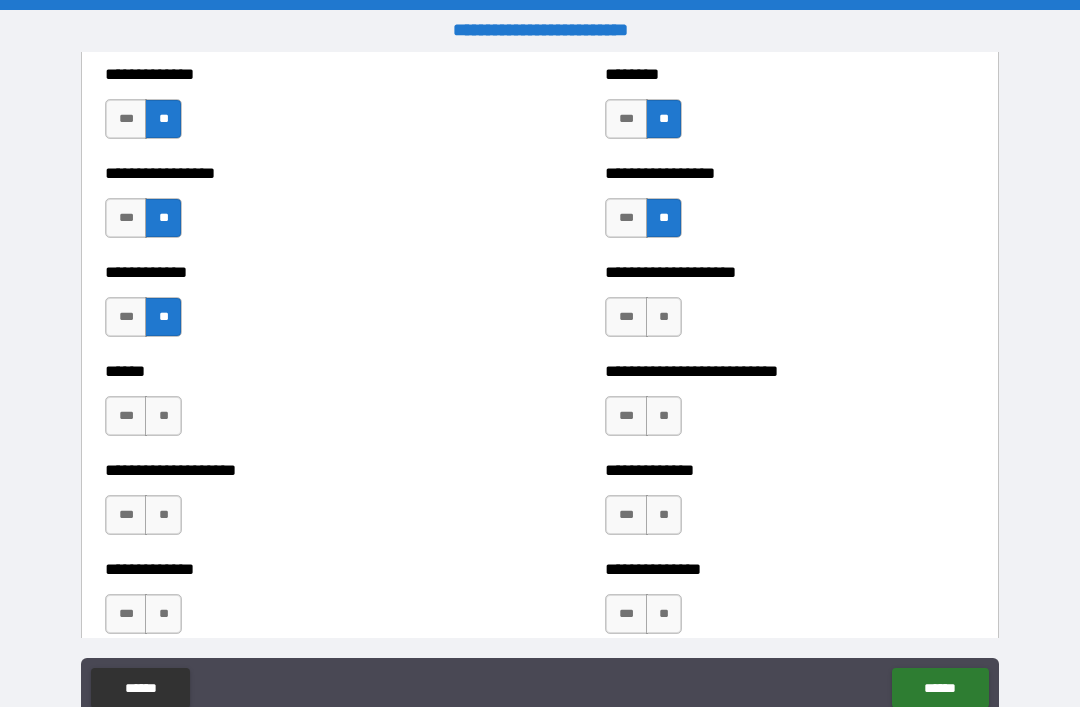 click on "**" at bounding box center (664, 317) 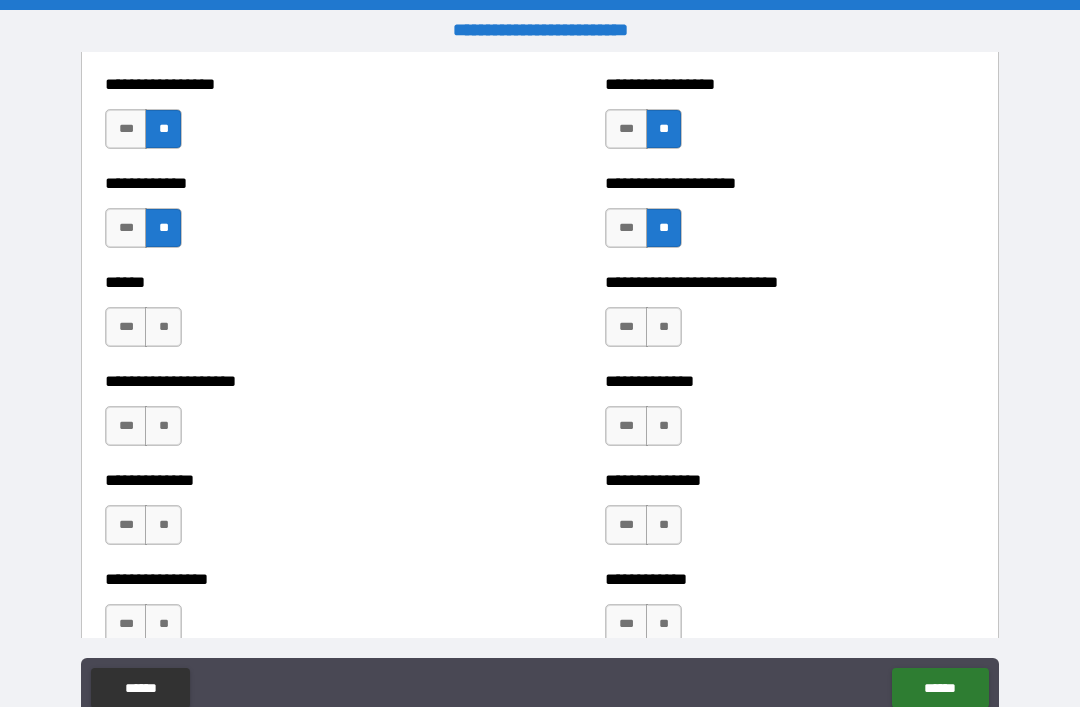 scroll, scrollTop: 3800, scrollLeft: 0, axis: vertical 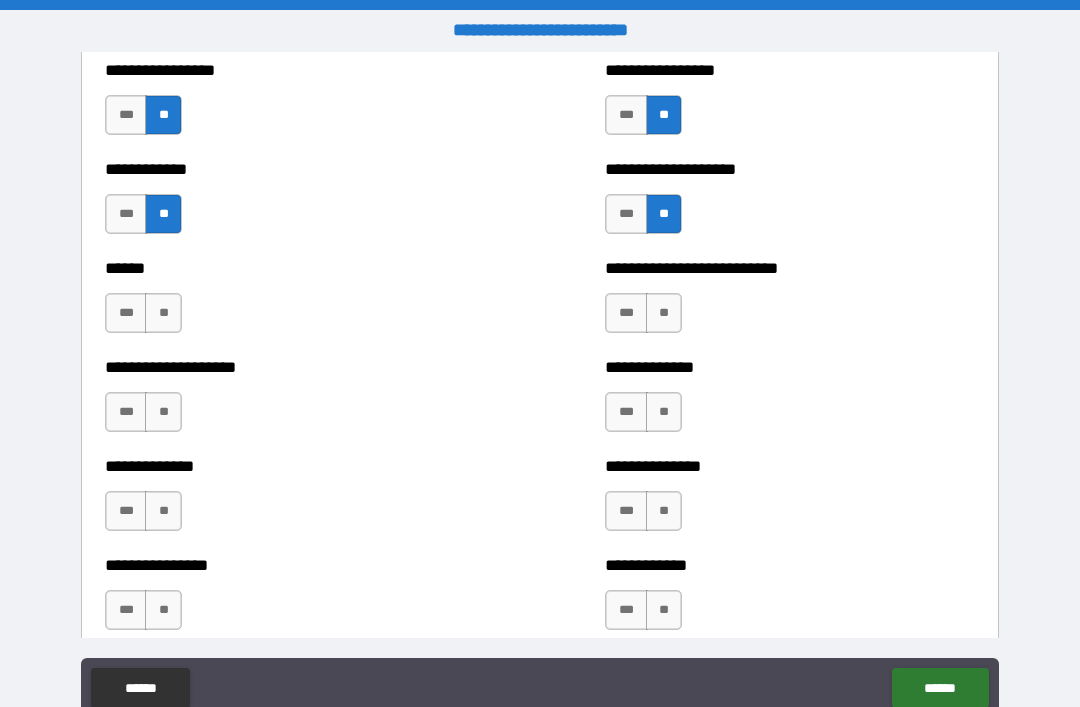 click on "**" at bounding box center (163, 313) 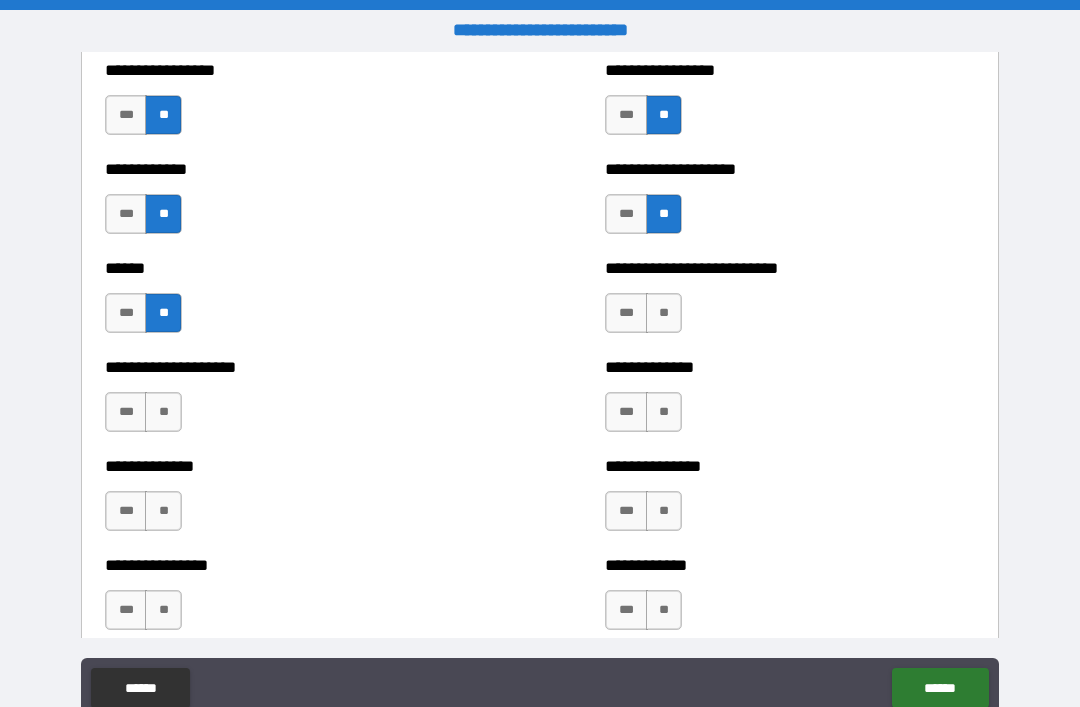 click on "**" at bounding box center (664, 313) 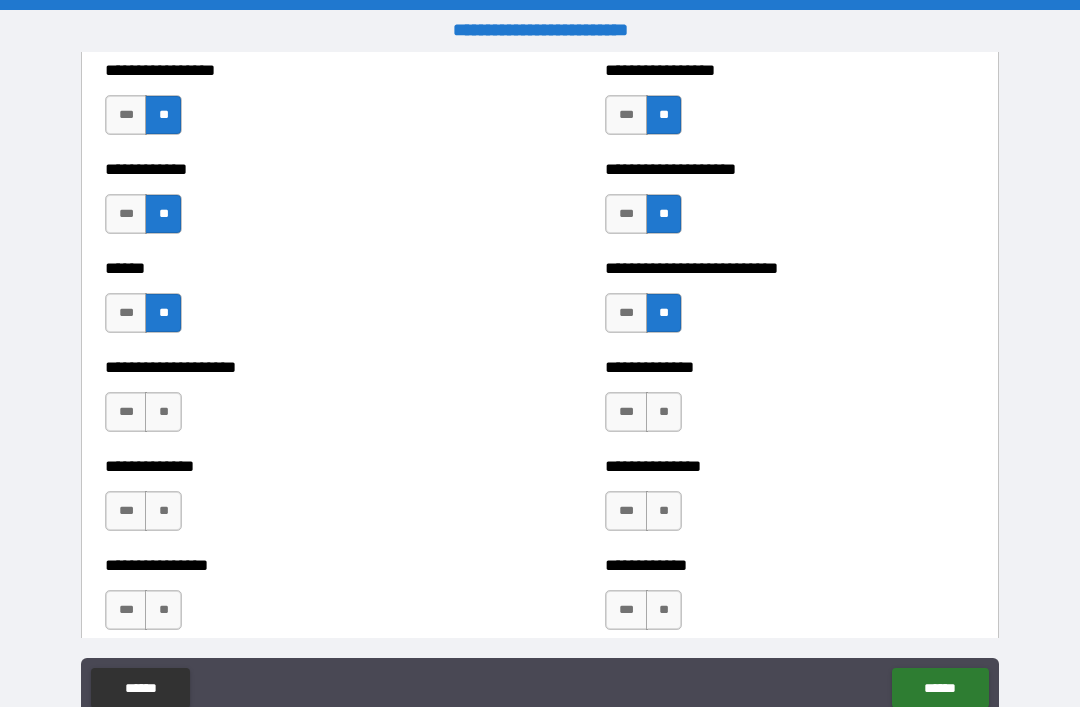 click on "**" at bounding box center [163, 412] 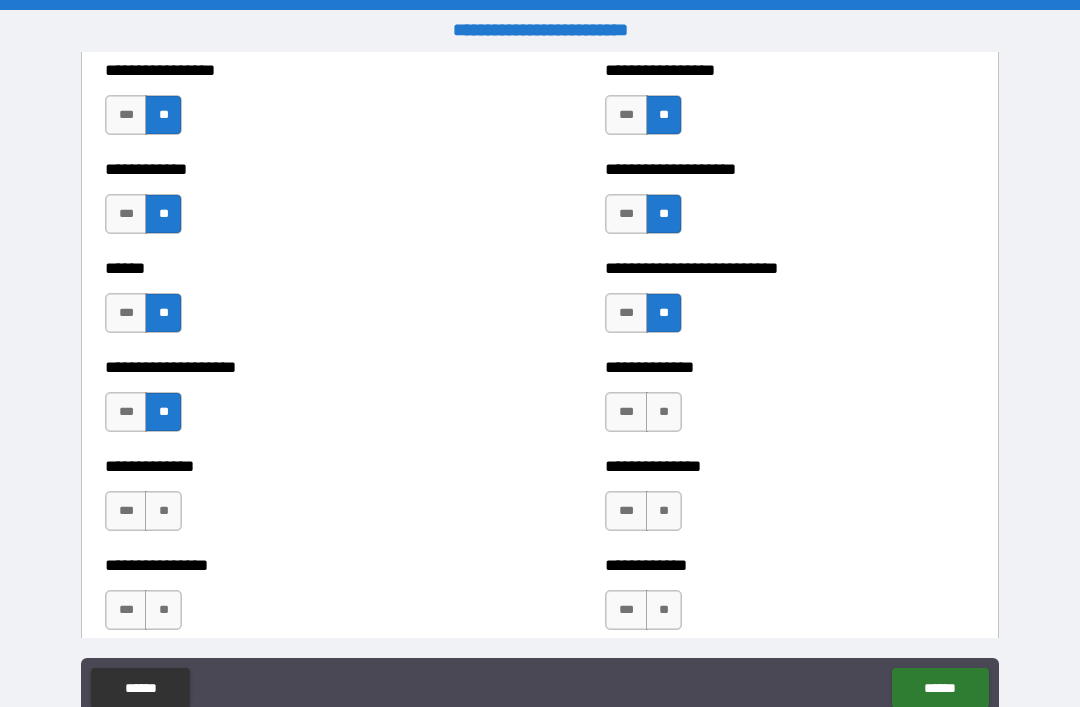 click on "**" at bounding box center [664, 412] 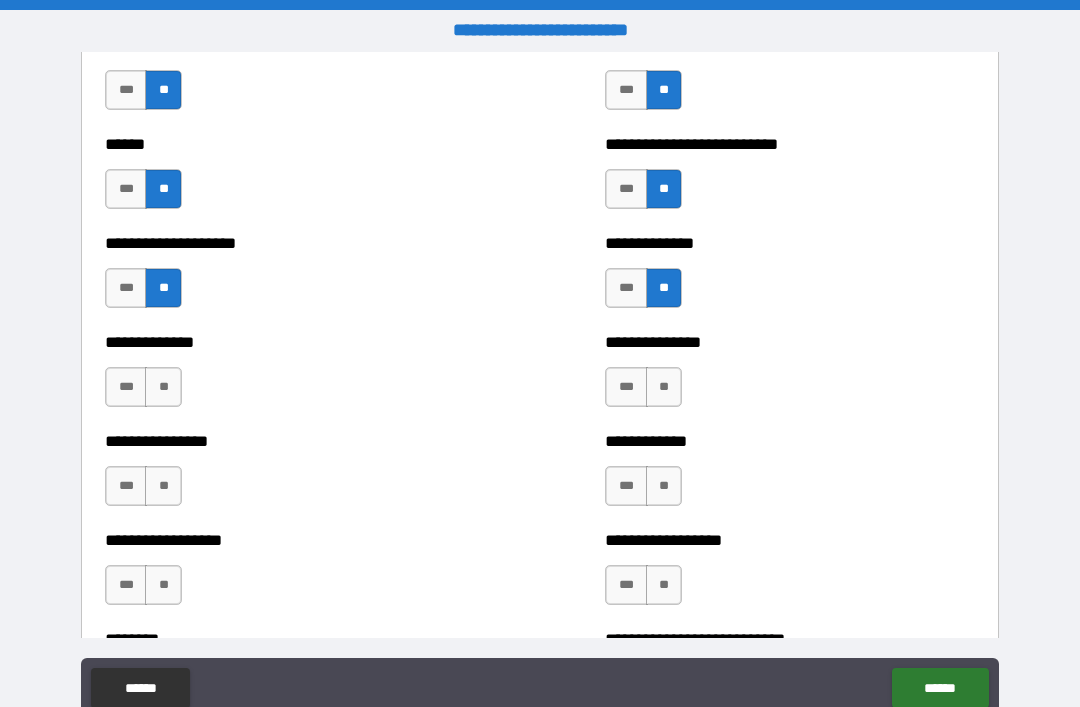 scroll, scrollTop: 3925, scrollLeft: 0, axis: vertical 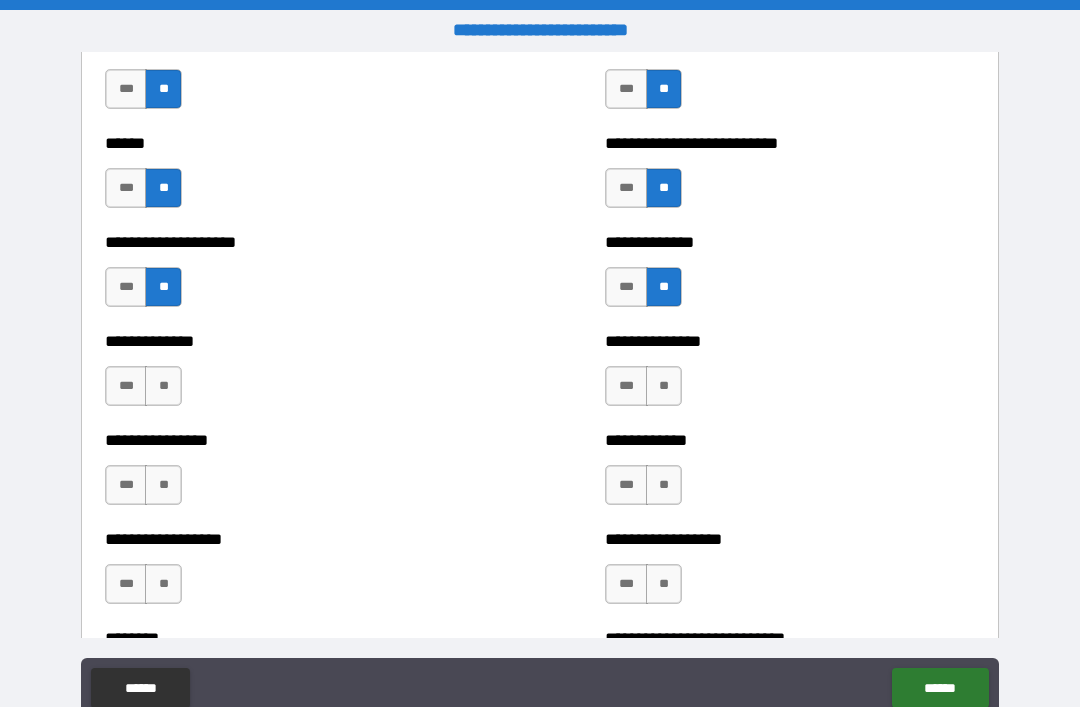 click on "**" at bounding box center (163, 386) 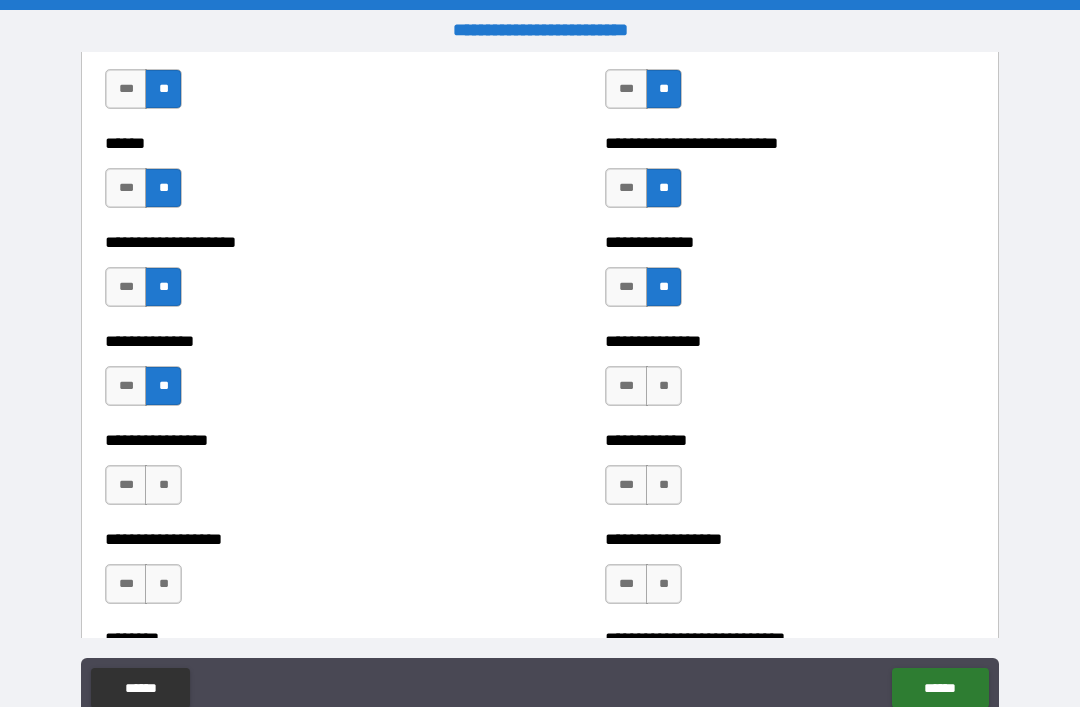 click on "**" at bounding box center [664, 386] 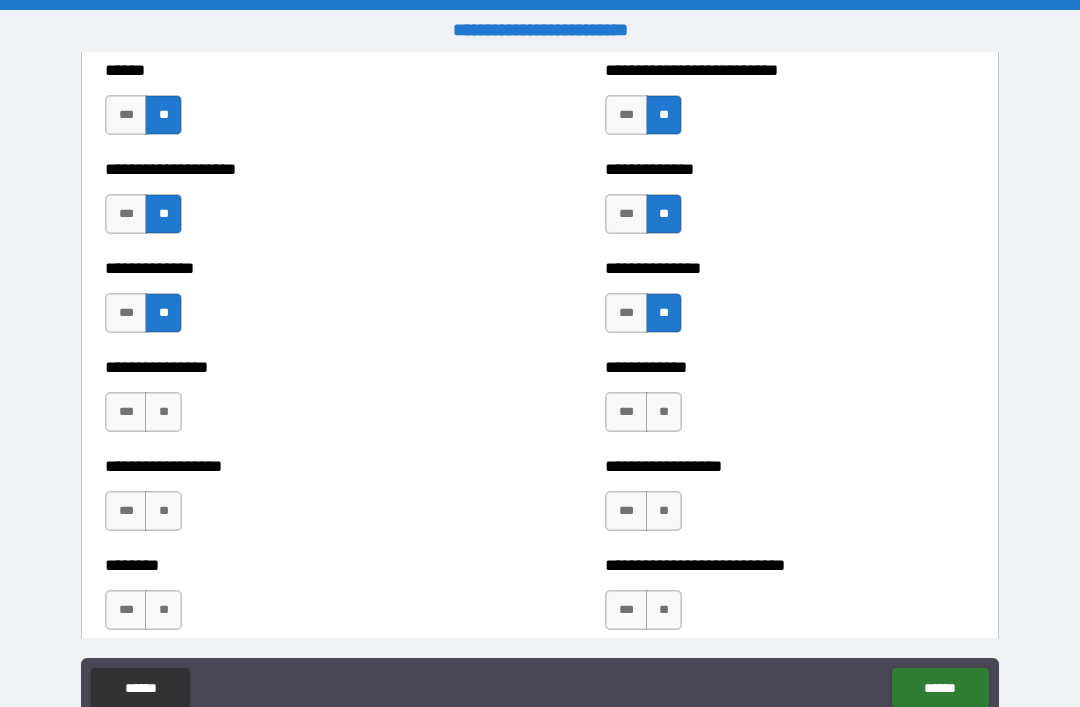 scroll, scrollTop: 4003, scrollLeft: 0, axis: vertical 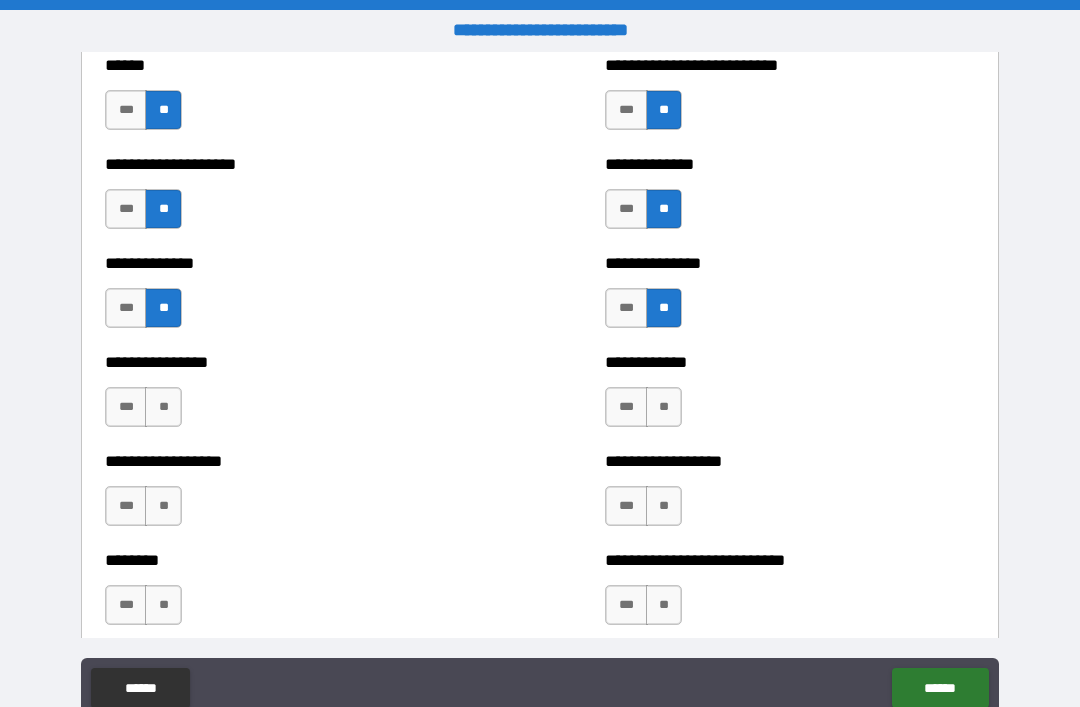 click on "**" at bounding box center (163, 407) 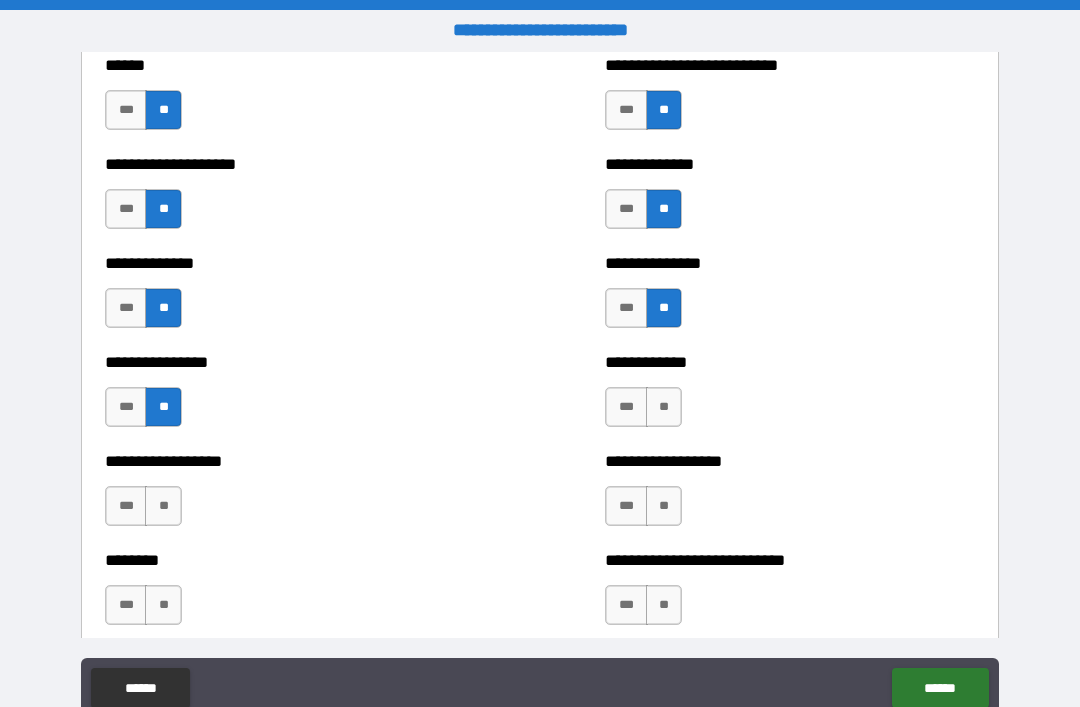 click on "**" at bounding box center [664, 407] 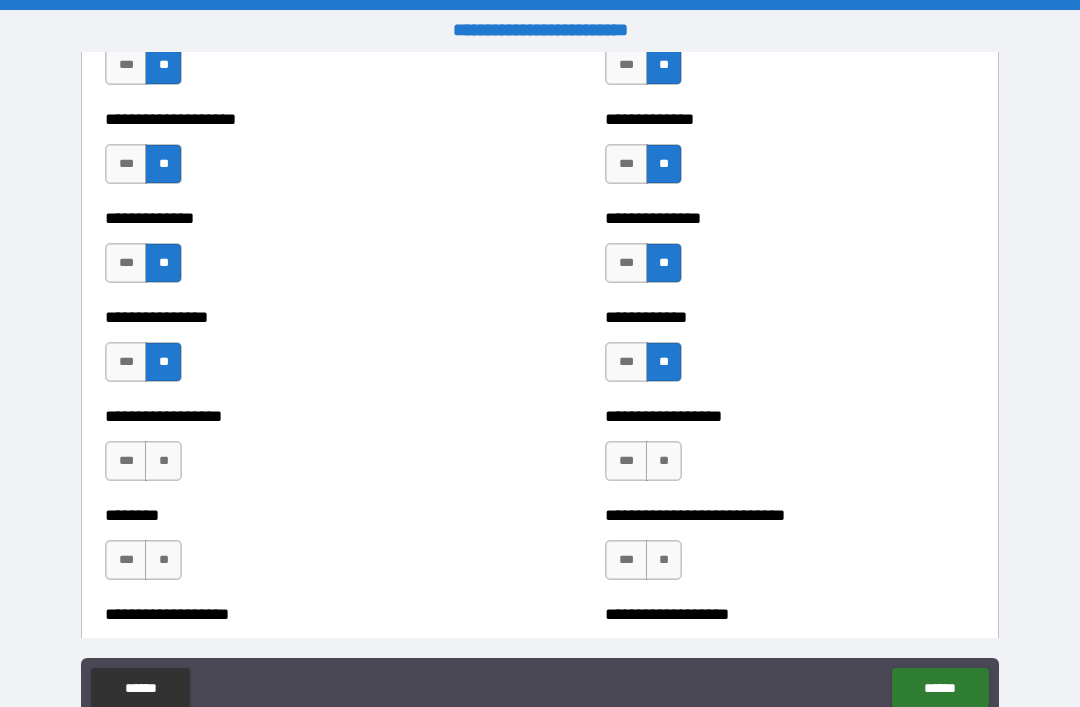 scroll, scrollTop: 4090, scrollLeft: 0, axis: vertical 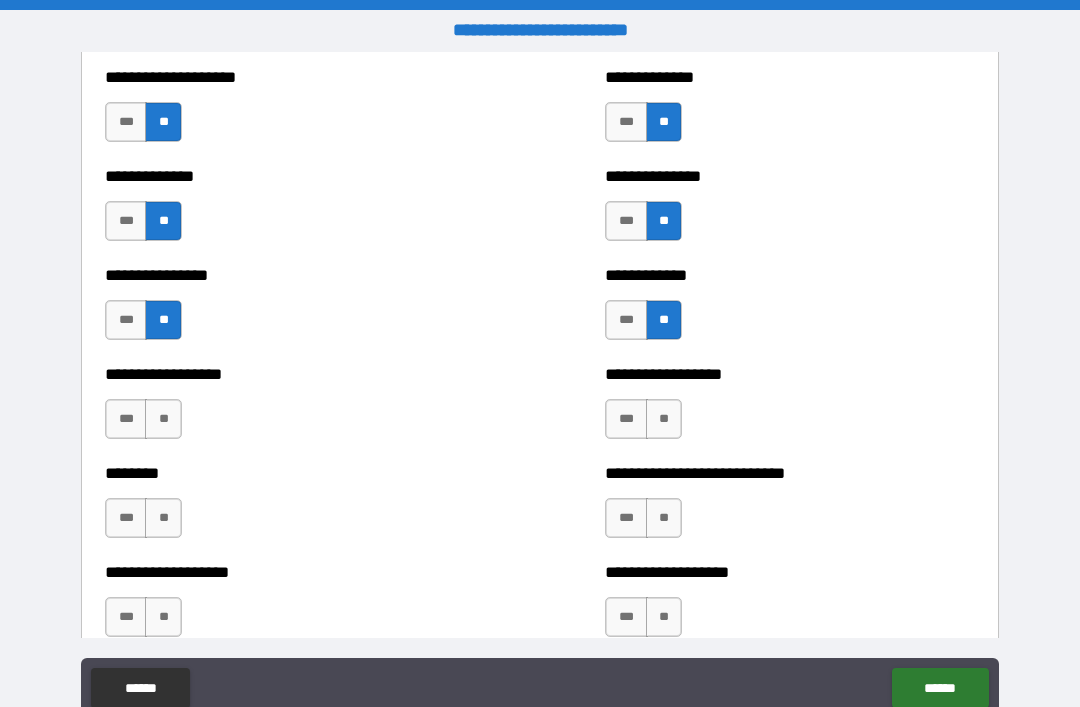 click on "**" at bounding box center (163, 419) 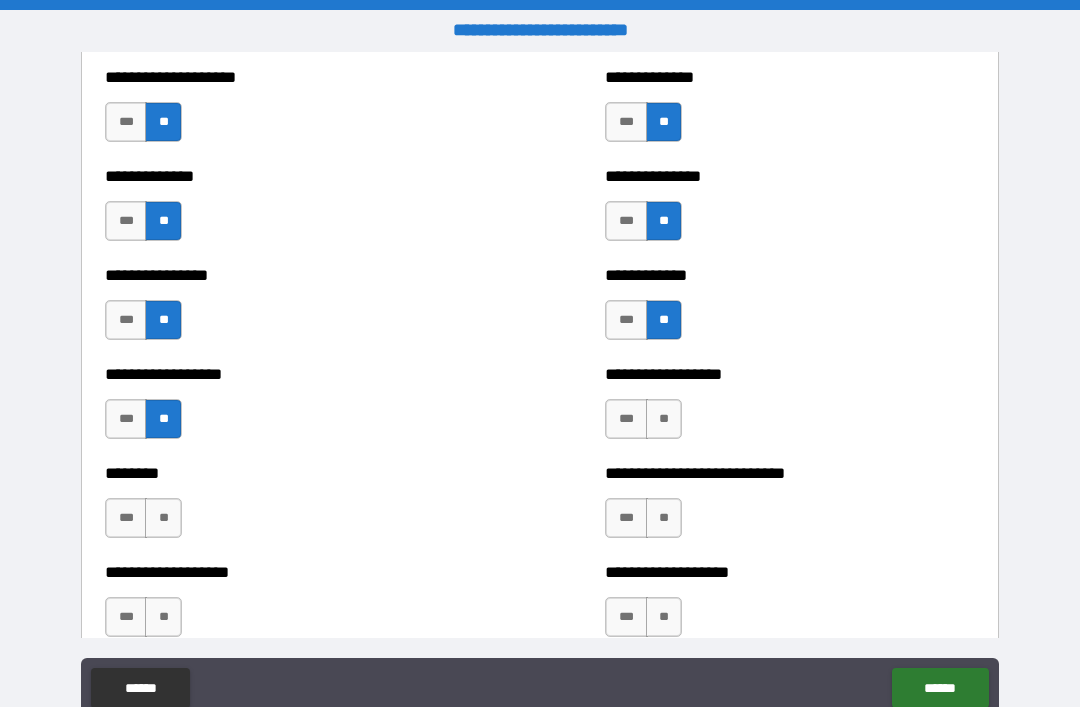 click on "**" at bounding box center (664, 419) 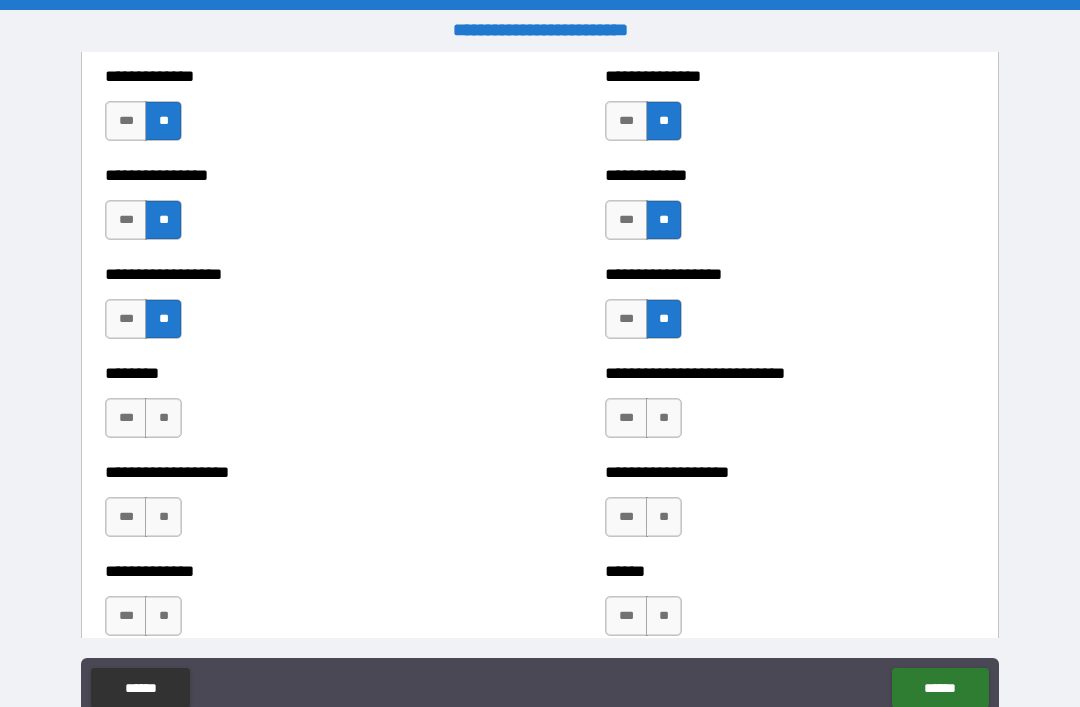 scroll, scrollTop: 4191, scrollLeft: 0, axis: vertical 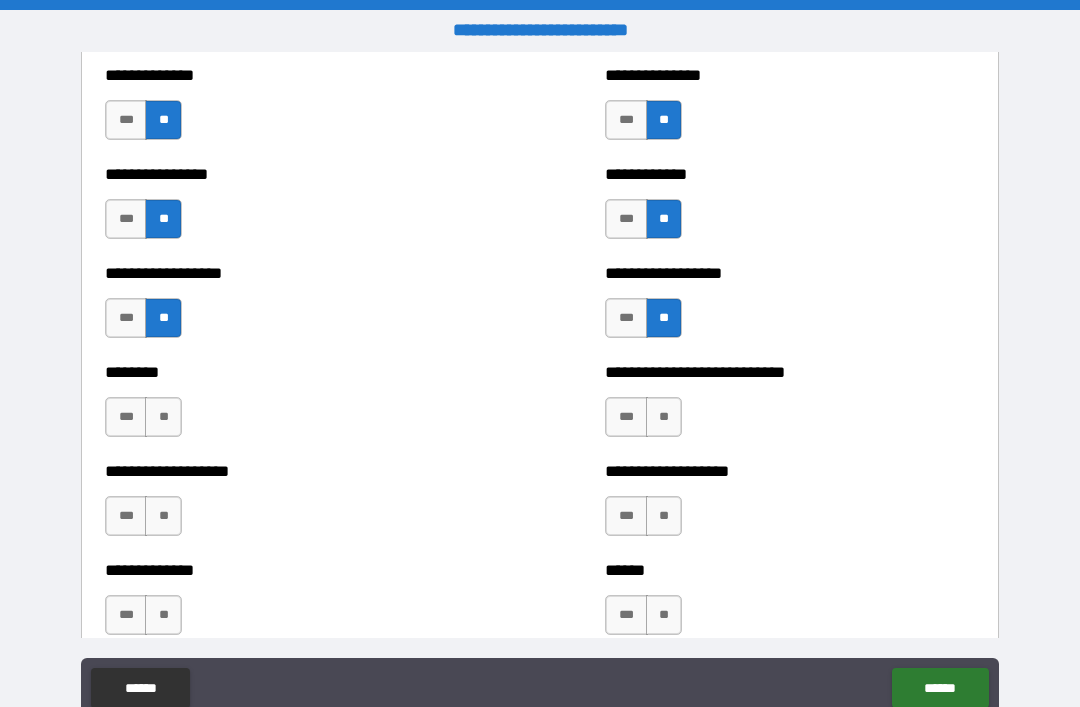 click on "**" at bounding box center (163, 417) 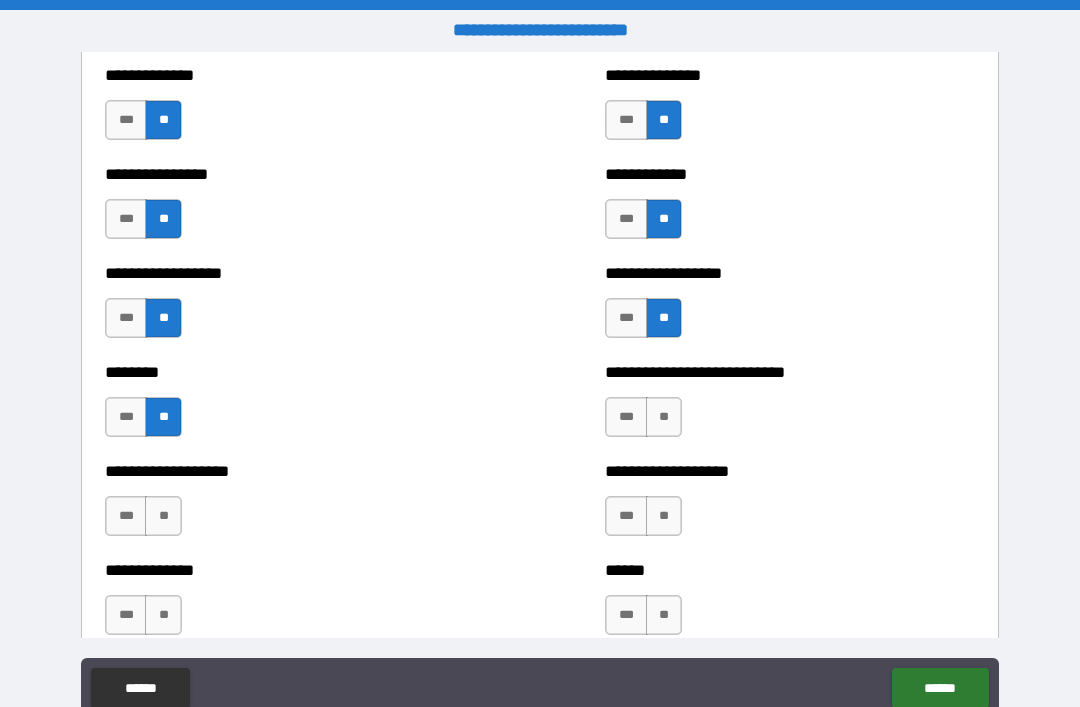 click on "**" at bounding box center (664, 417) 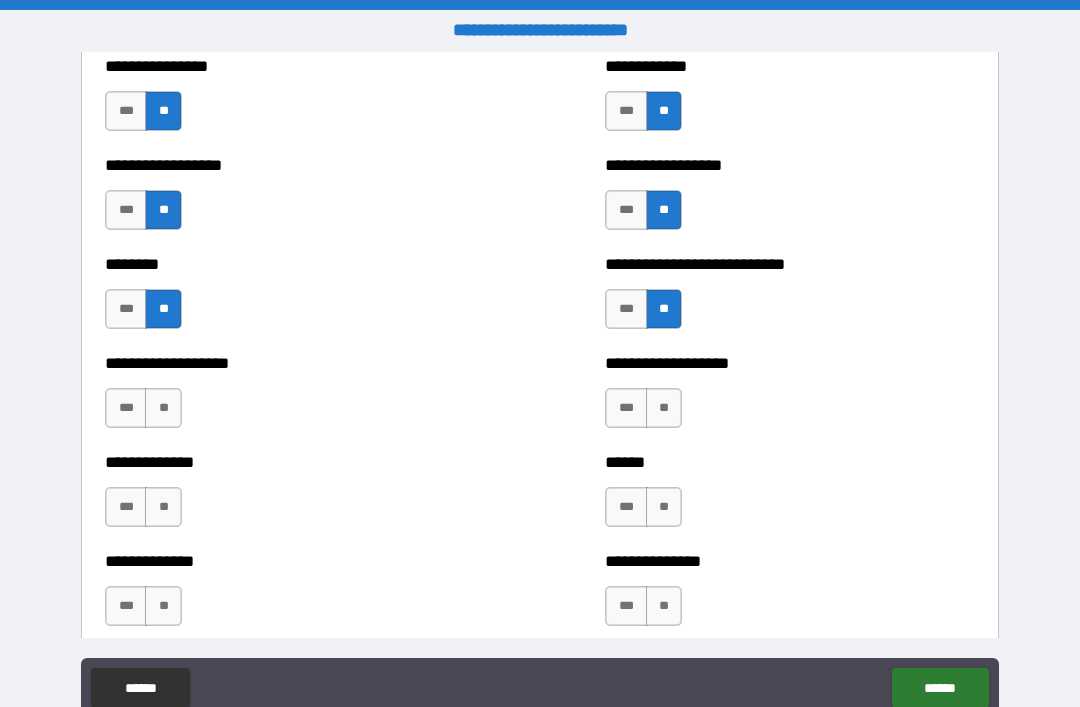 scroll, scrollTop: 4303, scrollLeft: 0, axis: vertical 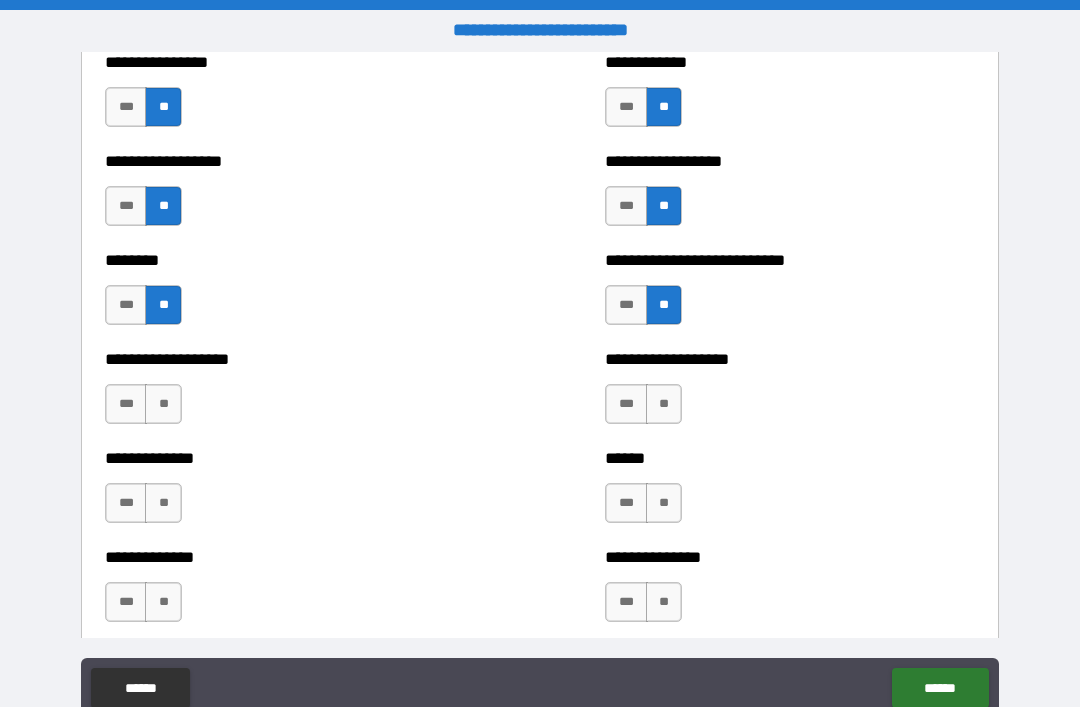 click on "**" at bounding box center [163, 404] 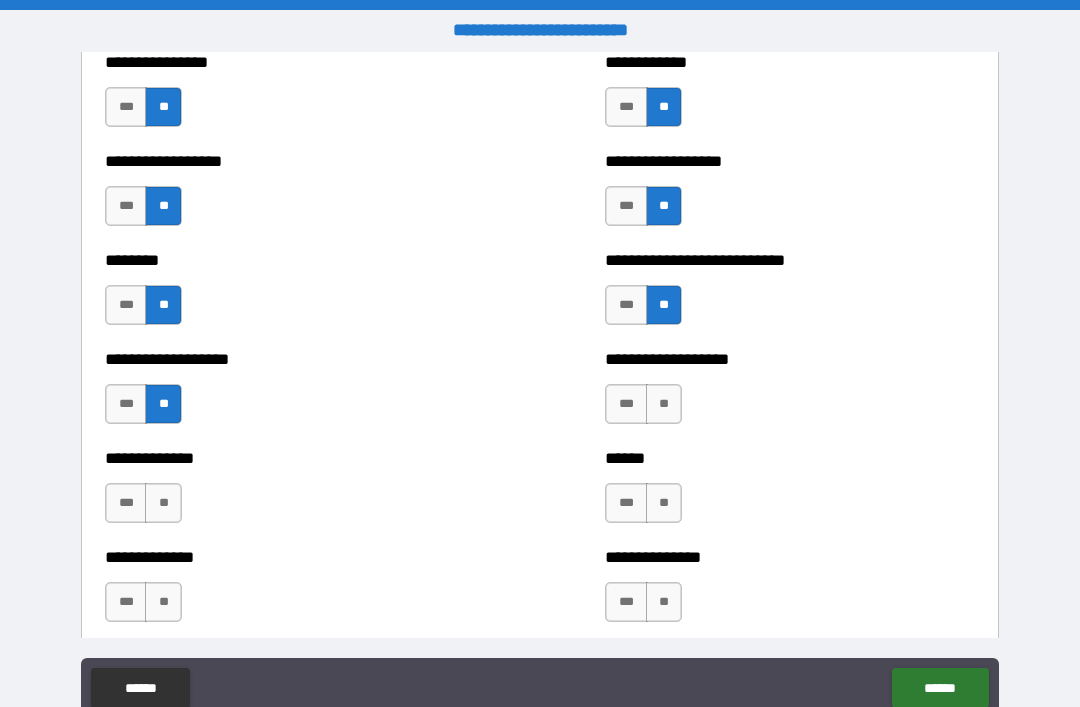 click on "**" at bounding box center (664, 404) 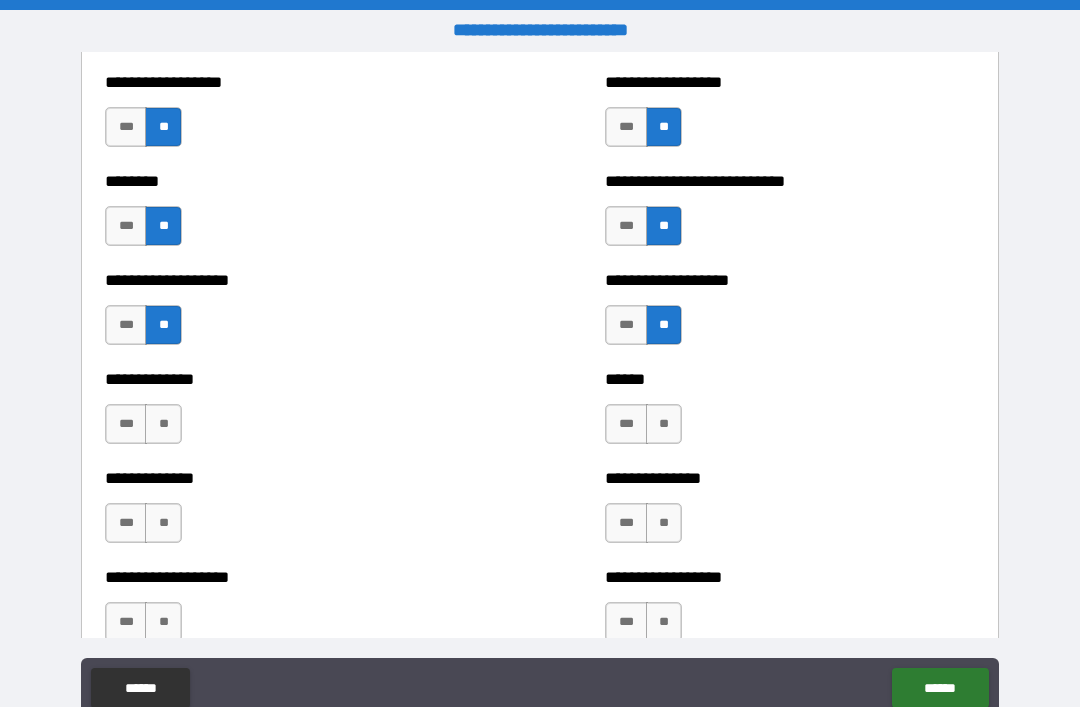 scroll, scrollTop: 4388, scrollLeft: 0, axis: vertical 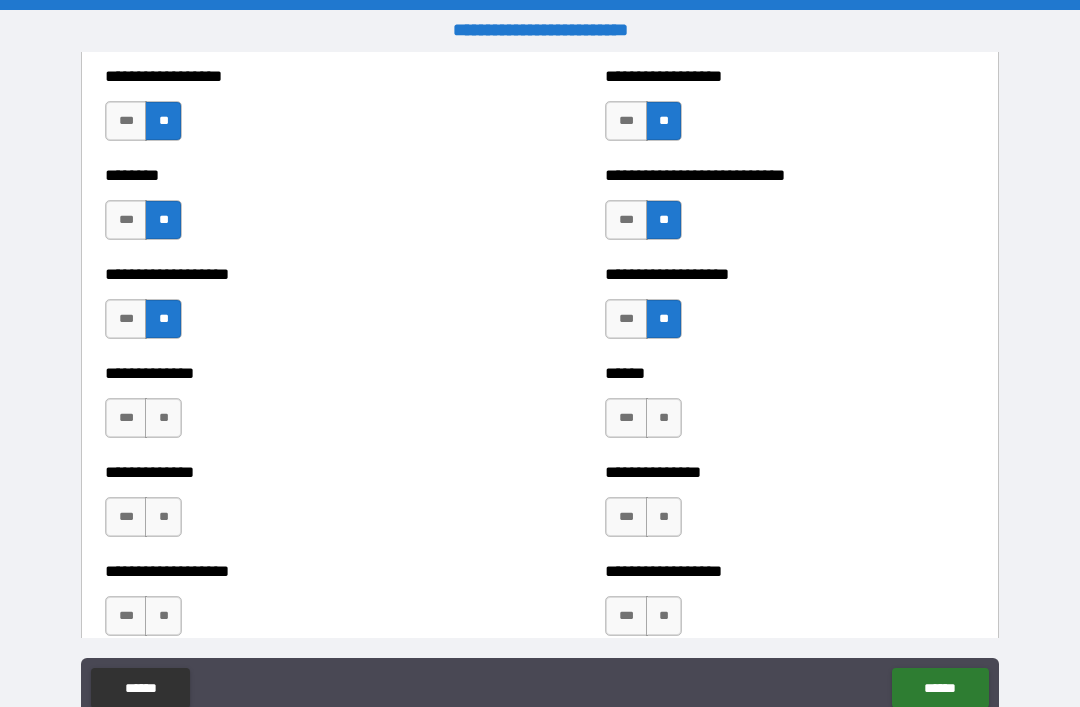 click on "**" at bounding box center [163, 418] 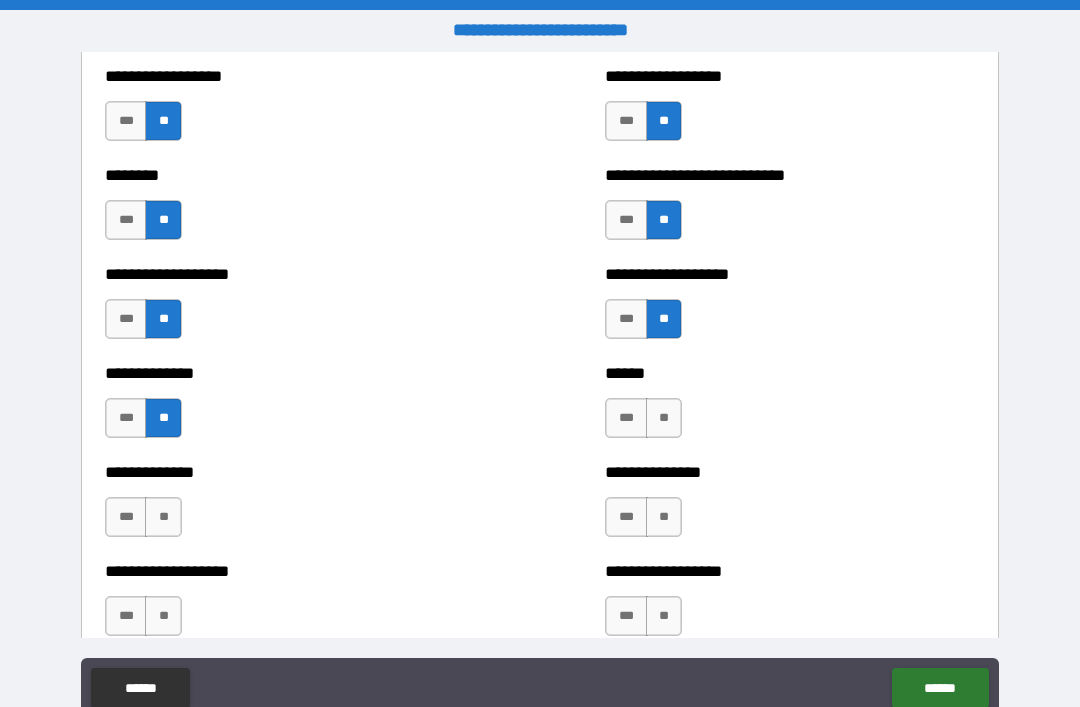 click on "**" at bounding box center [664, 418] 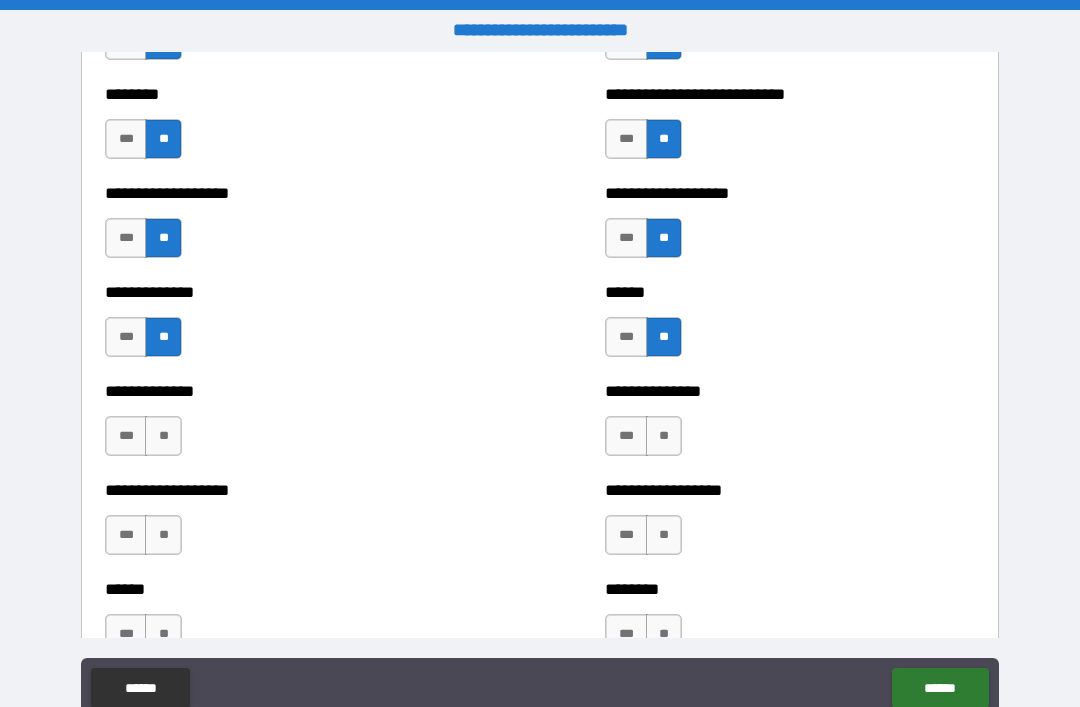 scroll, scrollTop: 4486, scrollLeft: 0, axis: vertical 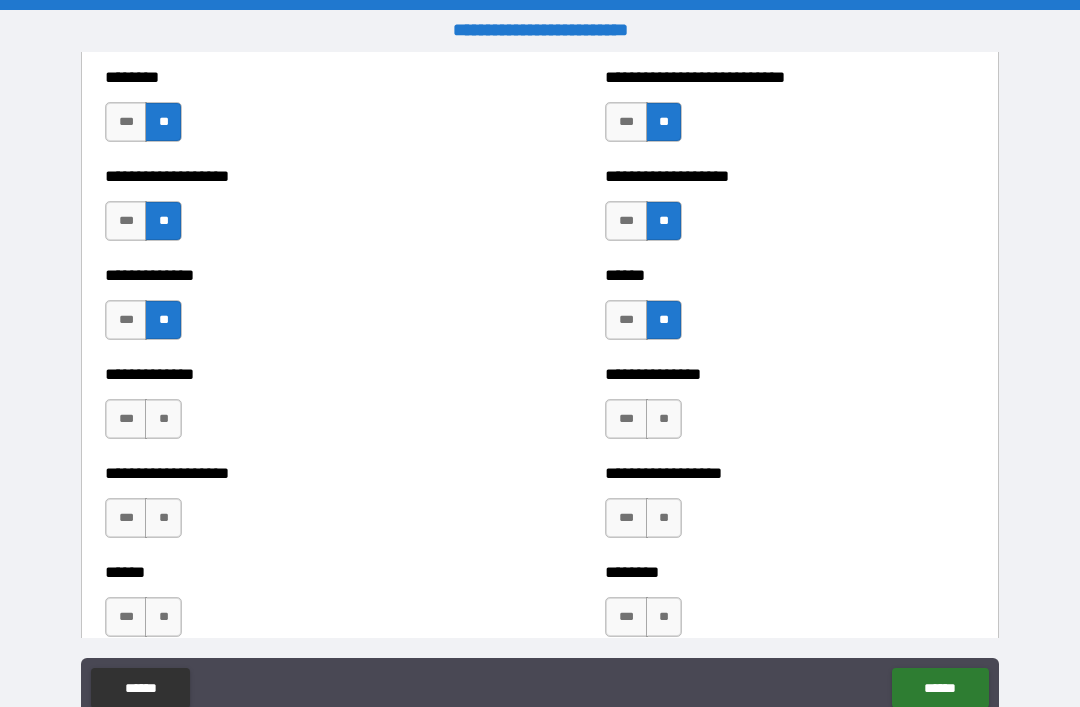 click on "**" at bounding box center (163, 419) 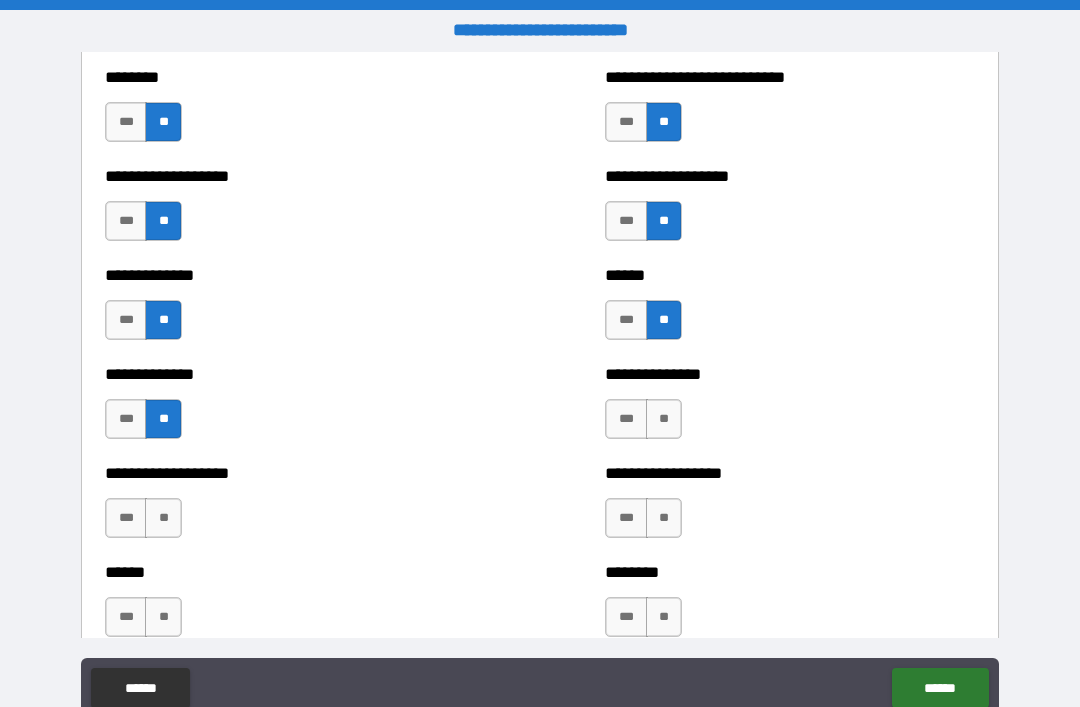 click on "**" at bounding box center [664, 419] 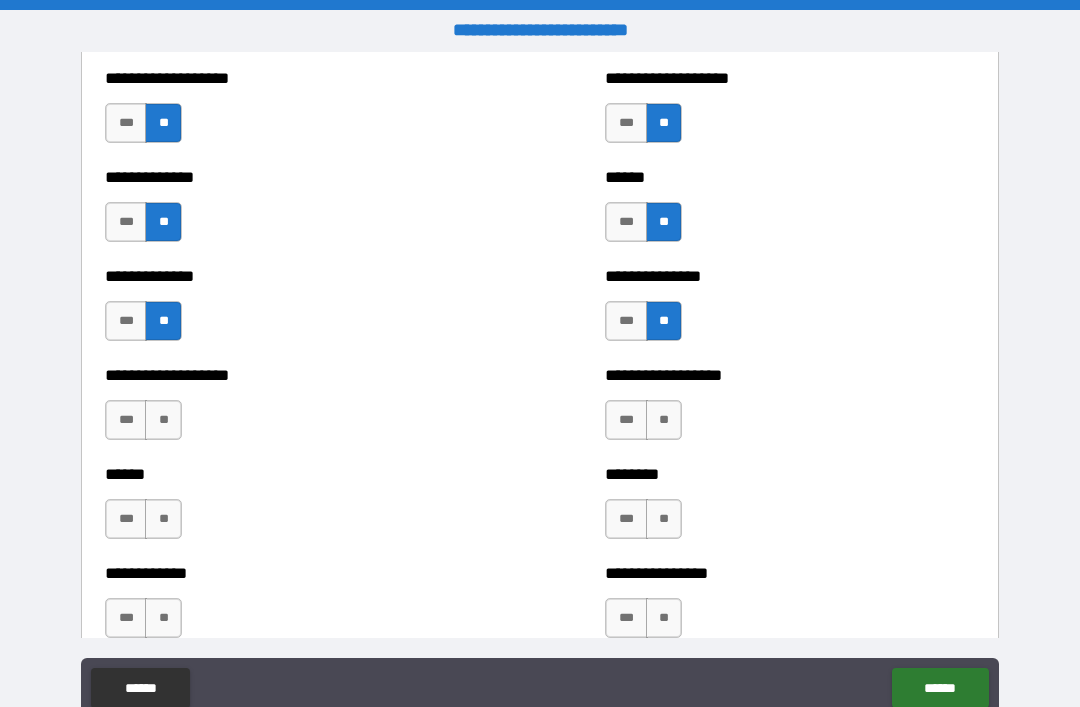 scroll, scrollTop: 4590, scrollLeft: 0, axis: vertical 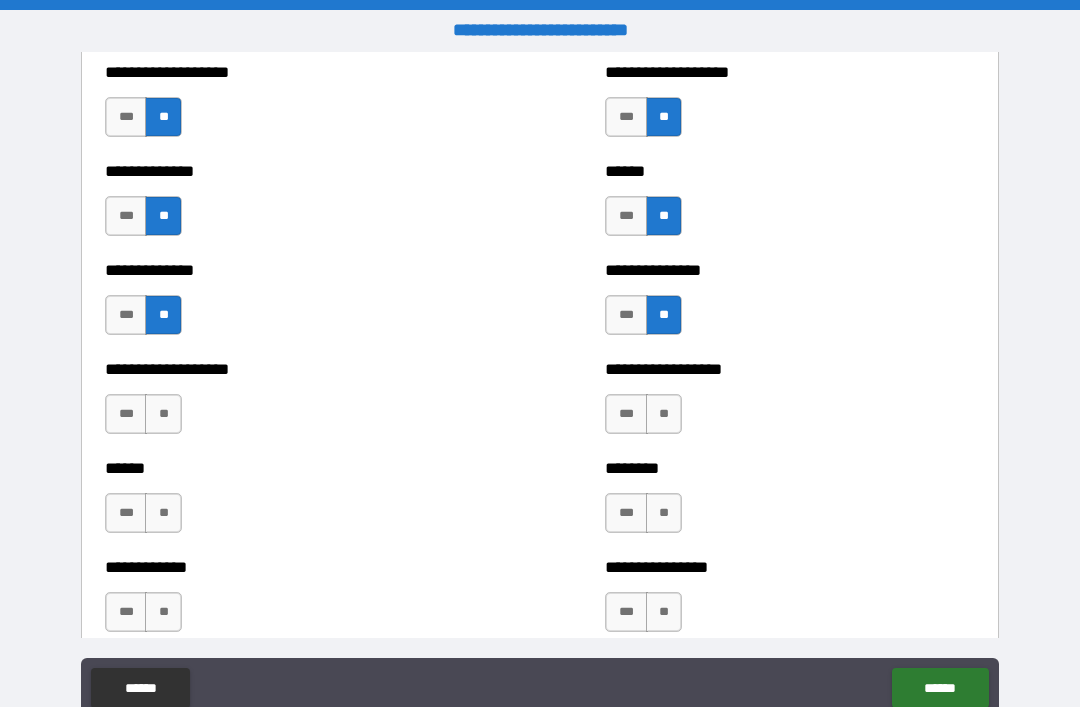 click on "**" at bounding box center (163, 414) 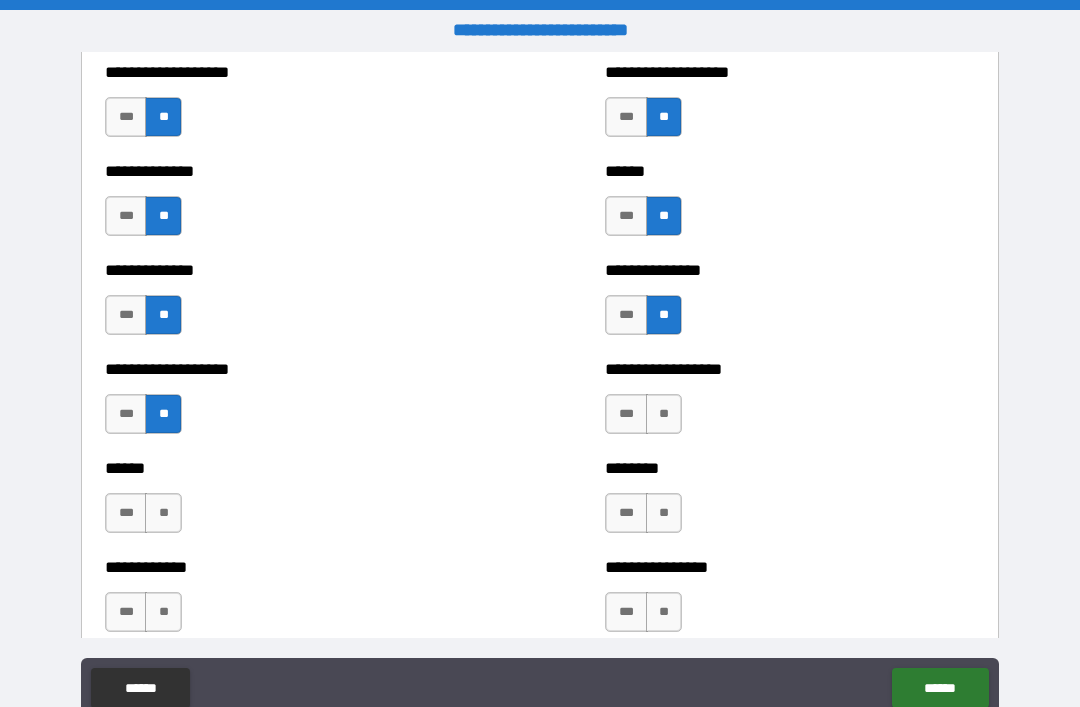 click on "**" at bounding box center (664, 414) 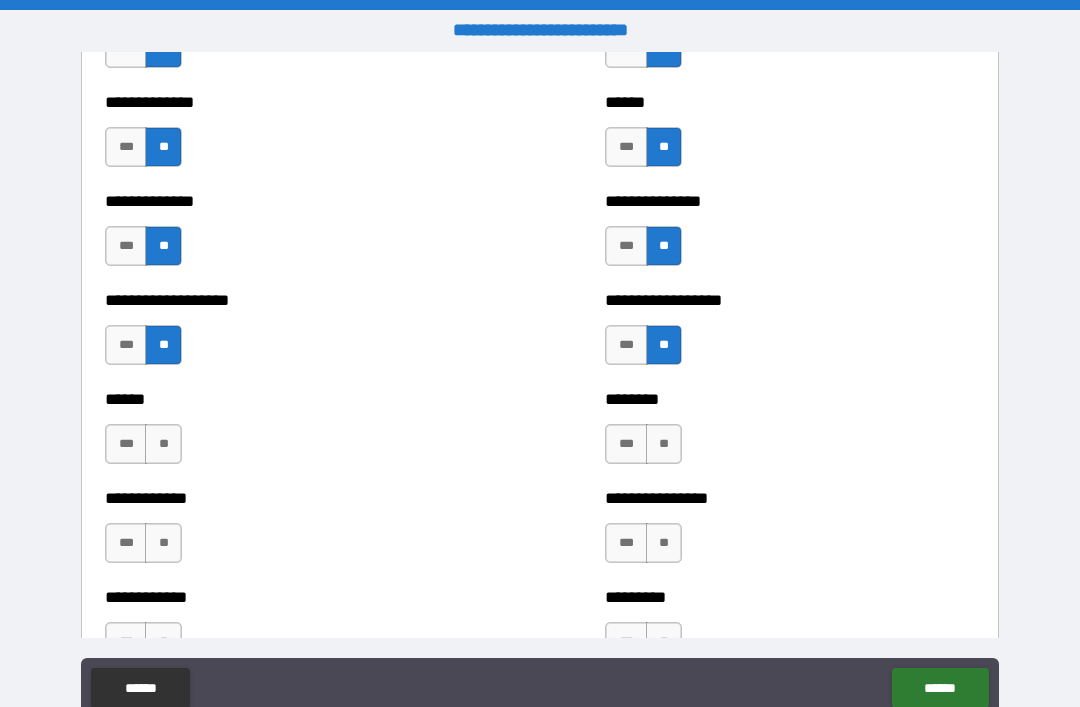 scroll, scrollTop: 4663, scrollLeft: 0, axis: vertical 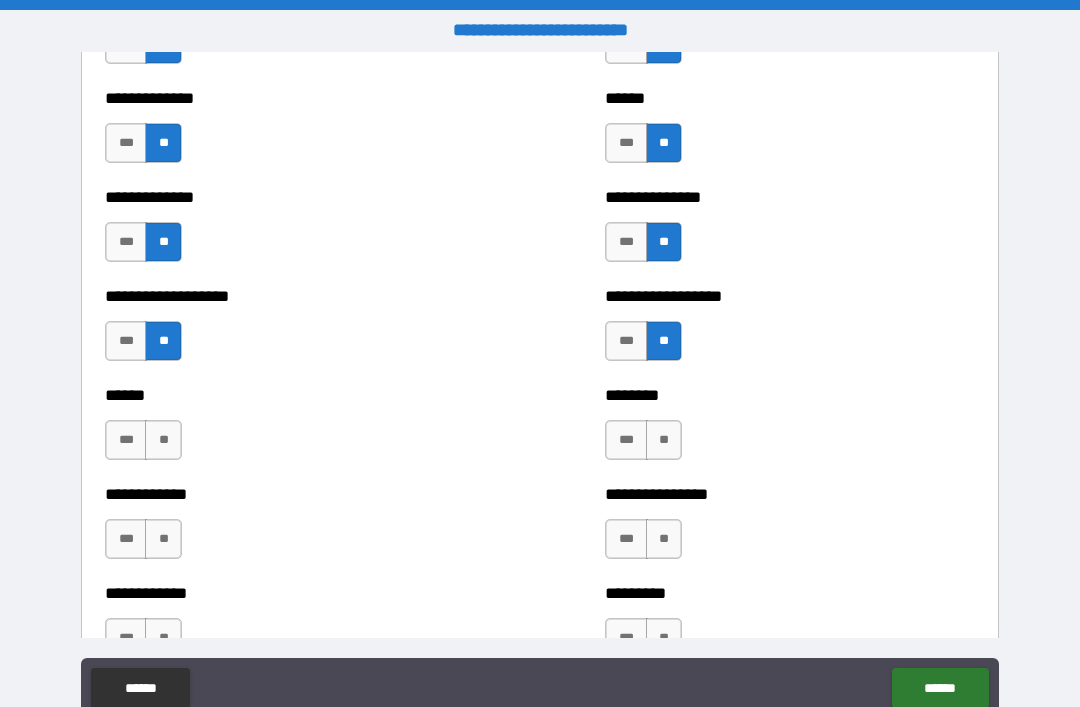 click on "**" at bounding box center (163, 440) 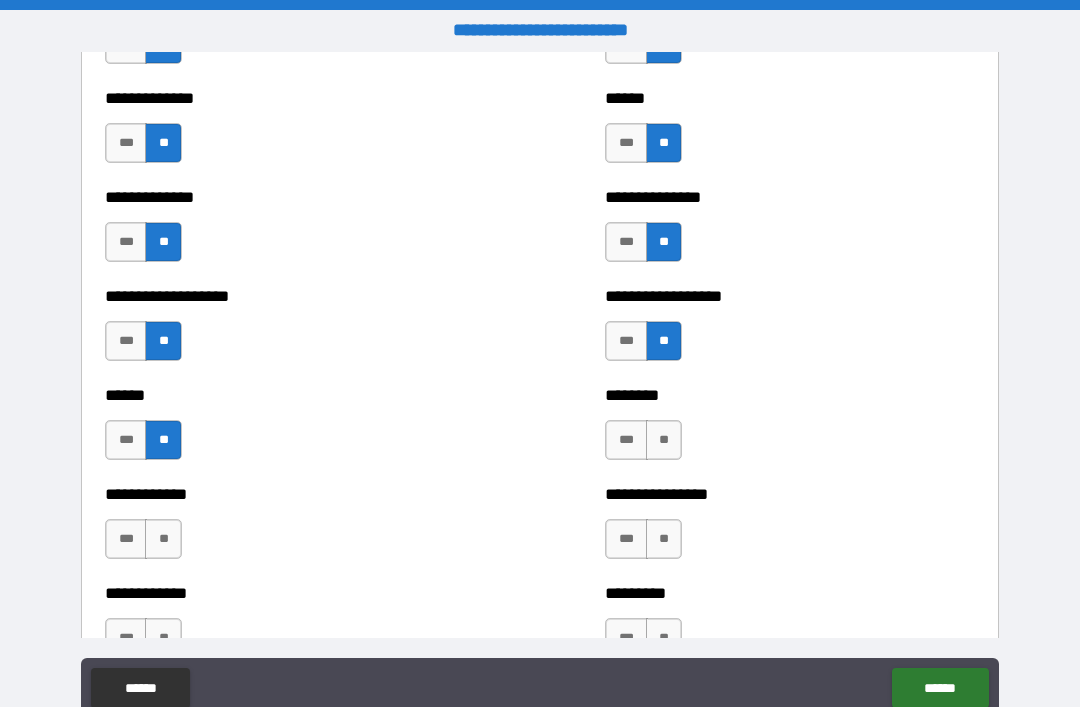 click on "**" at bounding box center (664, 440) 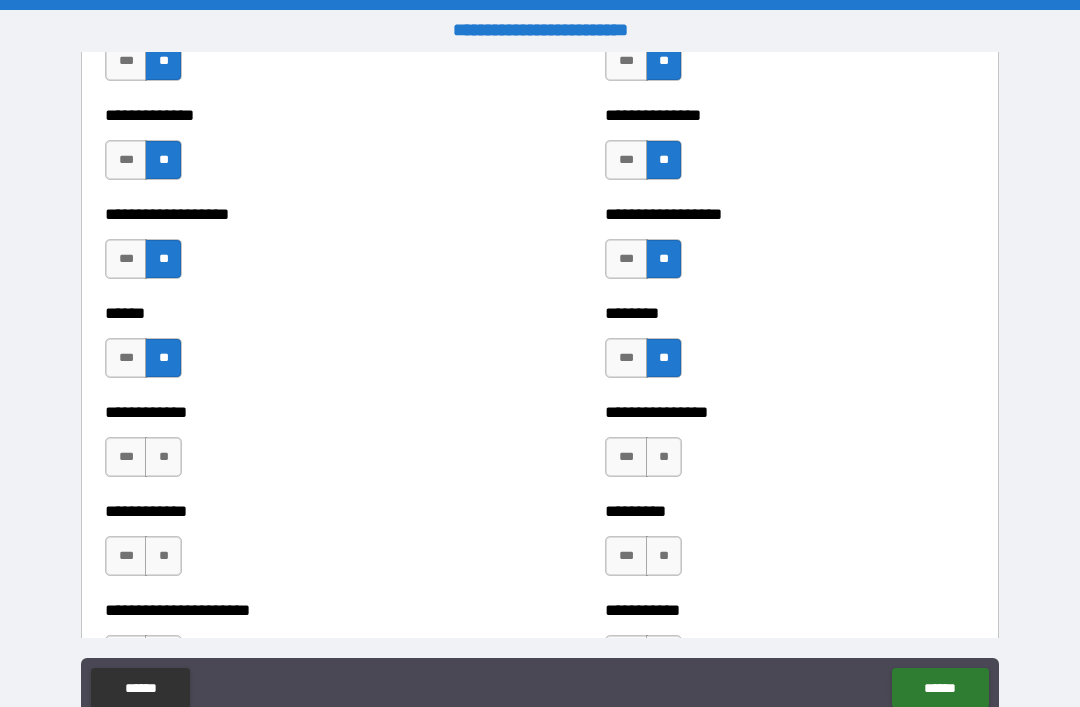scroll, scrollTop: 4753, scrollLeft: 0, axis: vertical 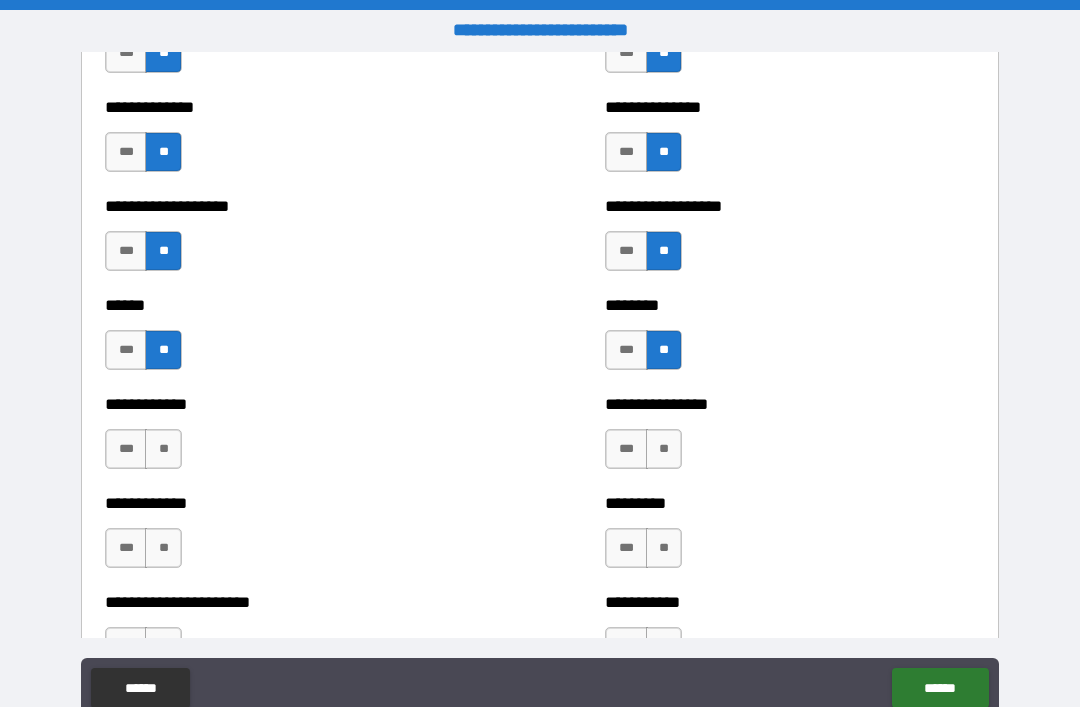 click on "**" at bounding box center (163, 449) 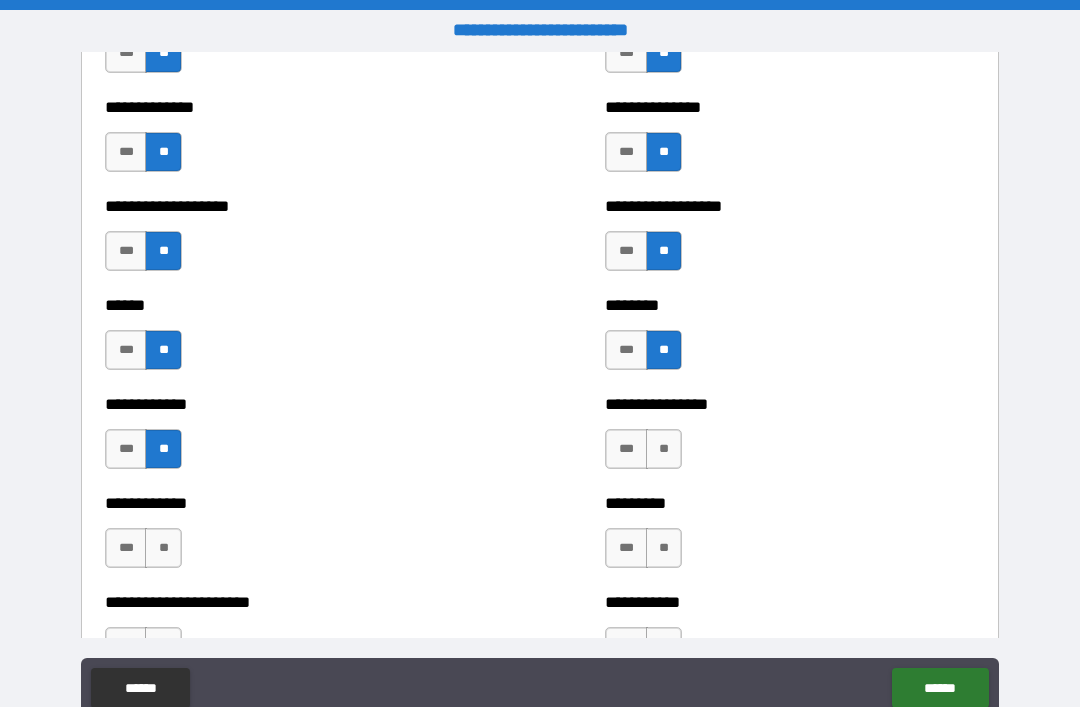 click on "**" at bounding box center (664, 449) 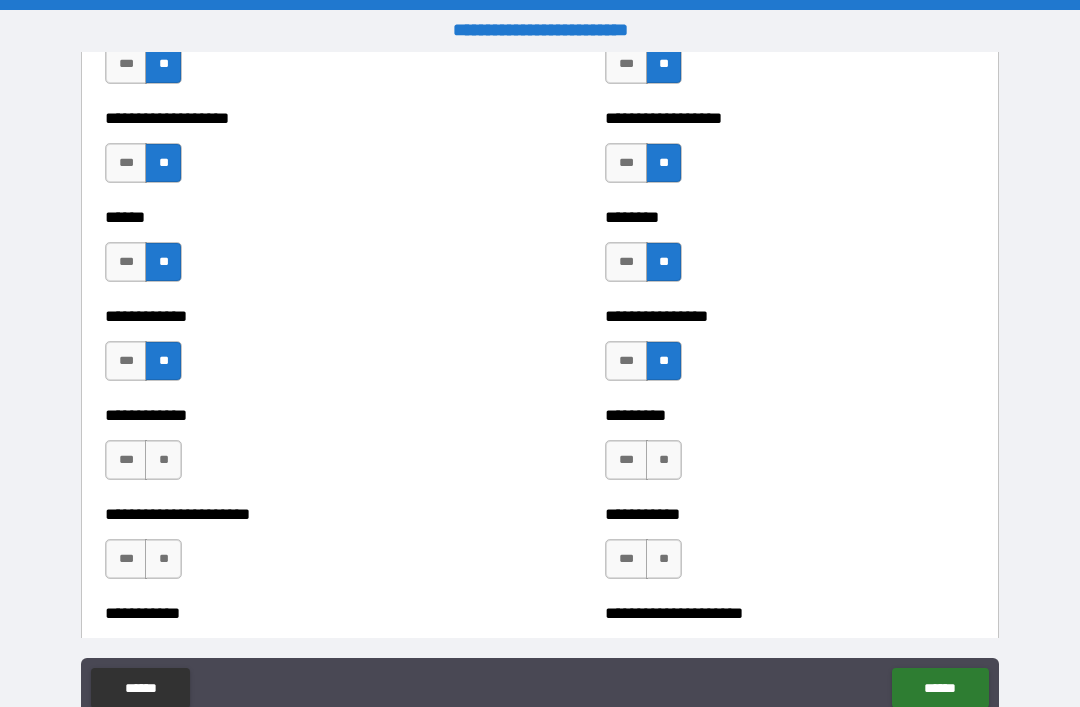 scroll, scrollTop: 4844, scrollLeft: 0, axis: vertical 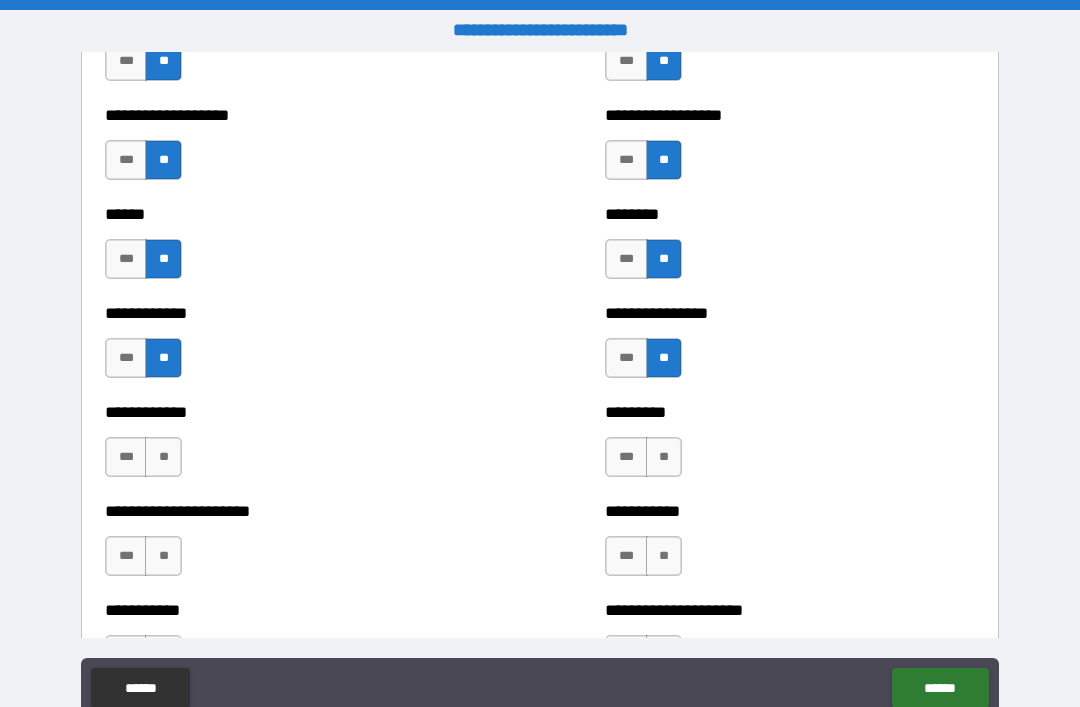 click on "**" at bounding box center [163, 457] 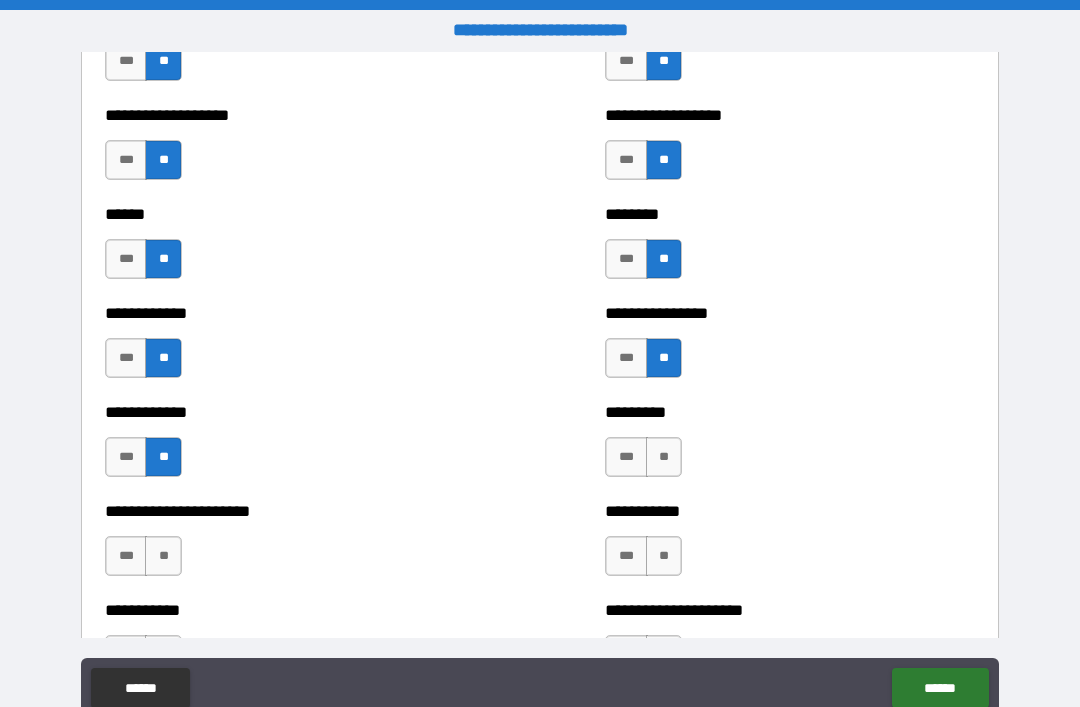 click on "**" at bounding box center (664, 457) 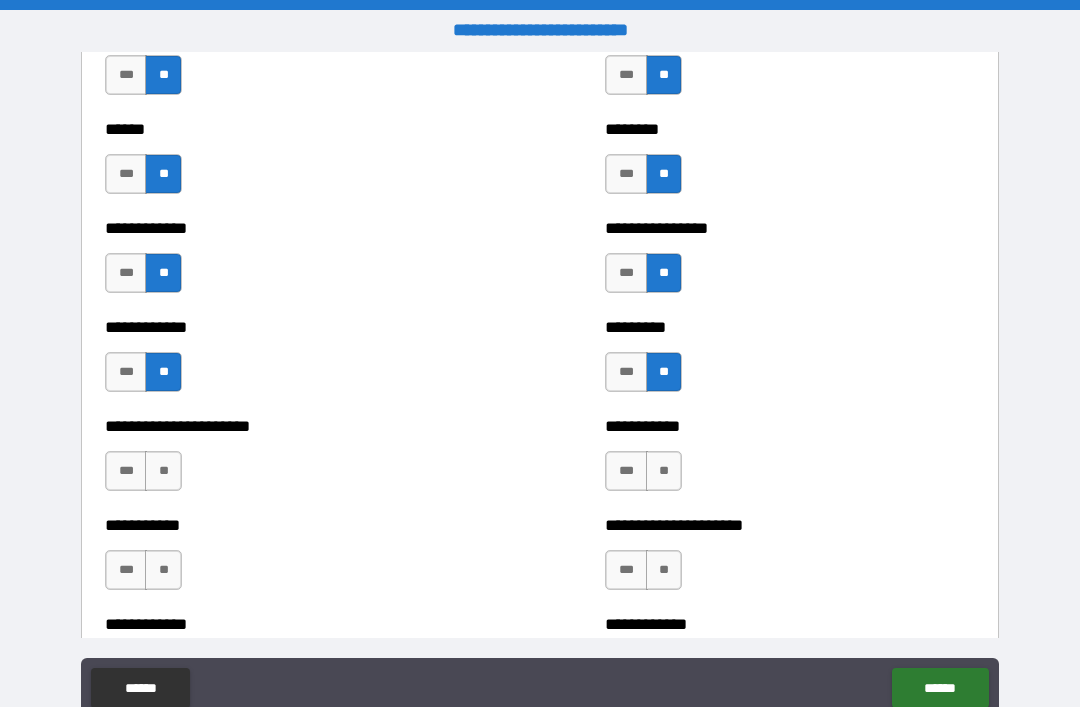 scroll, scrollTop: 4930, scrollLeft: 0, axis: vertical 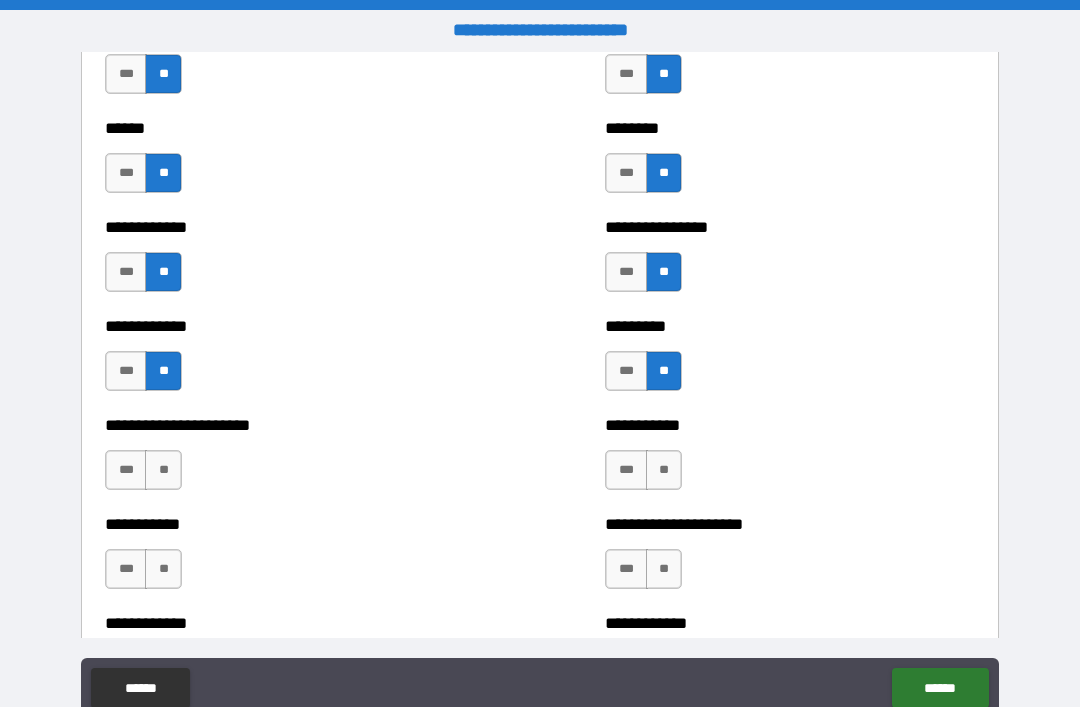 click on "***" at bounding box center [626, 371] 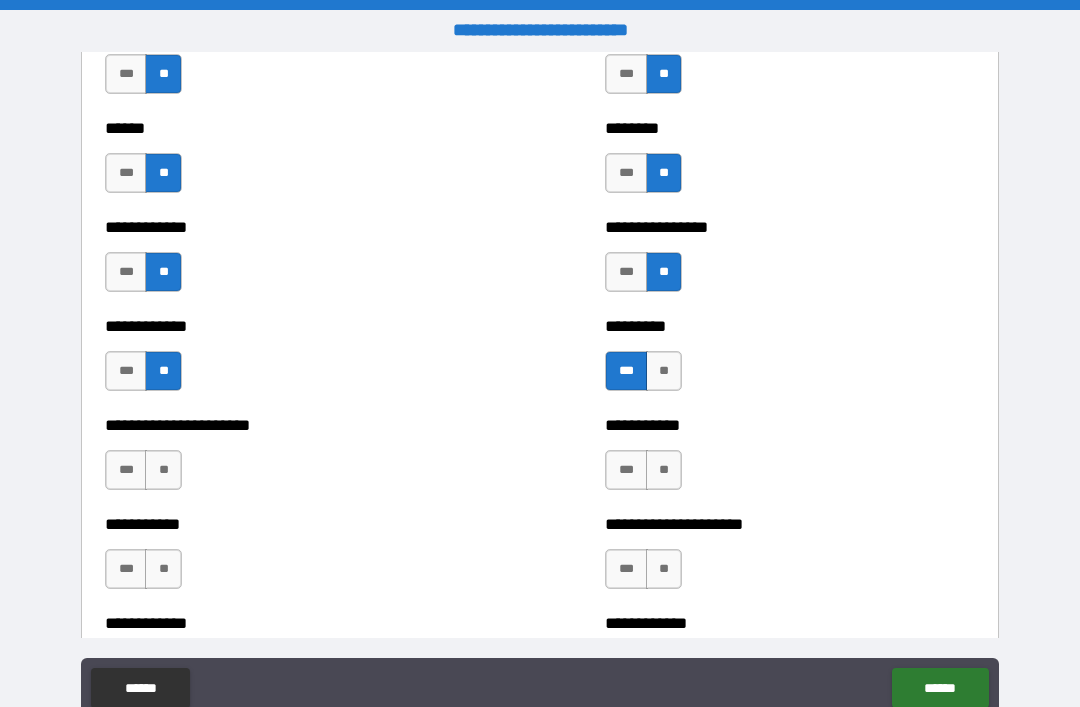 click on "**" at bounding box center (163, 470) 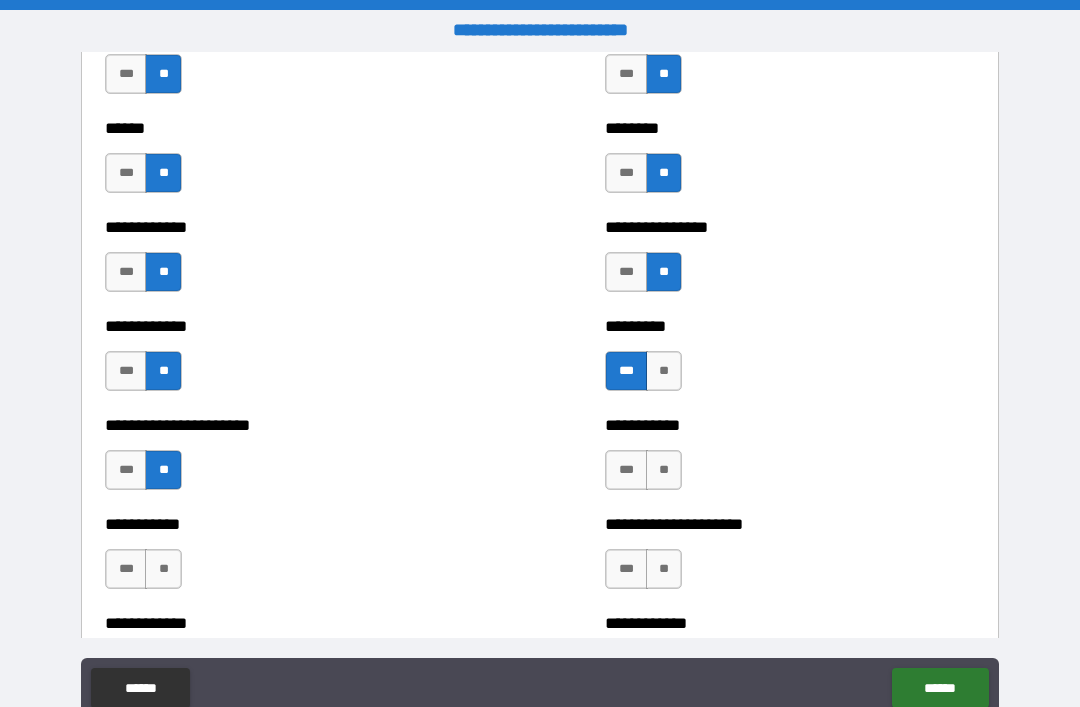 click on "**" at bounding box center [664, 470] 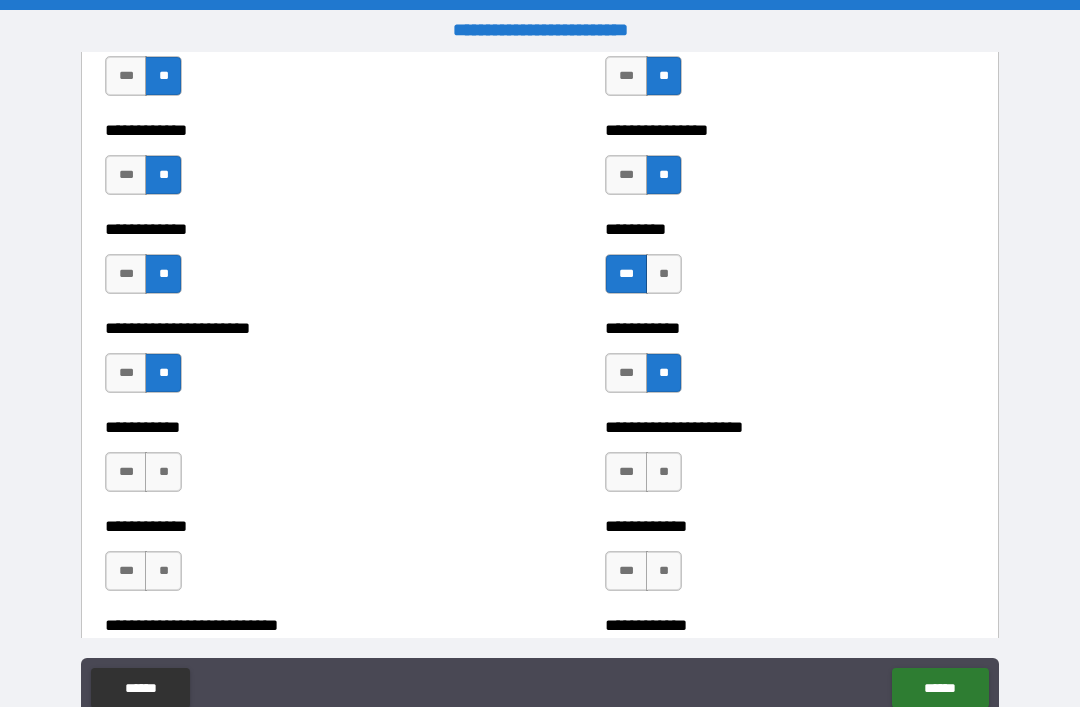 scroll, scrollTop: 5039, scrollLeft: 0, axis: vertical 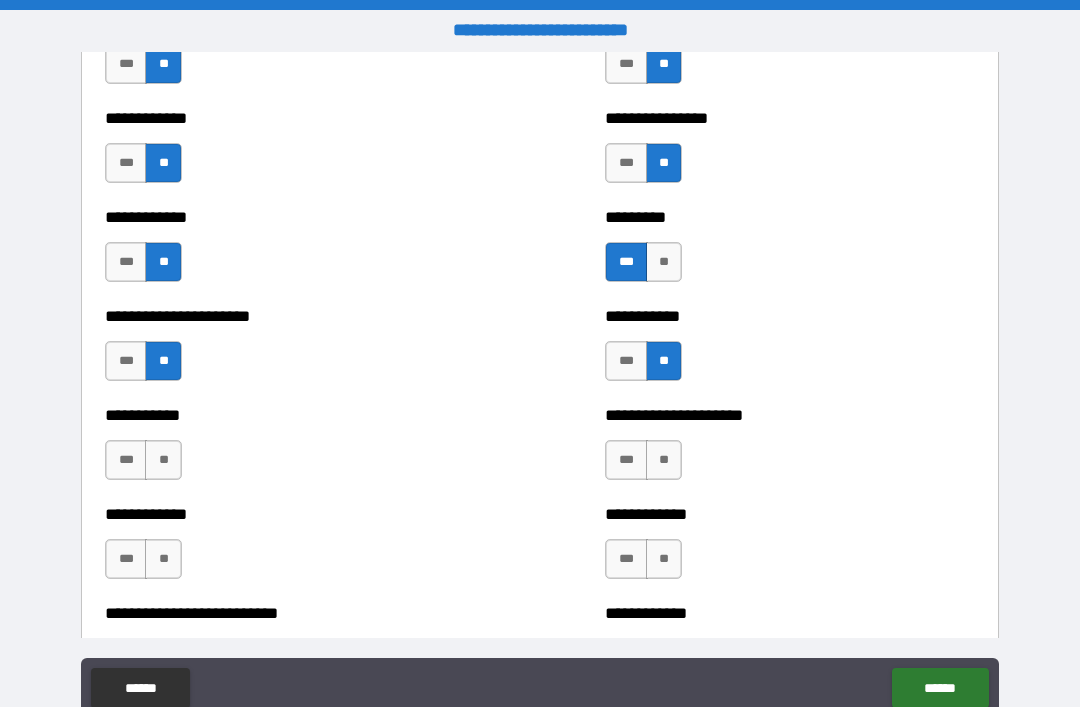 click on "**" at bounding box center [163, 460] 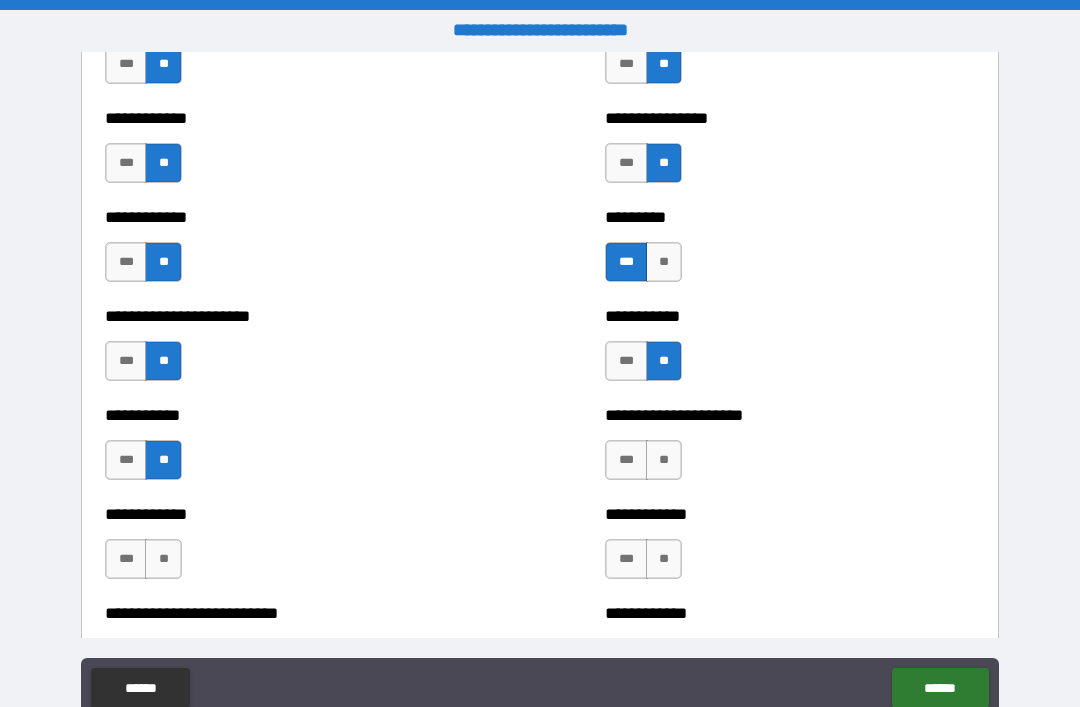 click on "**" at bounding box center [664, 460] 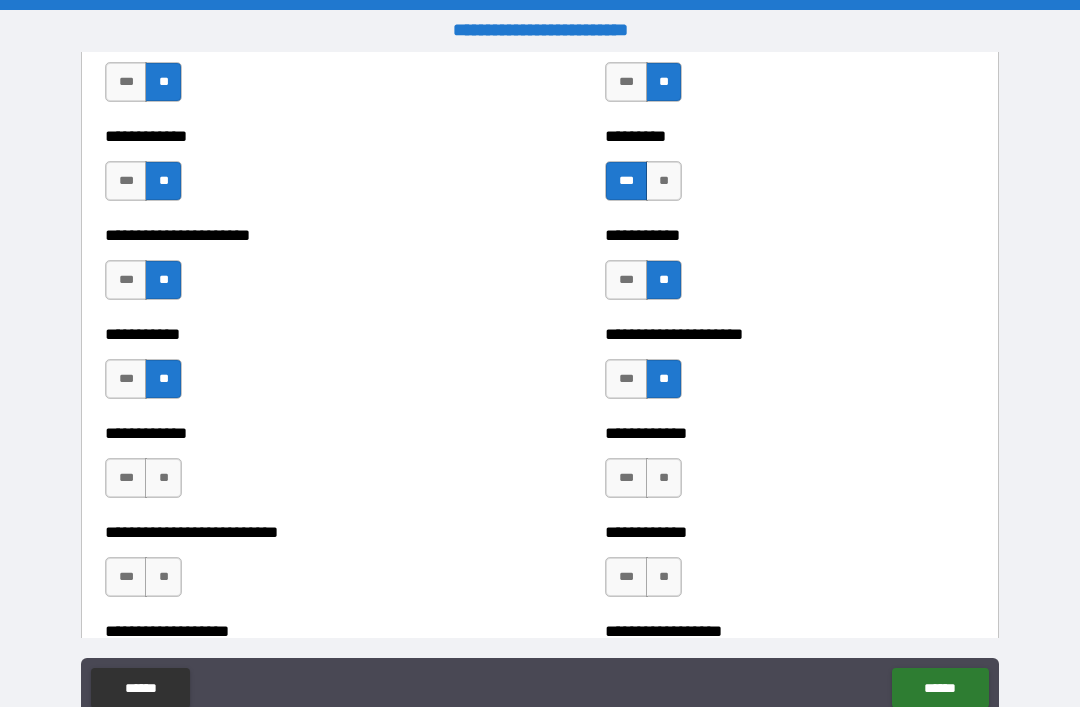 scroll, scrollTop: 5135, scrollLeft: 0, axis: vertical 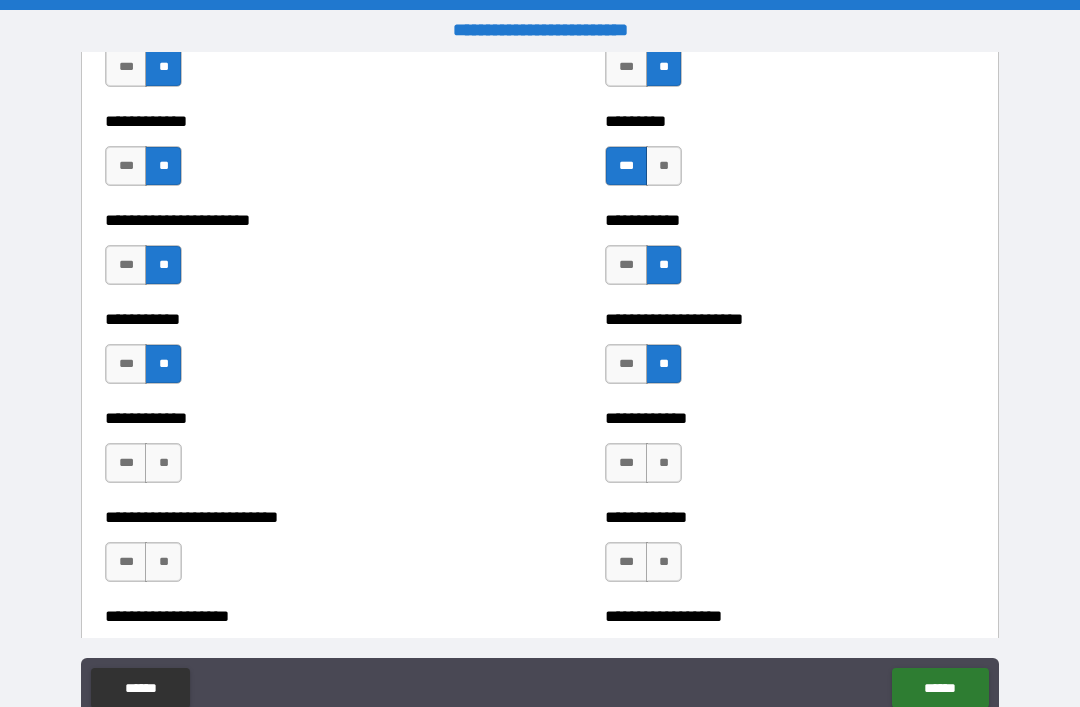 click on "**" at bounding box center [163, 463] 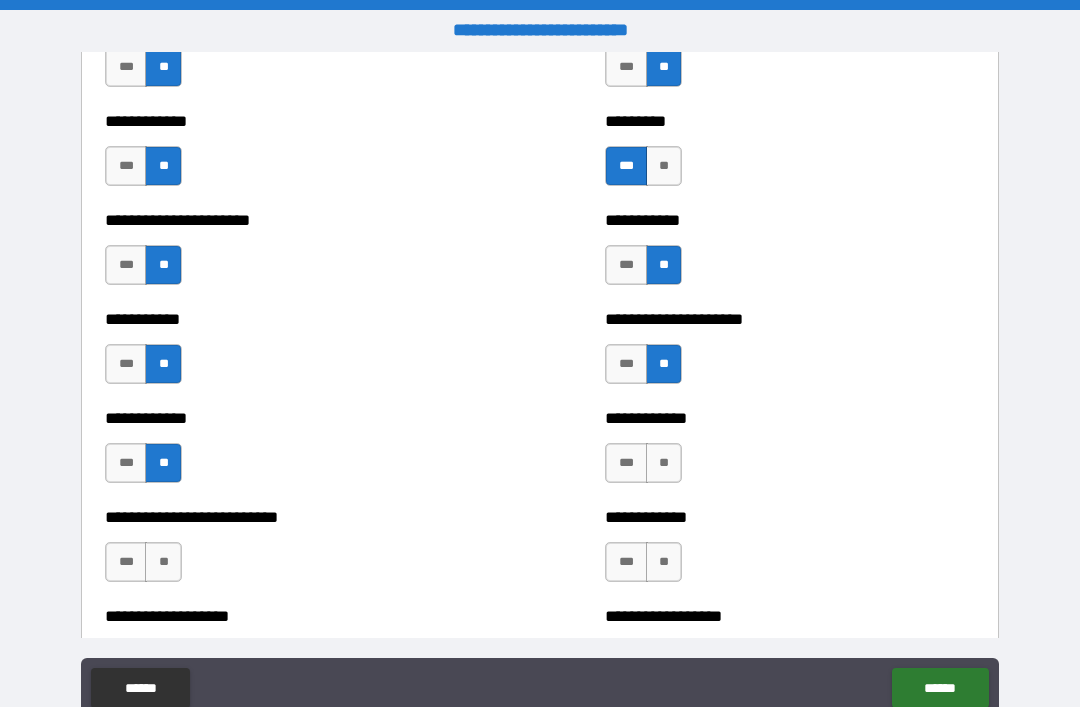 click on "**" at bounding box center [664, 463] 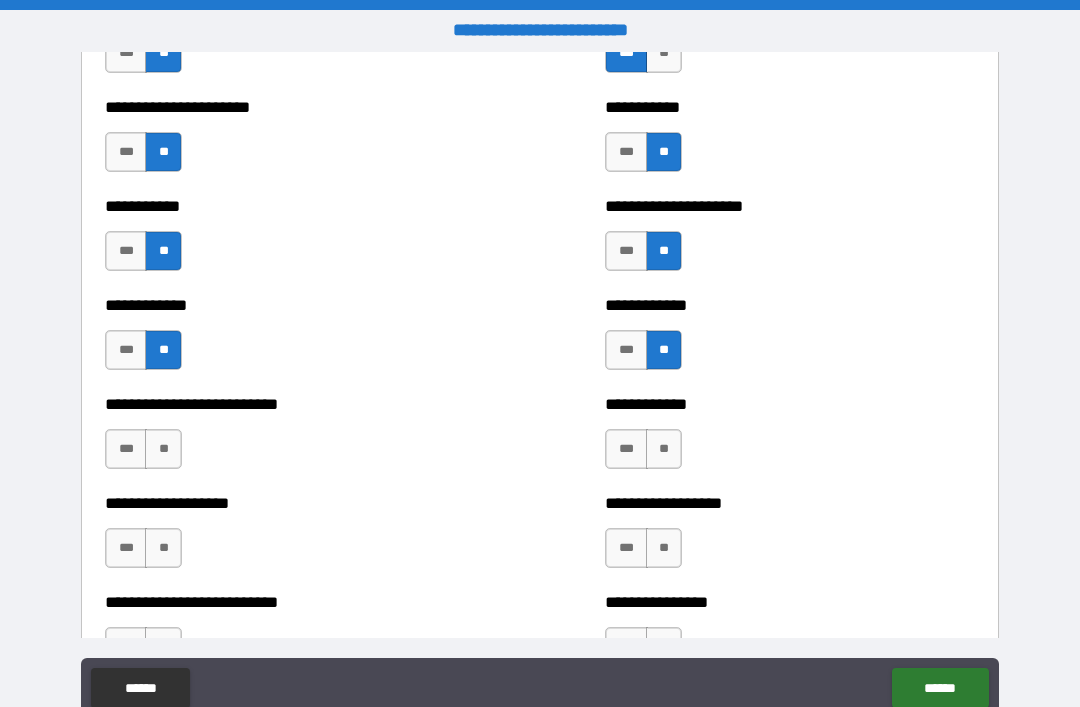 scroll, scrollTop: 5250, scrollLeft: 0, axis: vertical 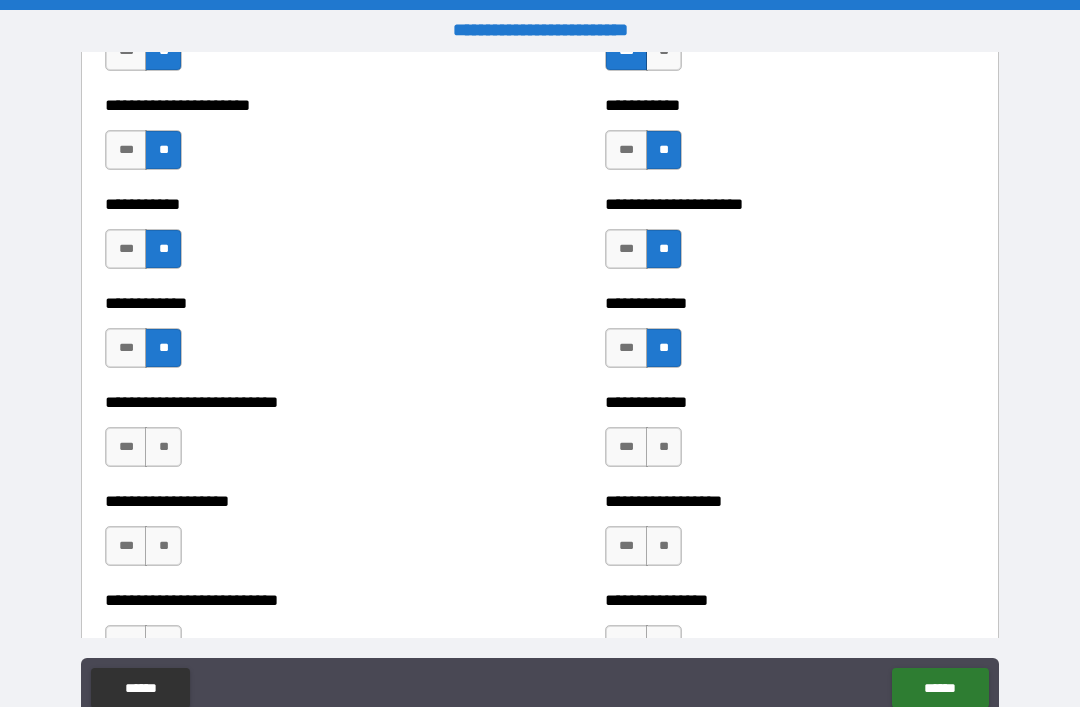 click on "**" at bounding box center [163, 447] 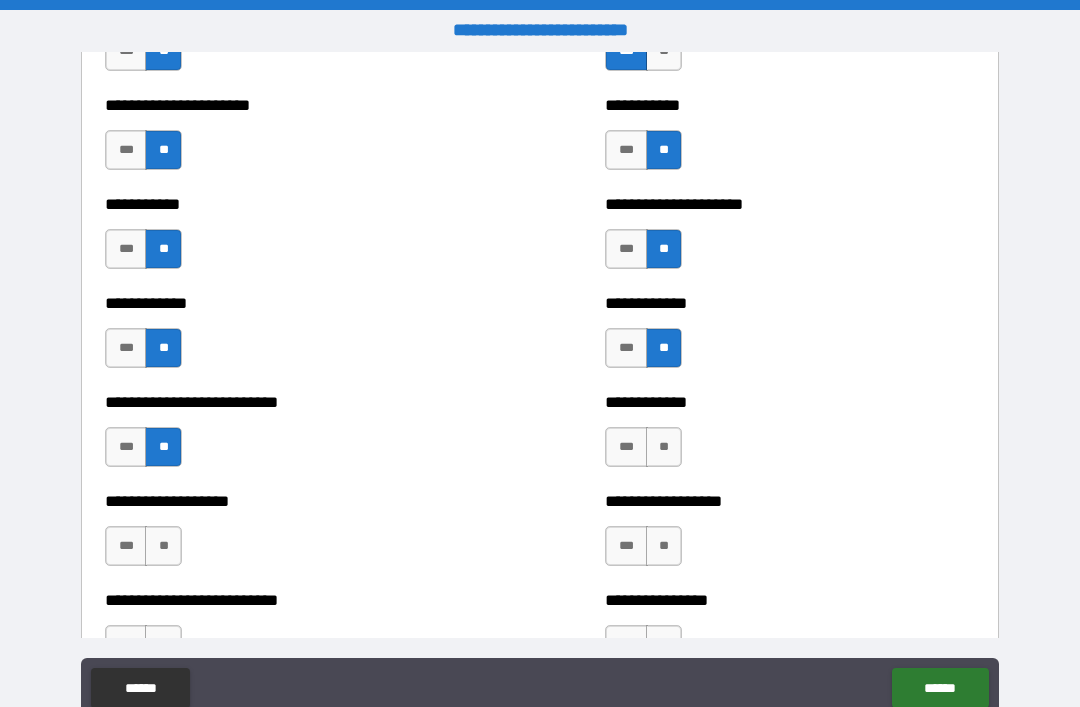 click on "**" at bounding box center (664, 447) 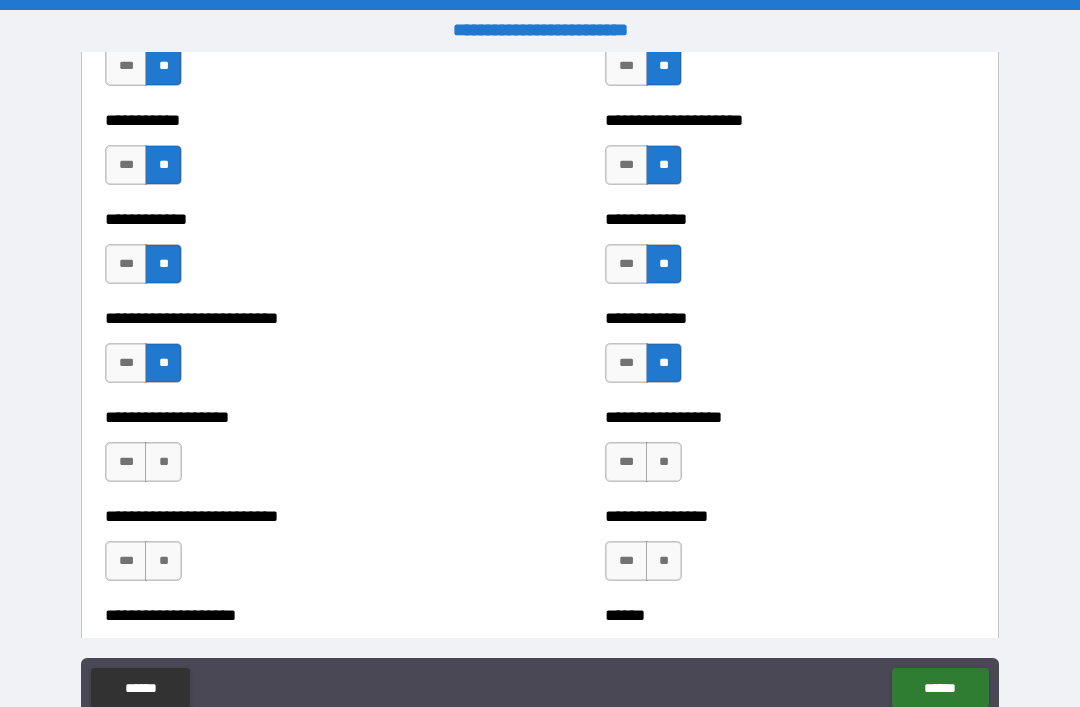 scroll, scrollTop: 5335, scrollLeft: 0, axis: vertical 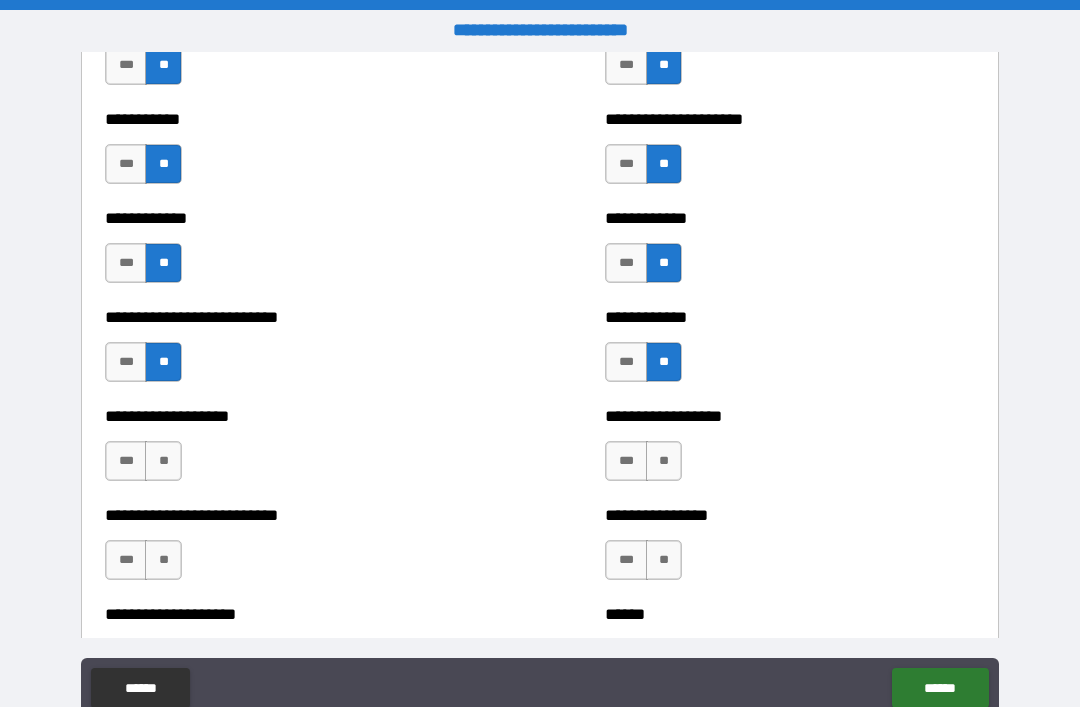 click on "***" at bounding box center (126, 362) 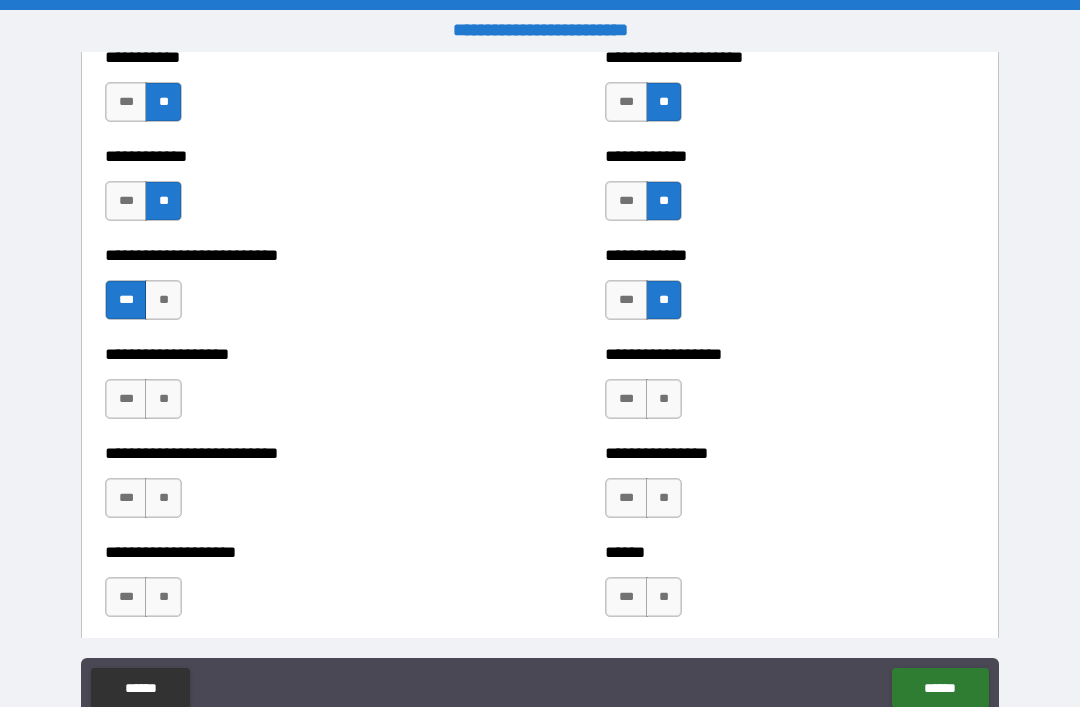 scroll, scrollTop: 5398, scrollLeft: 0, axis: vertical 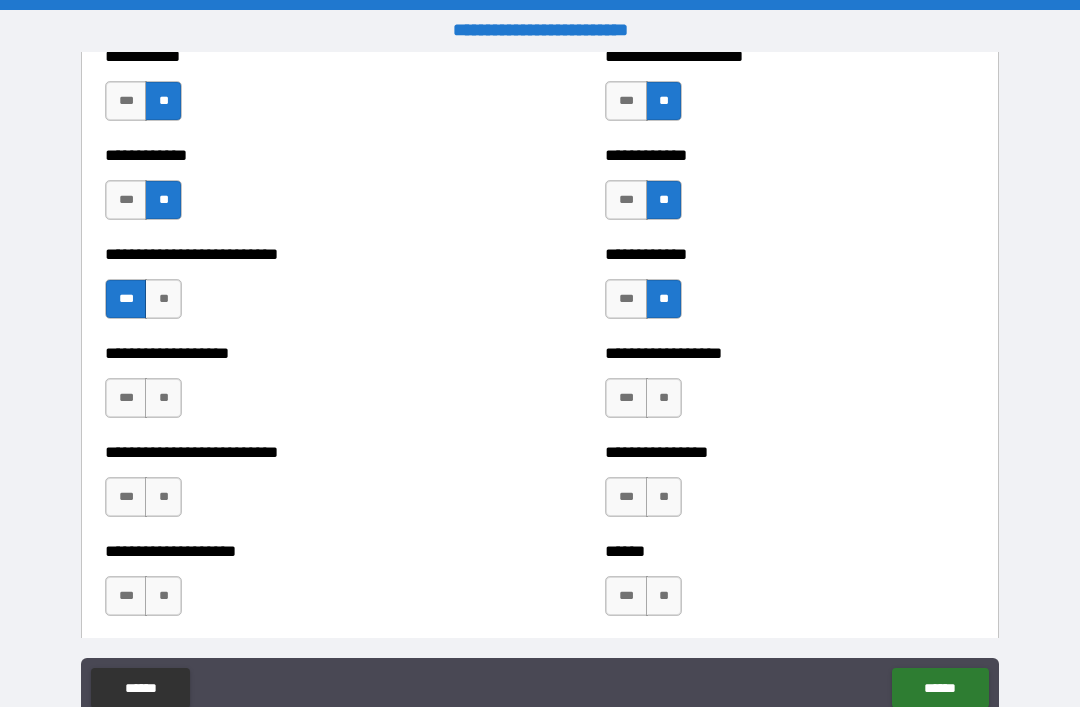 click on "**" at bounding box center (163, 398) 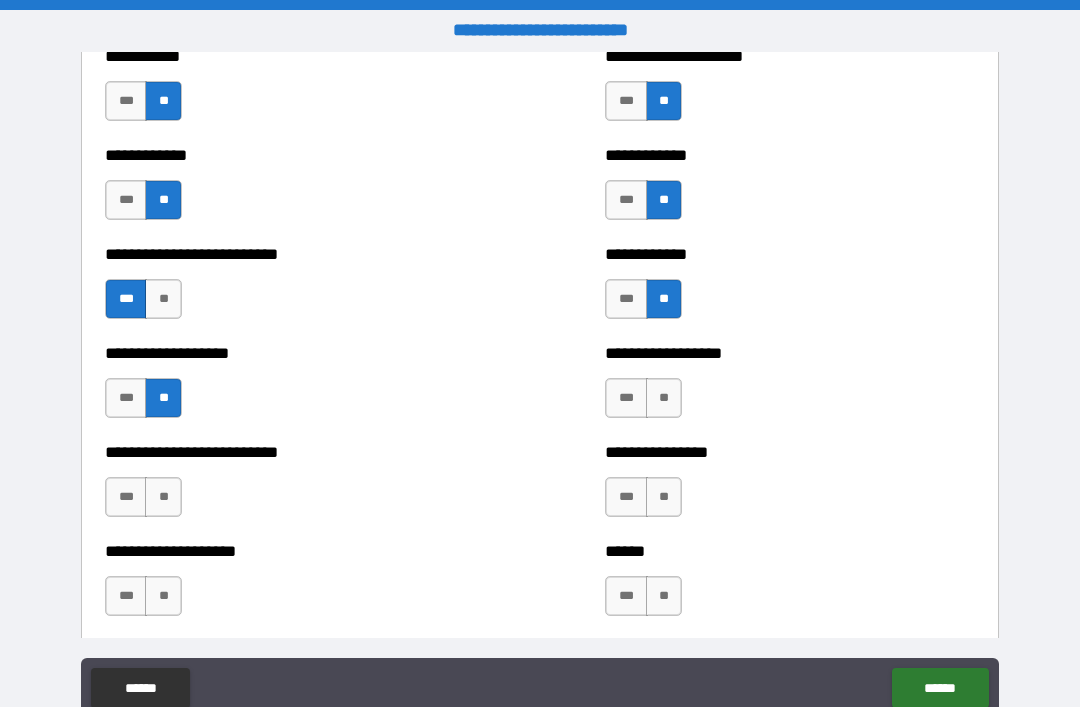click on "**" at bounding box center [664, 398] 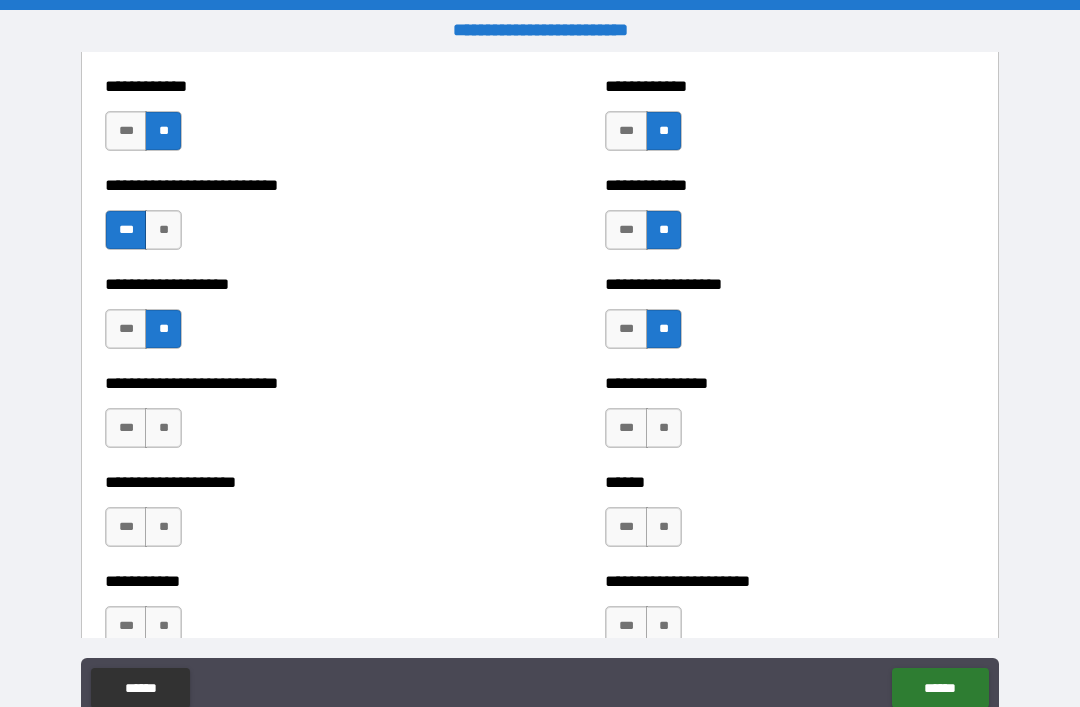 scroll, scrollTop: 5469, scrollLeft: 0, axis: vertical 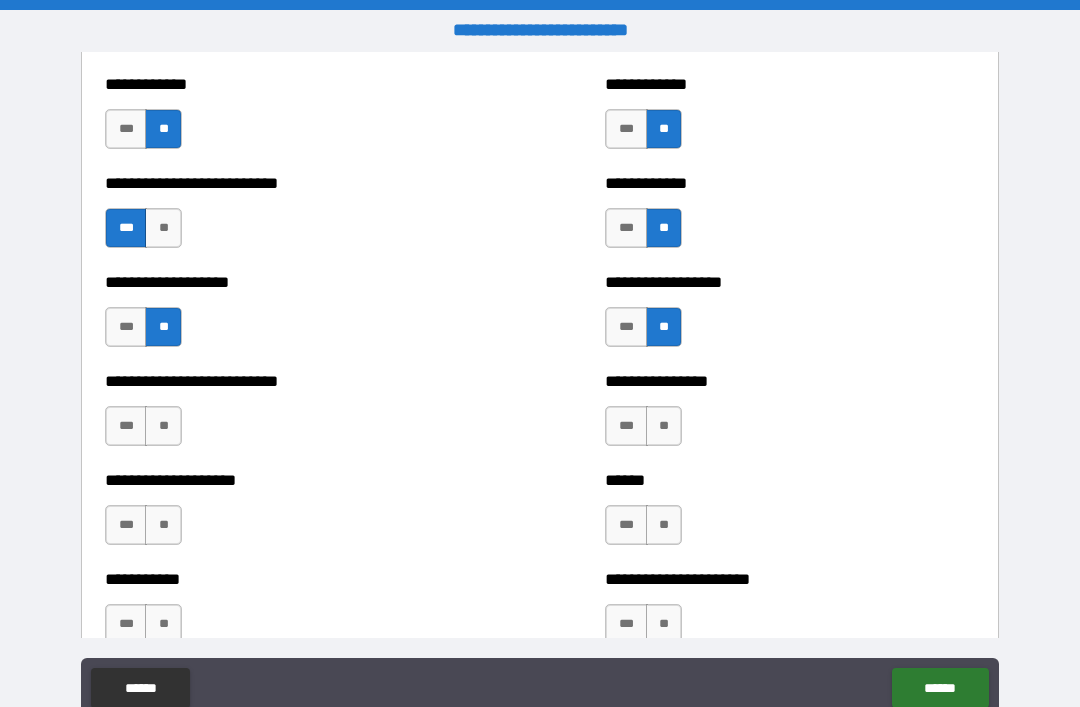 click on "**" at bounding box center (163, 426) 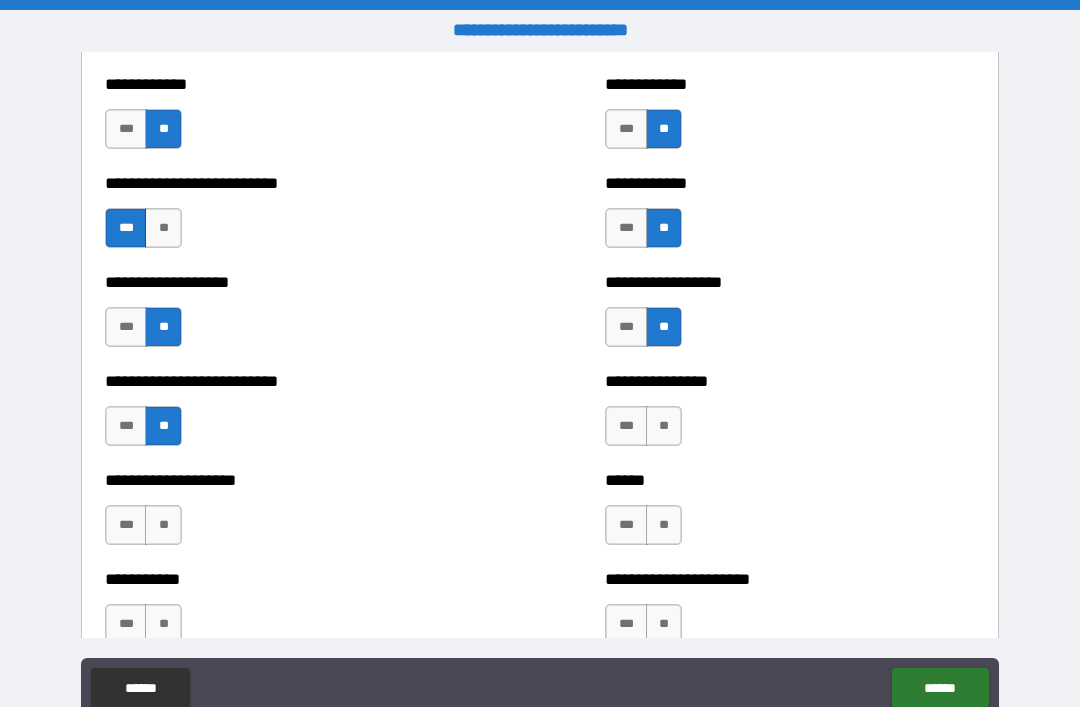 click on "**" at bounding box center (664, 426) 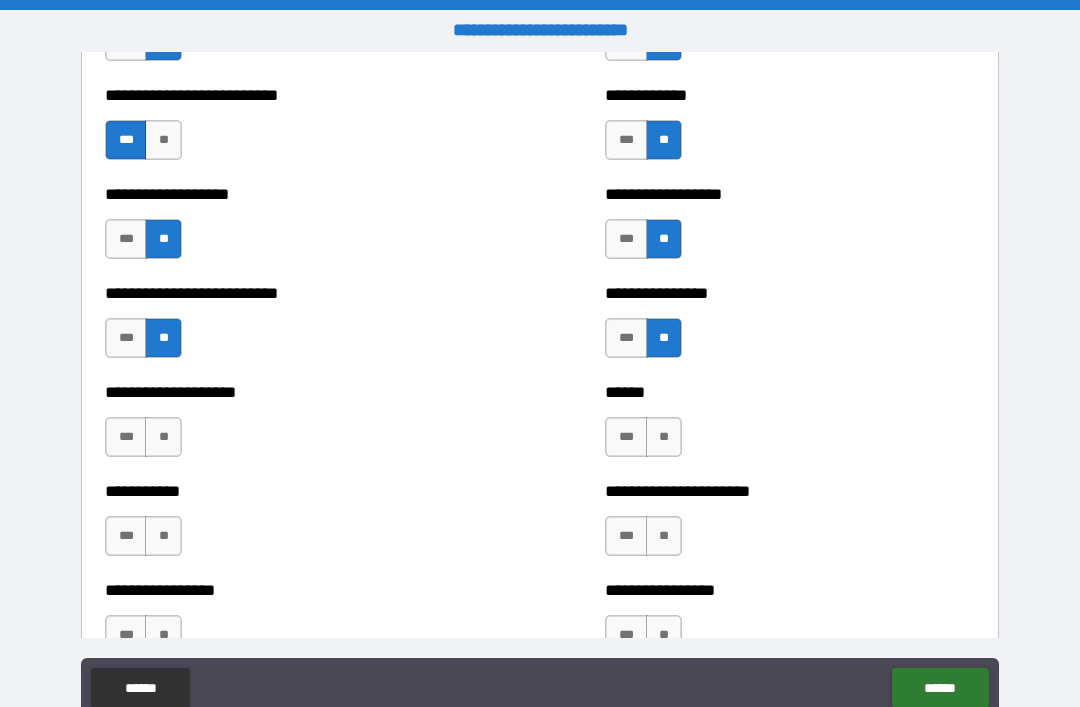 scroll, scrollTop: 5563, scrollLeft: 0, axis: vertical 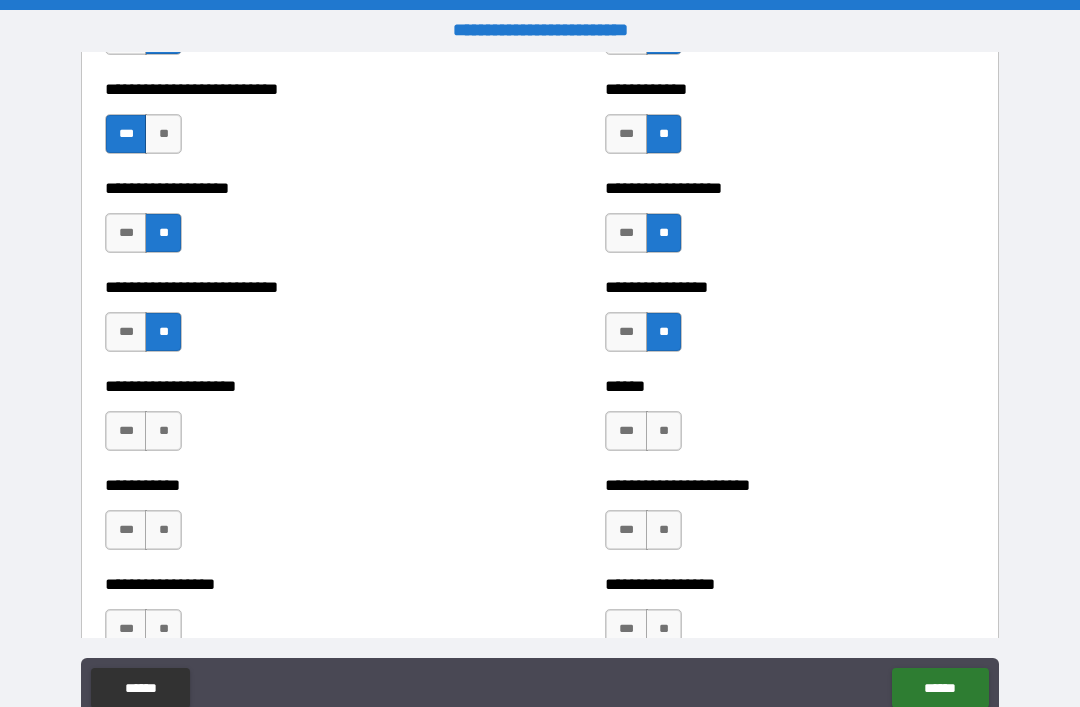click on "**" at bounding box center (163, 431) 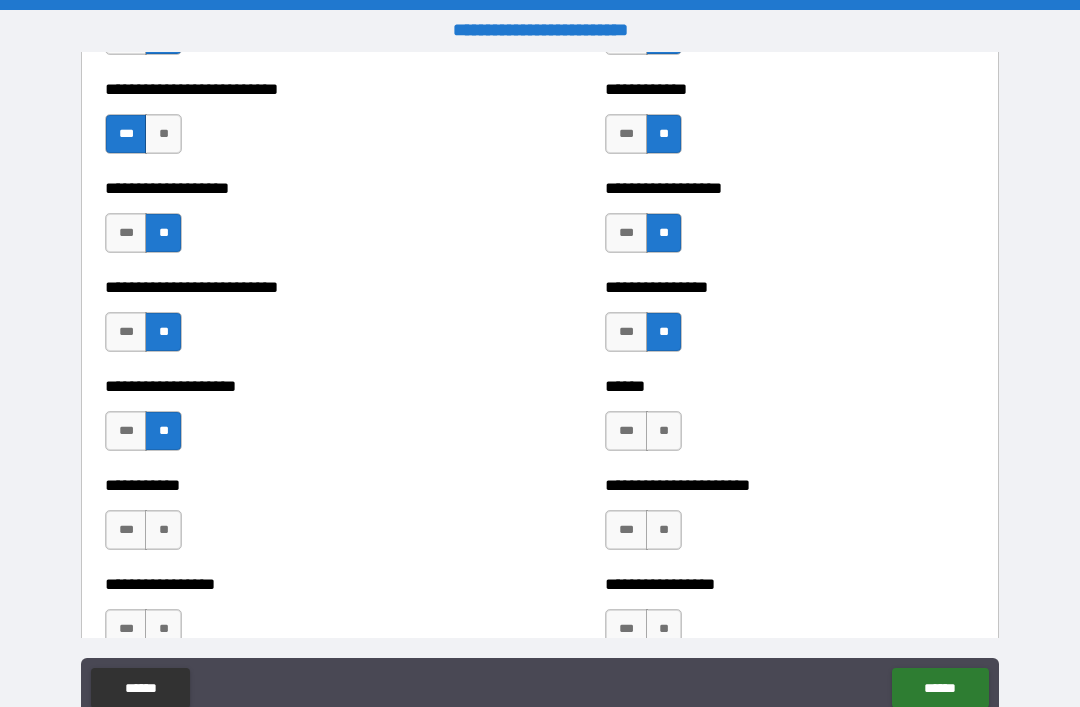 click on "**" at bounding box center [664, 431] 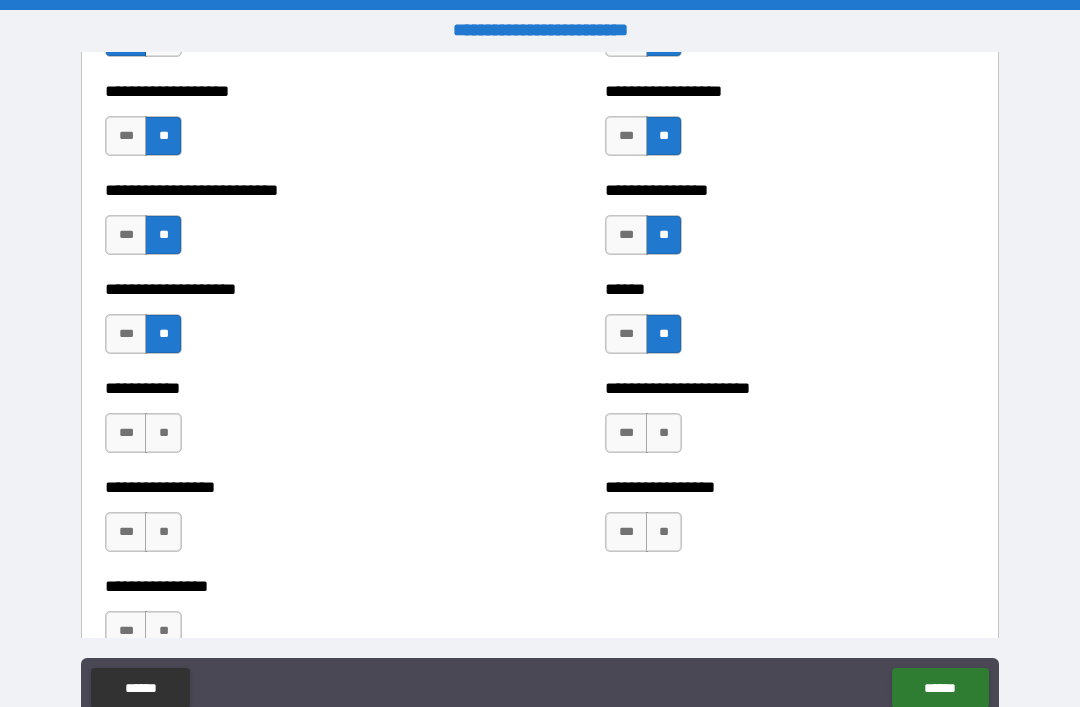 scroll, scrollTop: 5664, scrollLeft: 0, axis: vertical 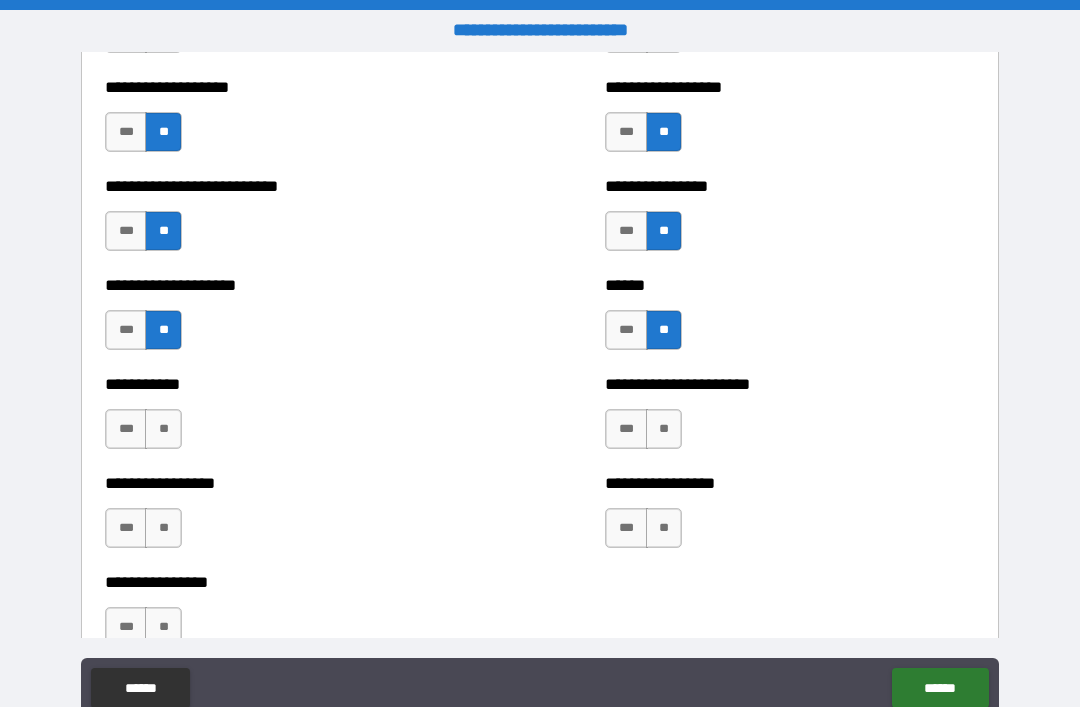 click on "**" at bounding box center [163, 429] 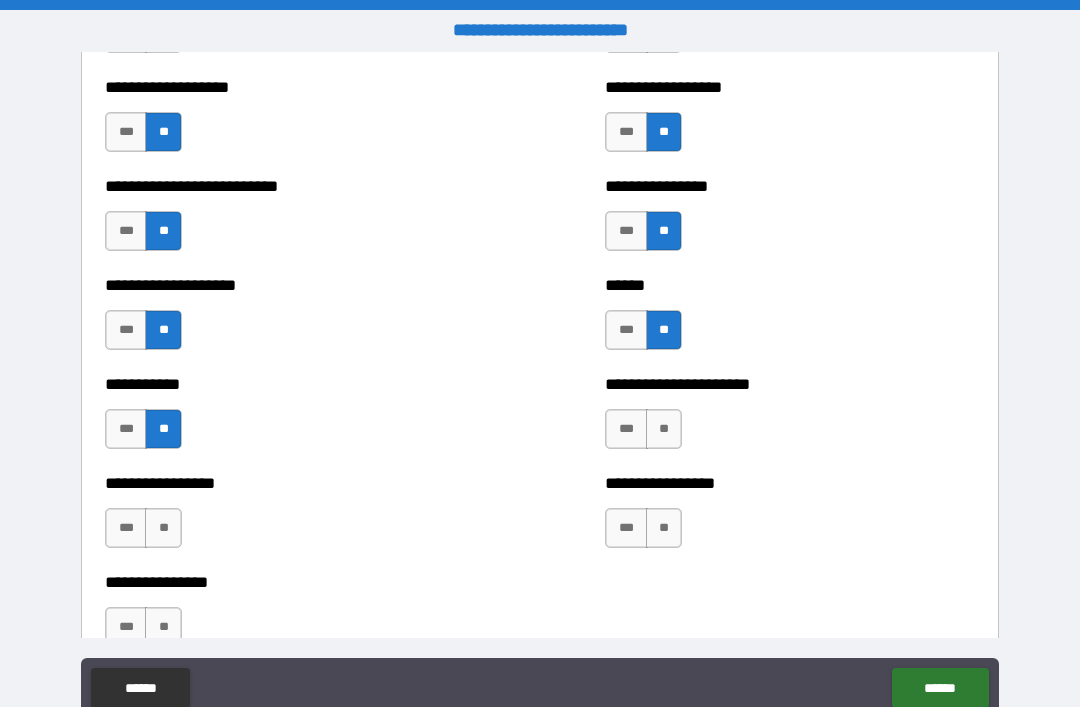 click on "**" at bounding box center (664, 429) 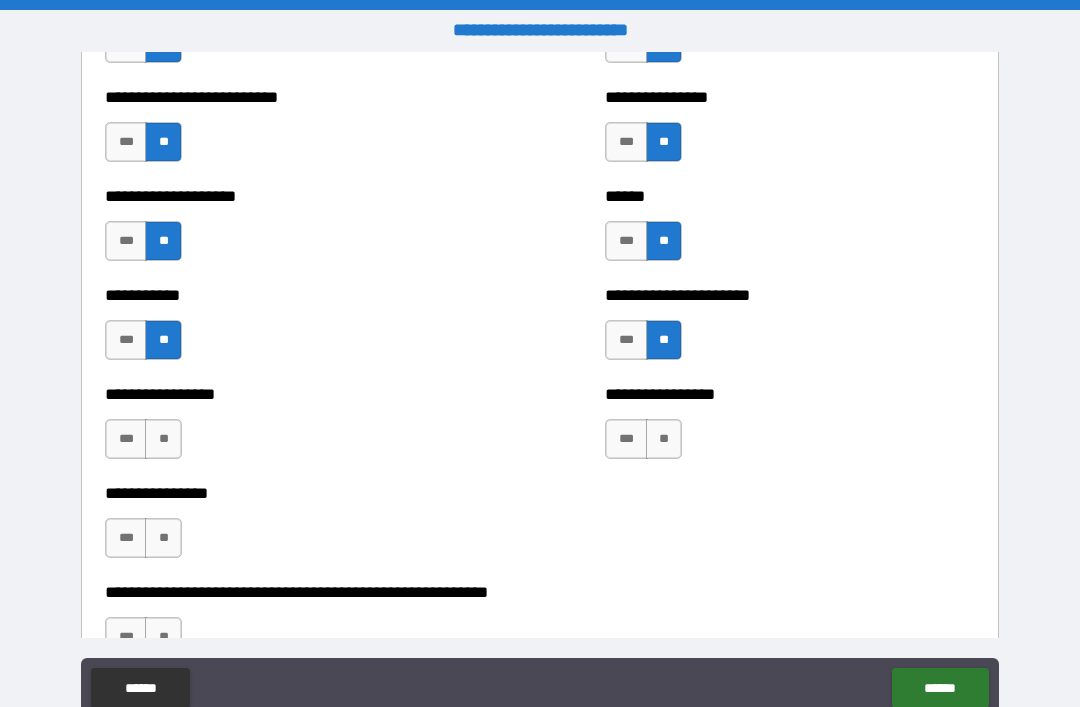 scroll, scrollTop: 5757, scrollLeft: 0, axis: vertical 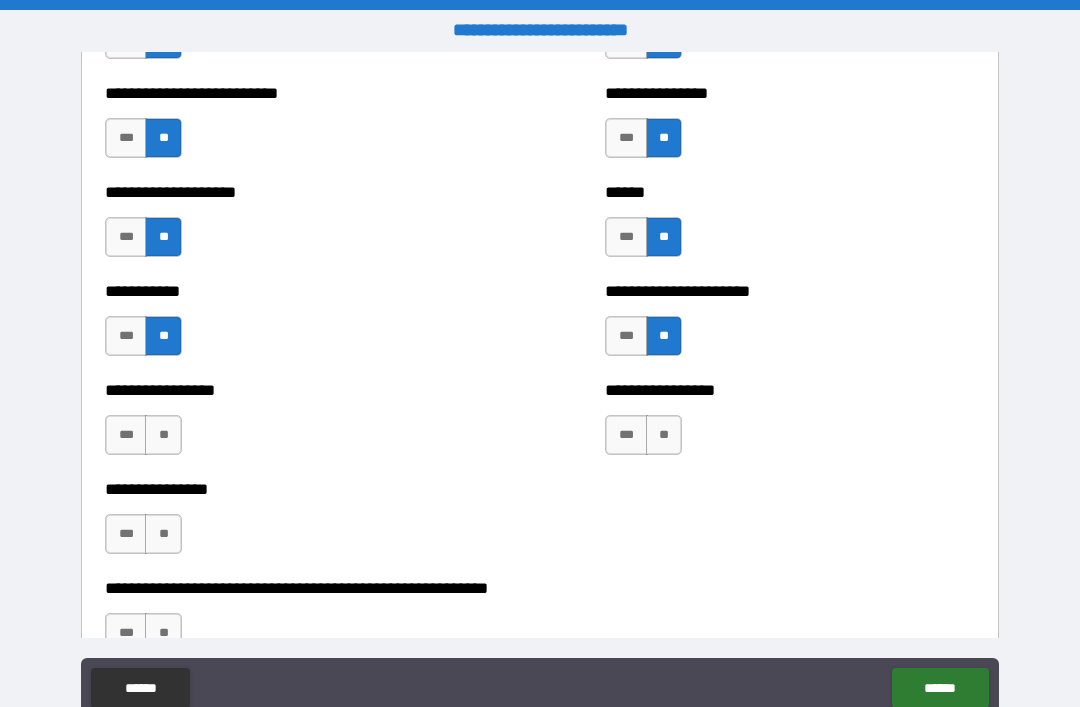click on "**" at bounding box center [163, 435] 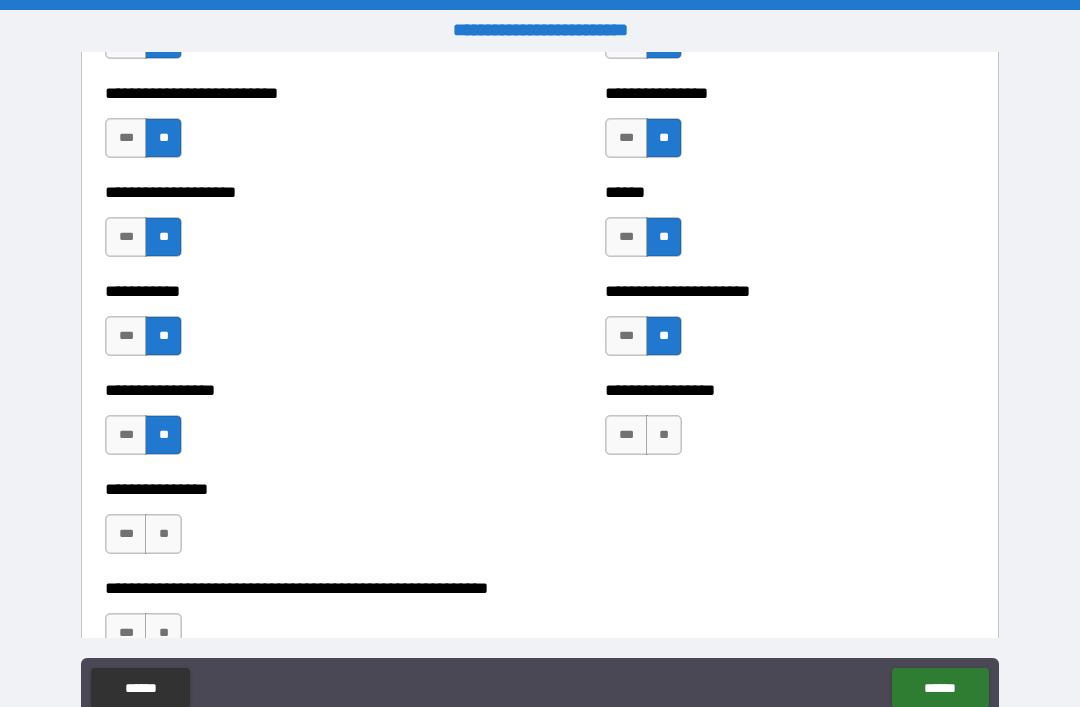 click on "**" at bounding box center (664, 435) 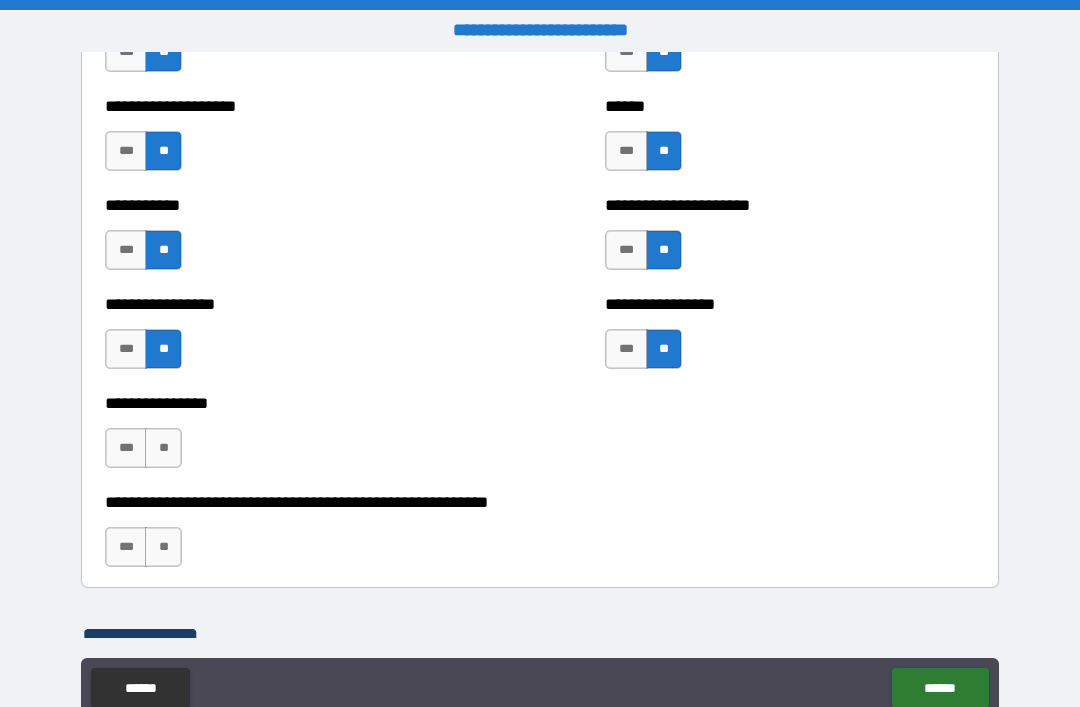scroll, scrollTop: 5848, scrollLeft: 0, axis: vertical 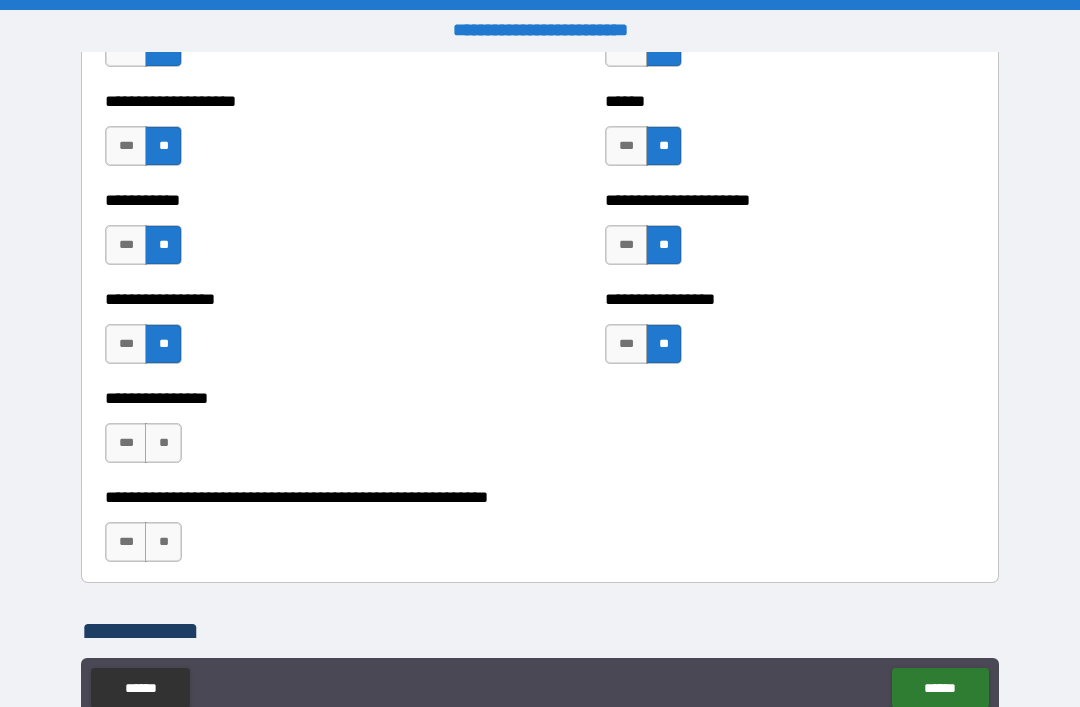 click on "**" at bounding box center [163, 443] 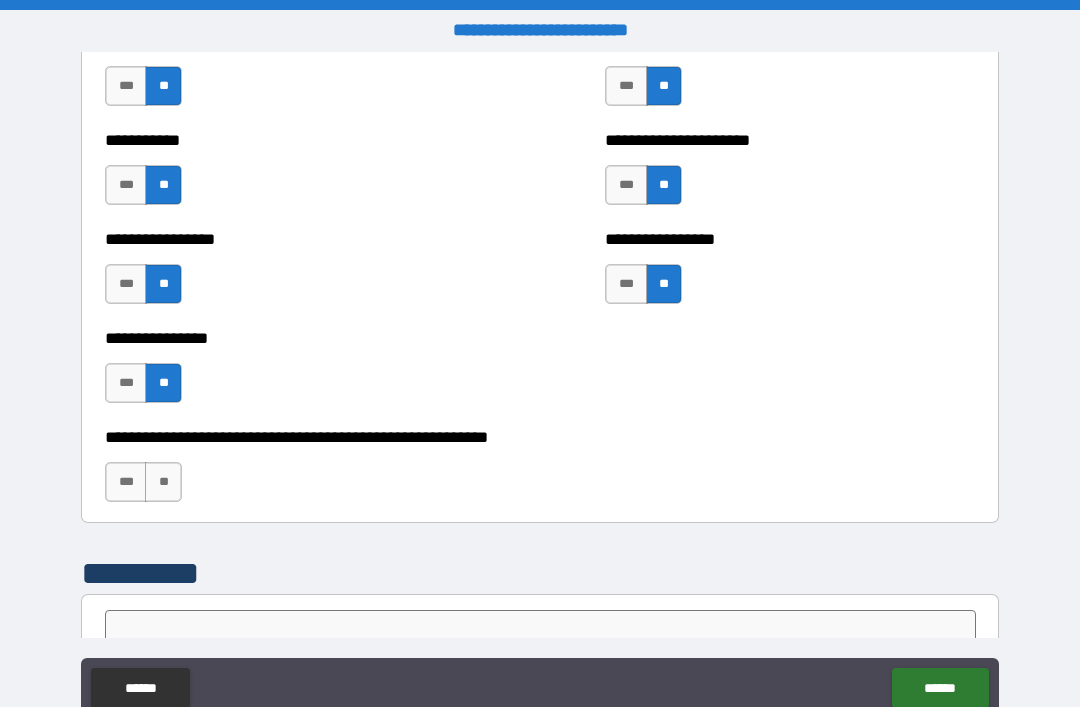 scroll, scrollTop: 5910, scrollLeft: 0, axis: vertical 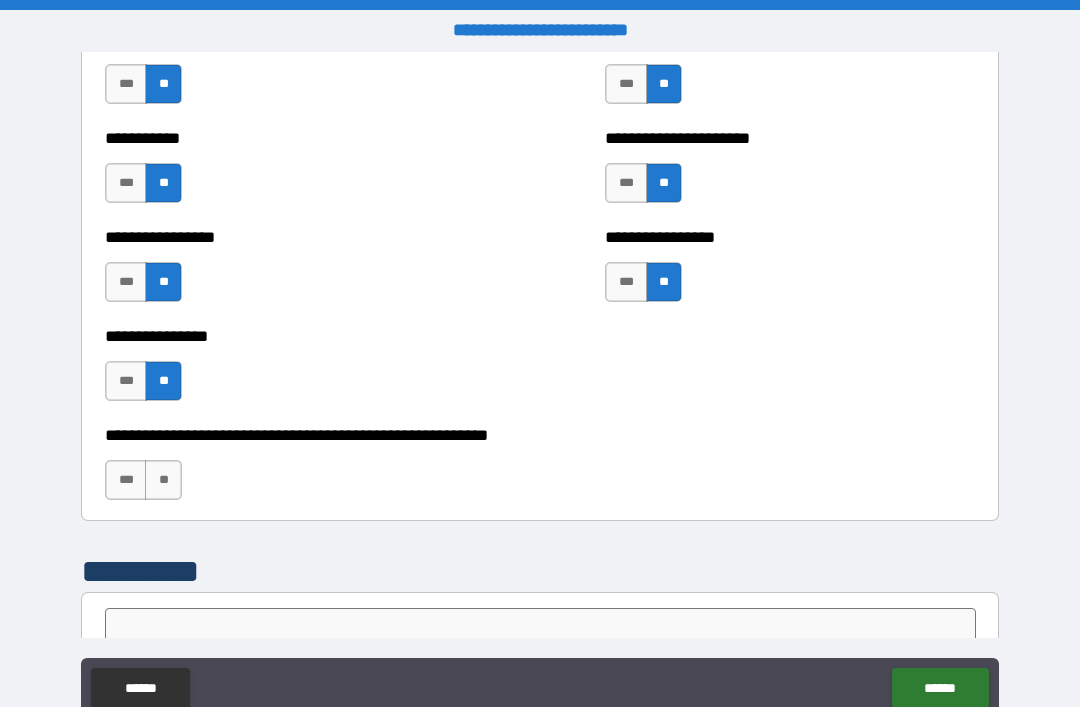 click on "**" at bounding box center (163, 480) 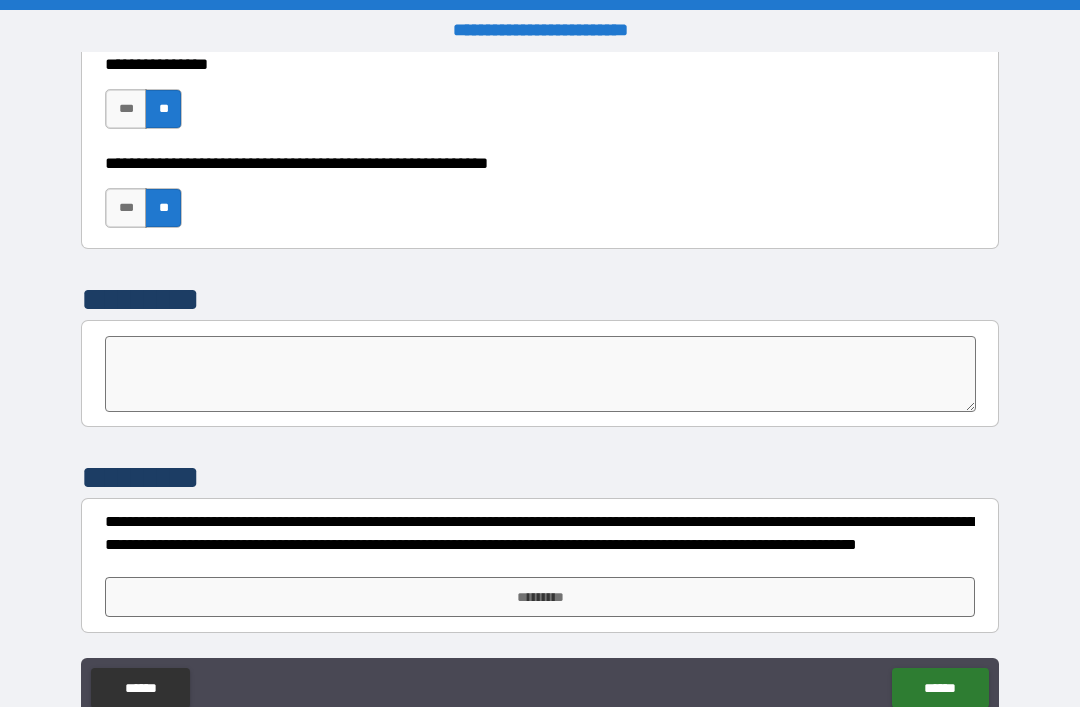 scroll, scrollTop: 6182, scrollLeft: 0, axis: vertical 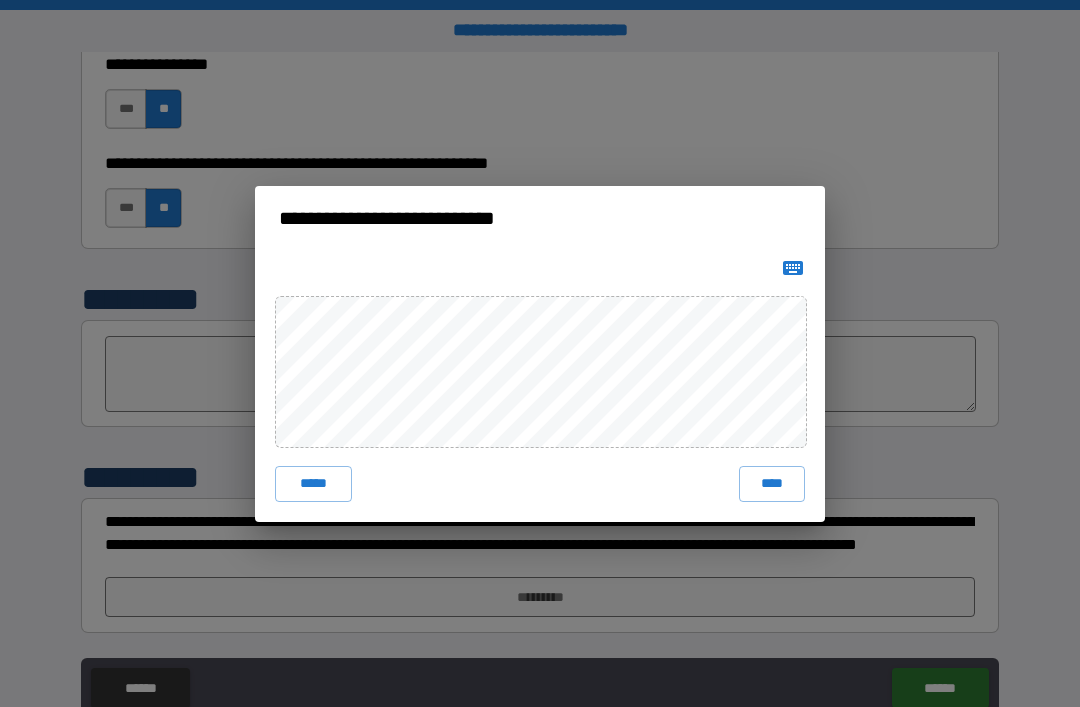 click on "****" at bounding box center [772, 484] 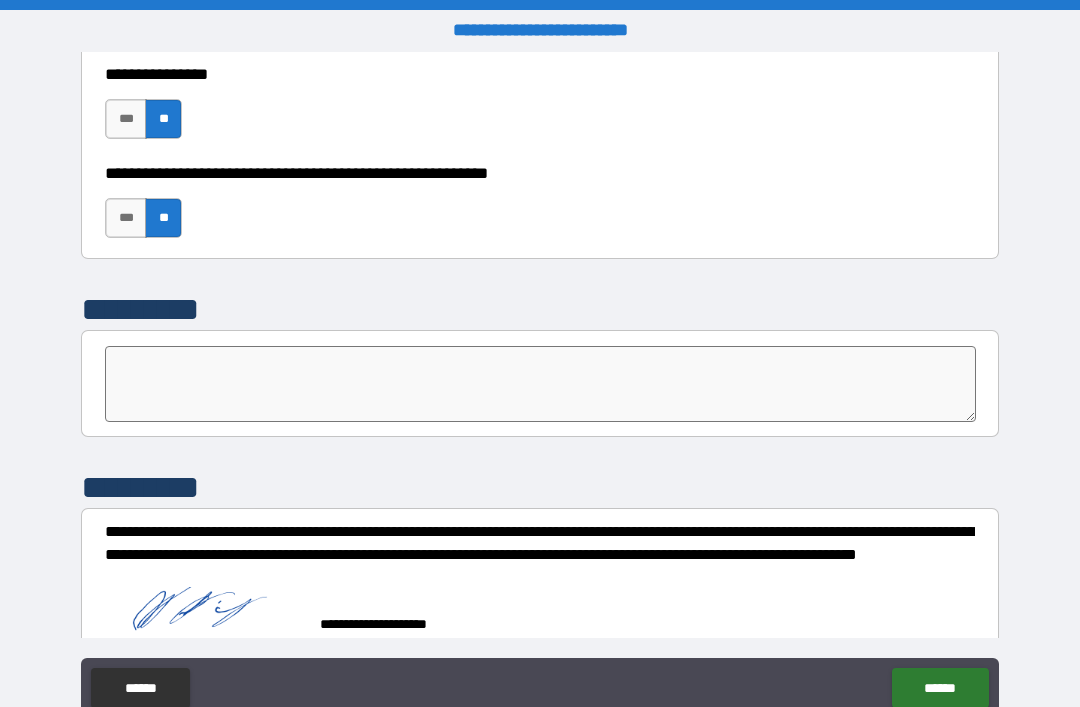 click on "******" at bounding box center (940, 688) 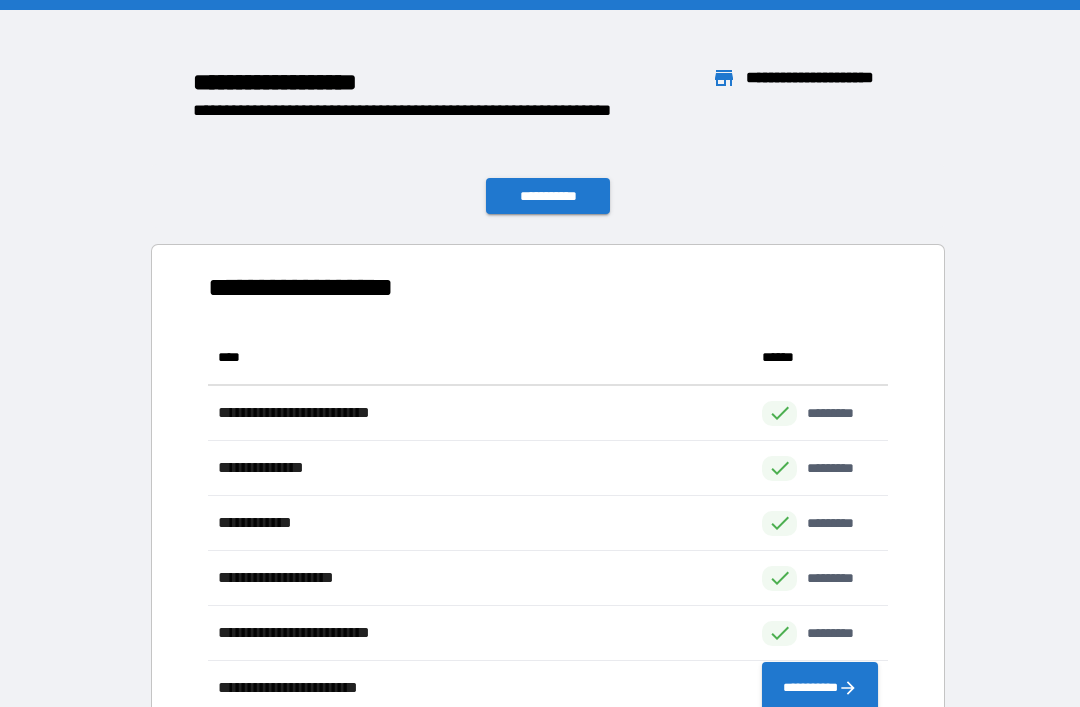 scroll, scrollTop: 1, scrollLeft: 1, axis: both 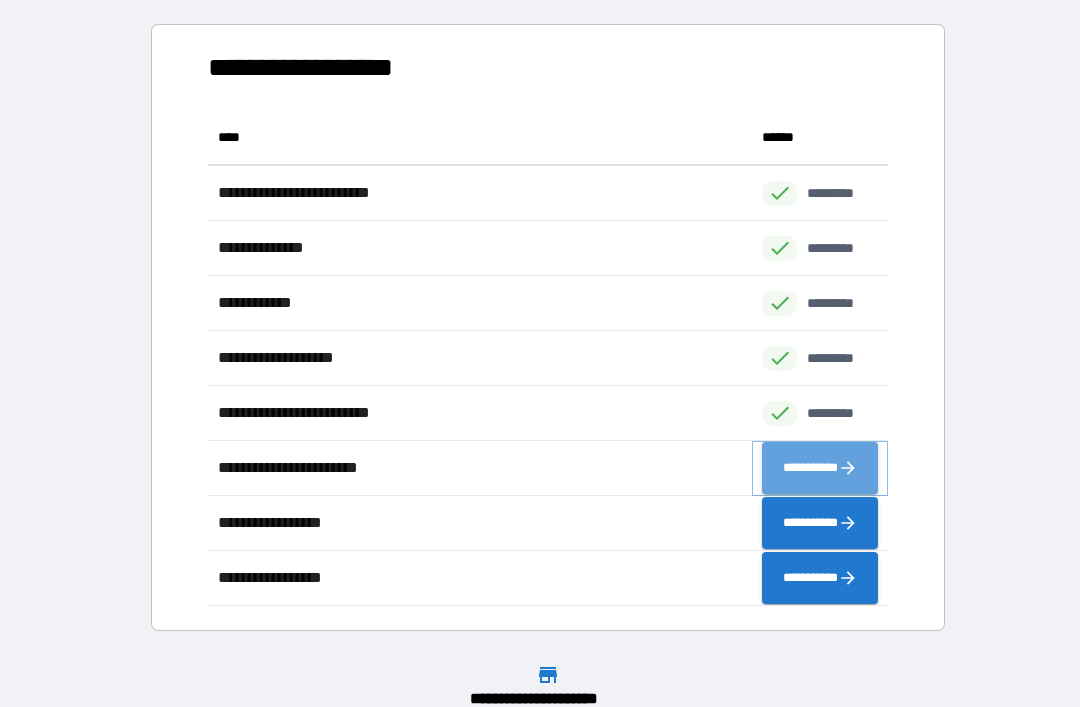 click on "**********" at bounding box center (820, 468) 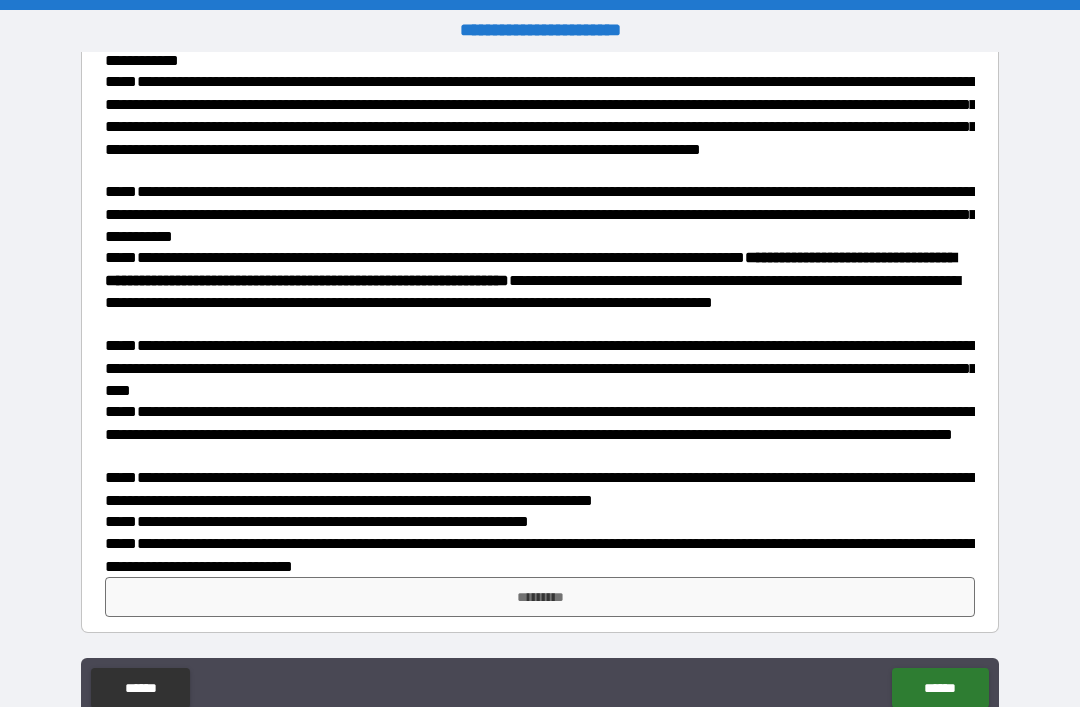 scroll, scrollTop: 851, scrollLeft: 0, axis: vertical 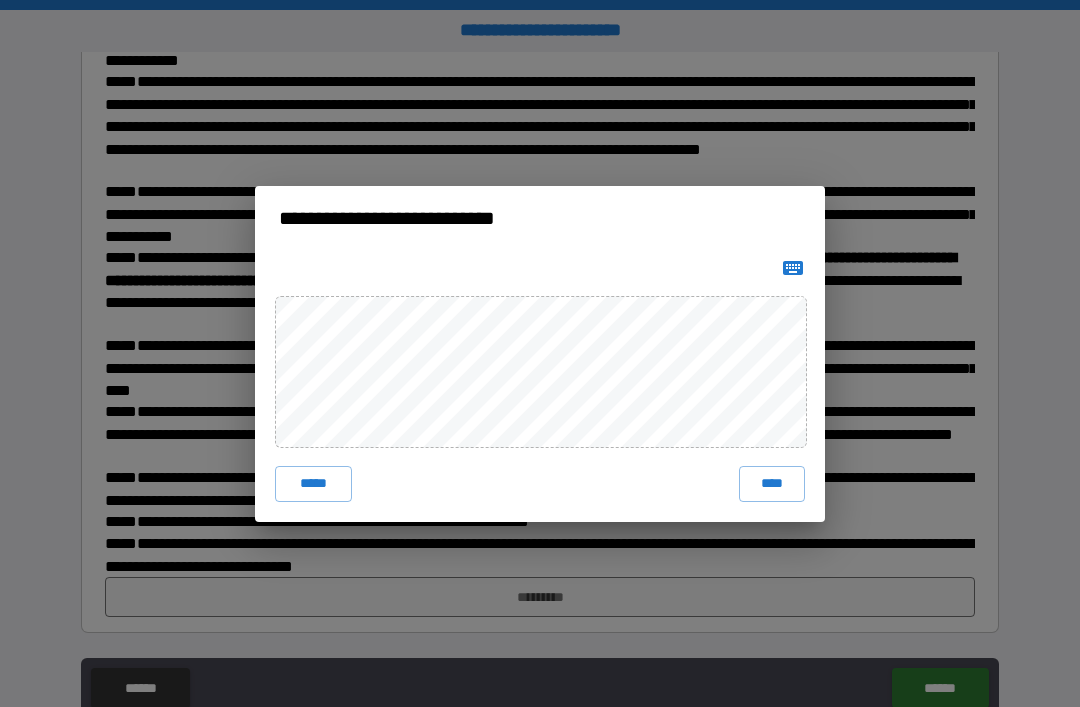 click on "****" at bounding box center [772, 484] 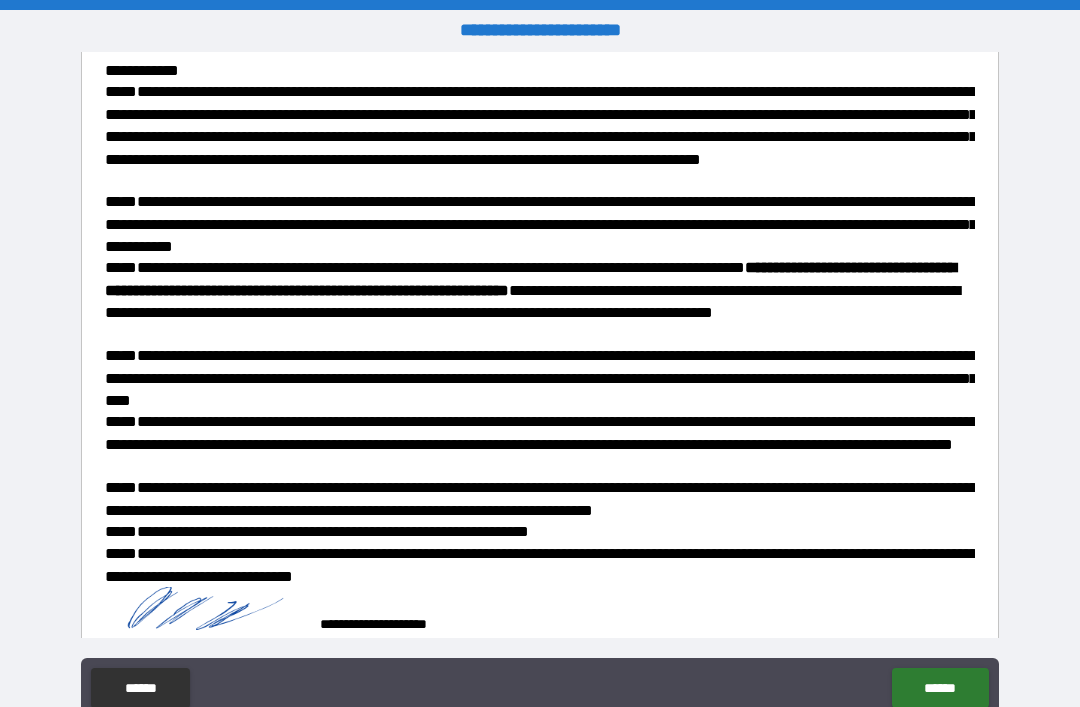 click on "******" at bounding box center [940, 688] 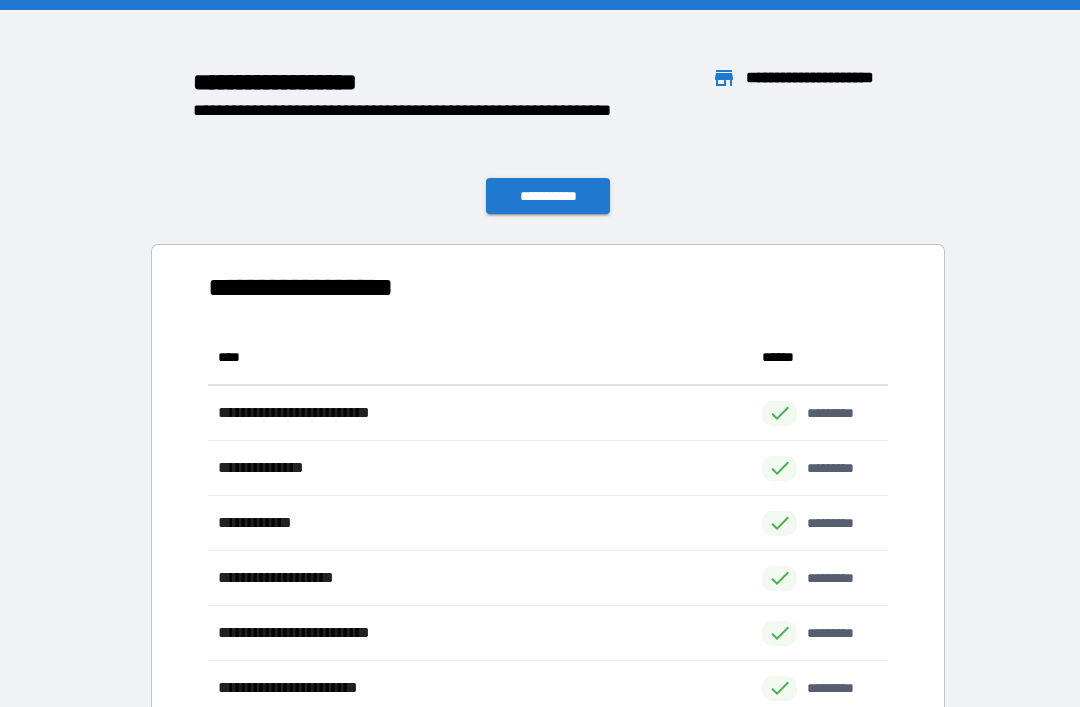 scroll, scrollTop: 1, scrollLeft: 1, axis: both 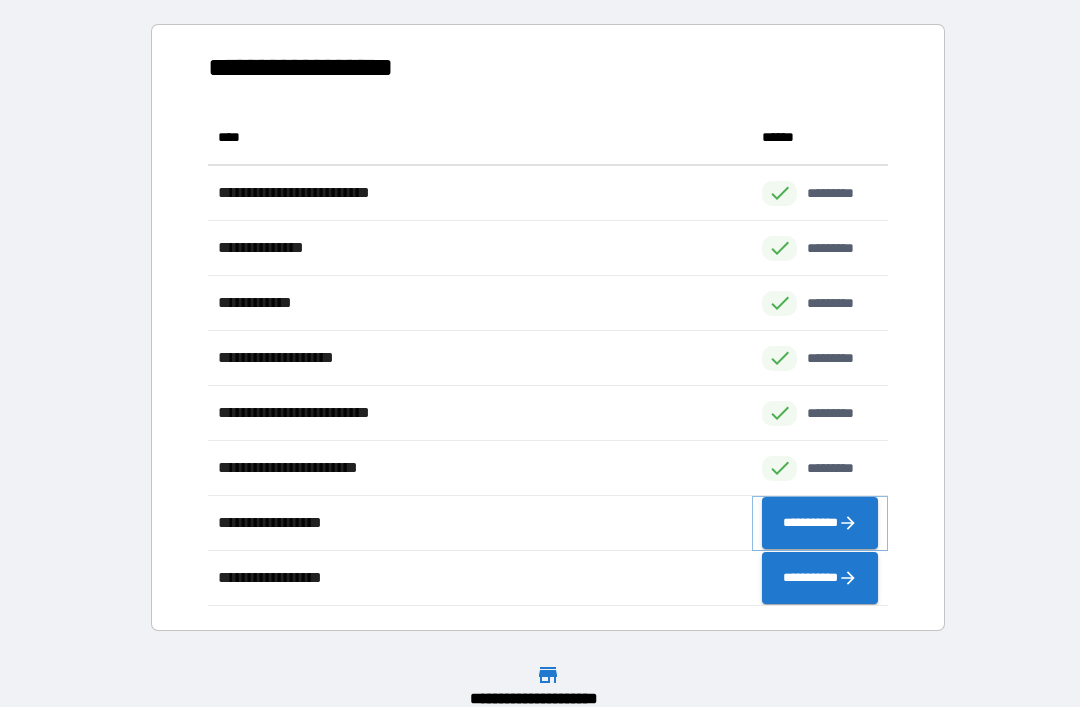 click on "**********" at bounding box center (820, 523) 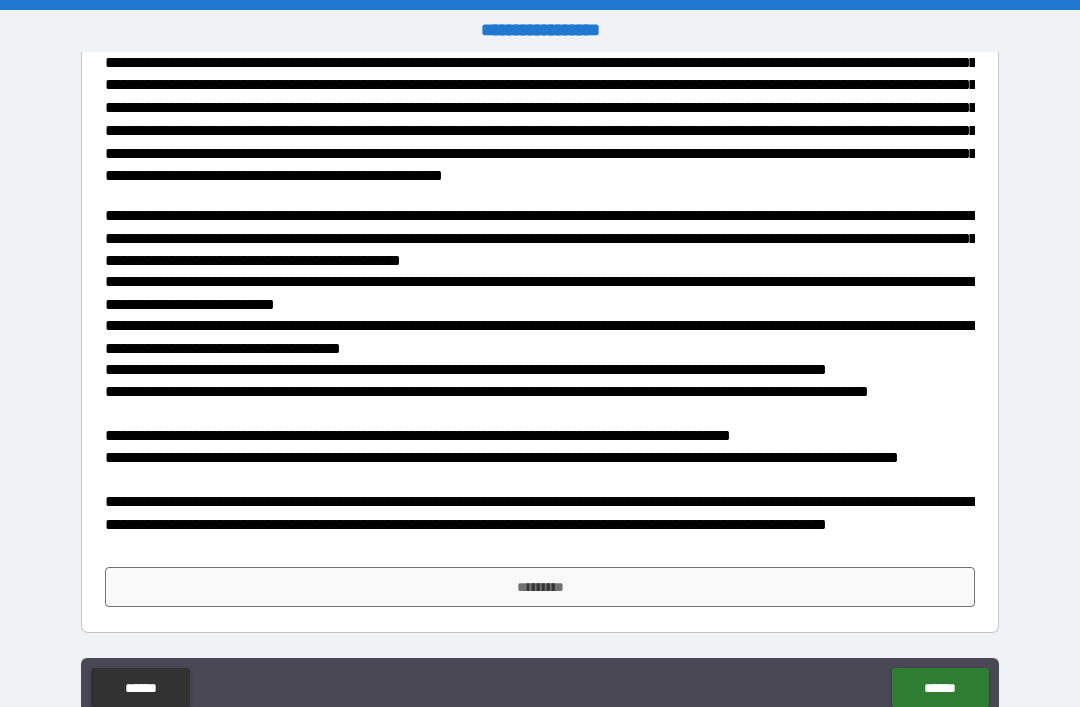 scroll, scrollTop: 591, scrollLeft: 0, axis: vertical 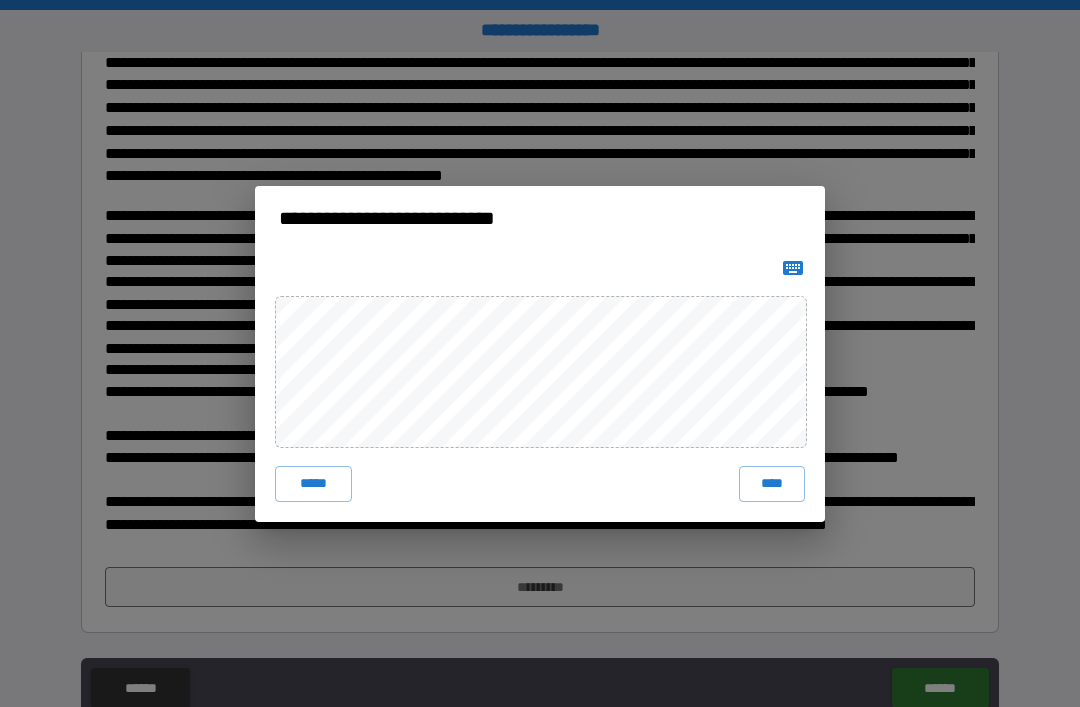 click on "****" at bounding box center [772, 484] 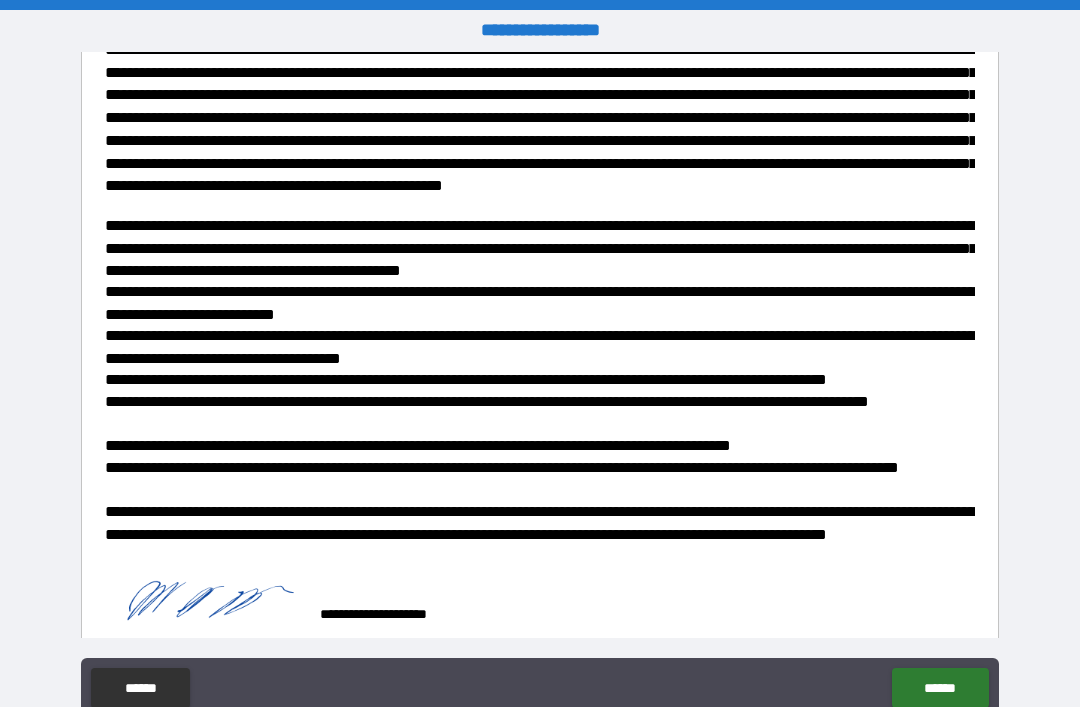 click on "******" at bounding box center [940, 688] 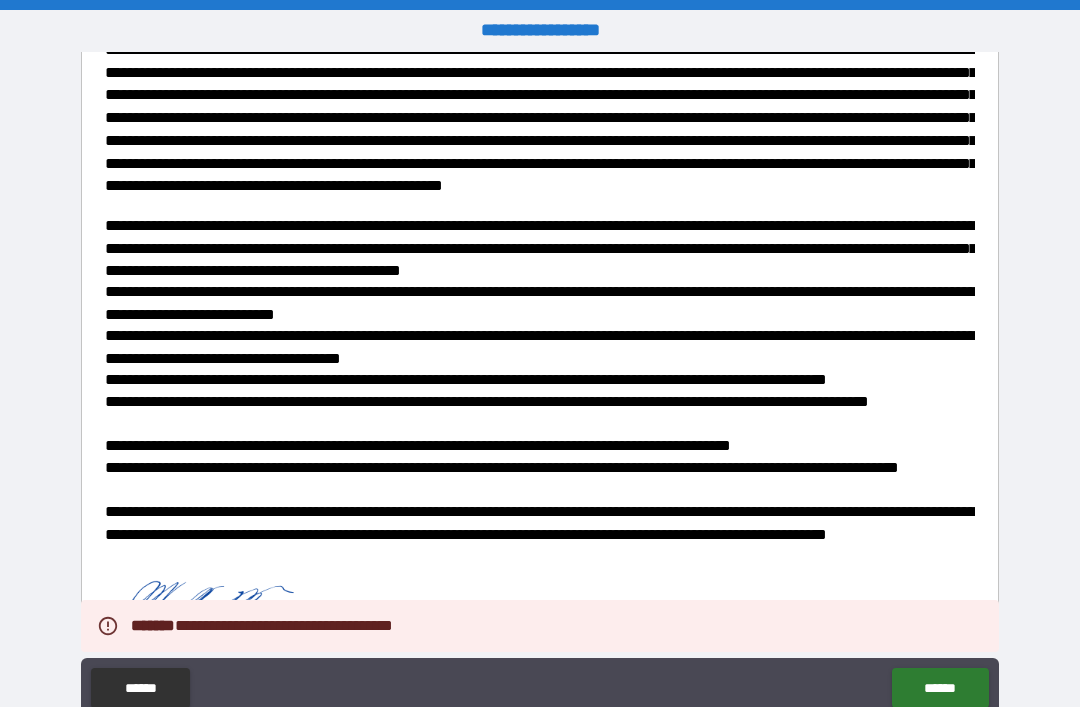 click on "**********" at bounding box center [540, 388] 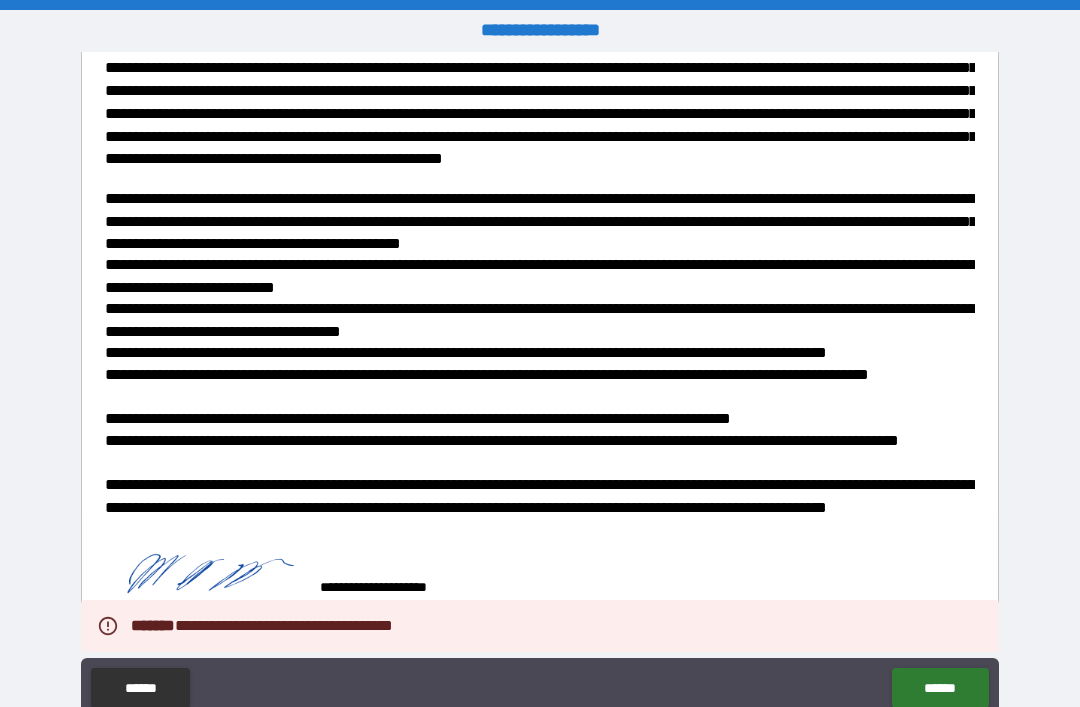 click on "**********" at bounding box center [540, 388] 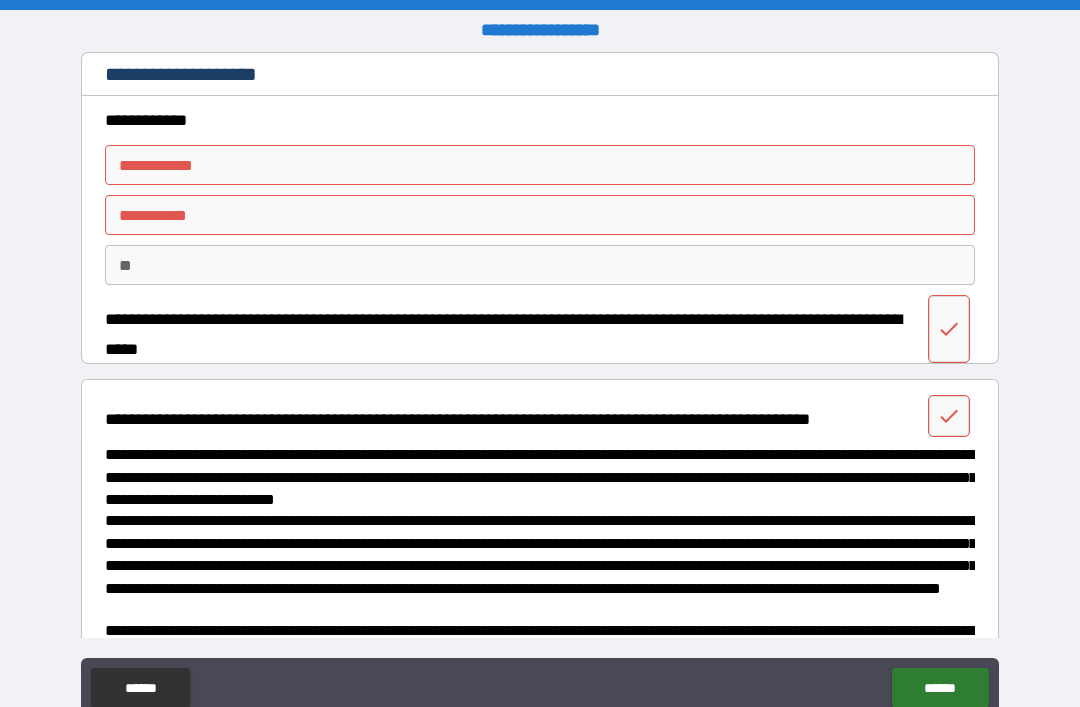 scroll, scrollTop: 0, scrollLeft: 0, axis: both 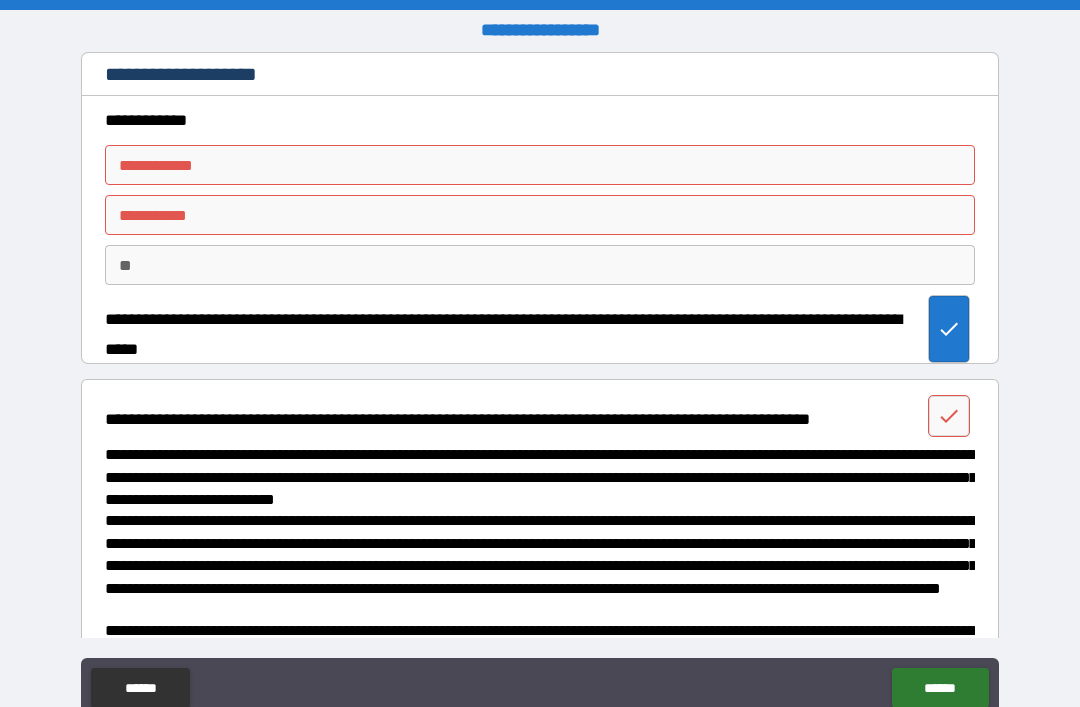 click 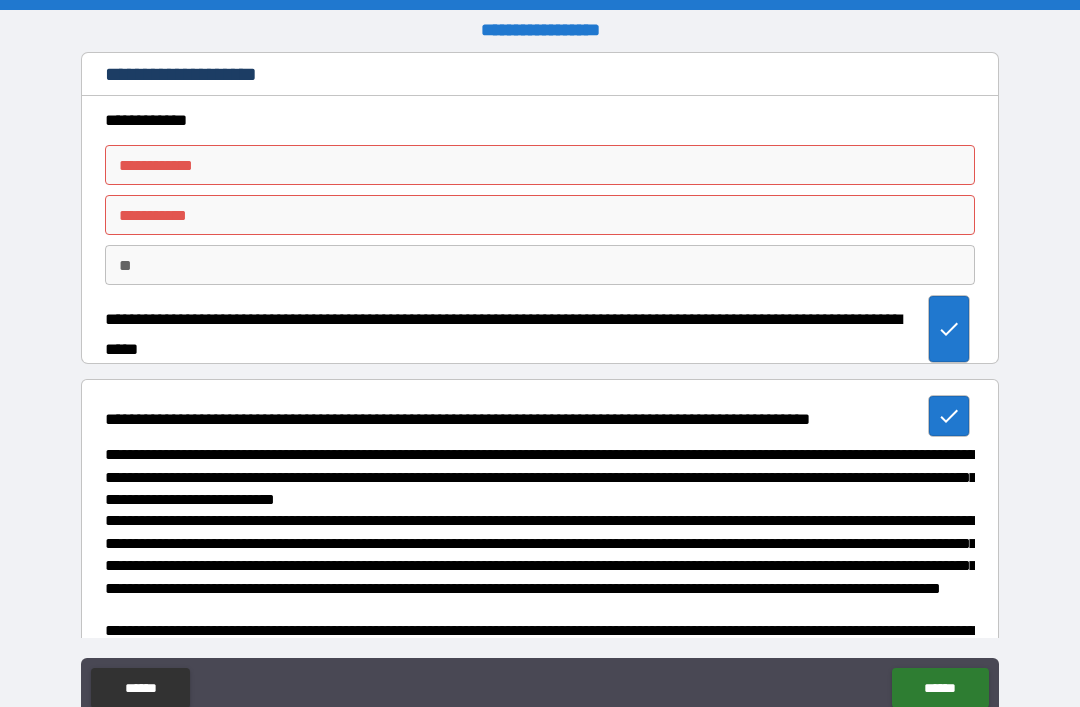 click on "******" at bounding box center (940, 688) 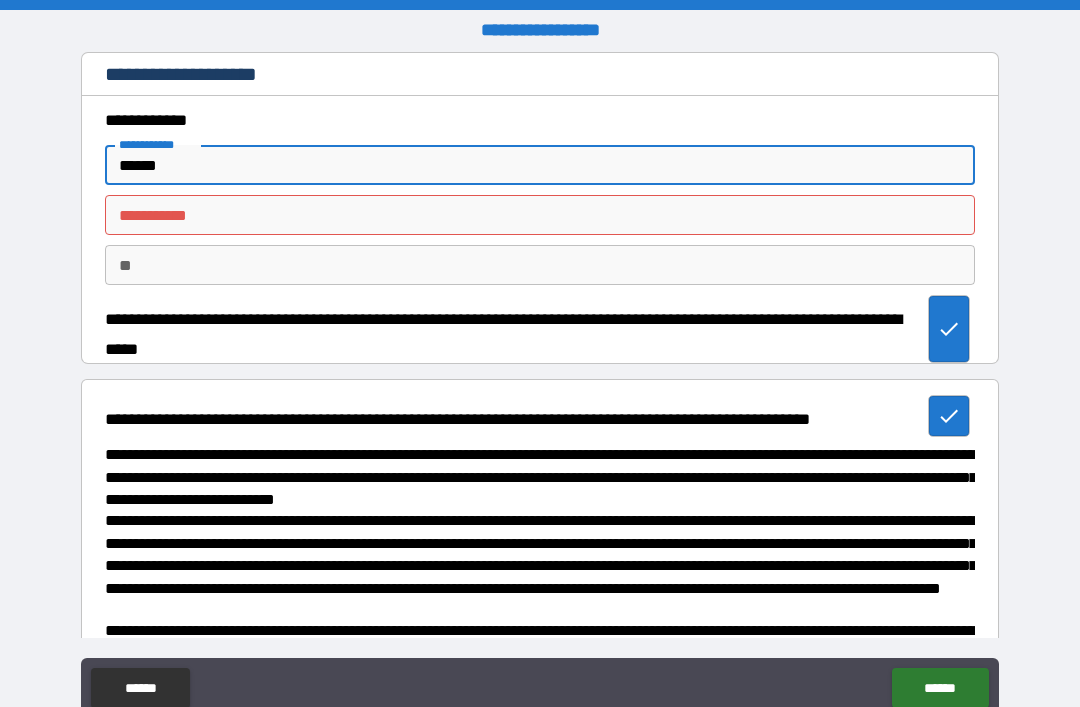 type on "******" 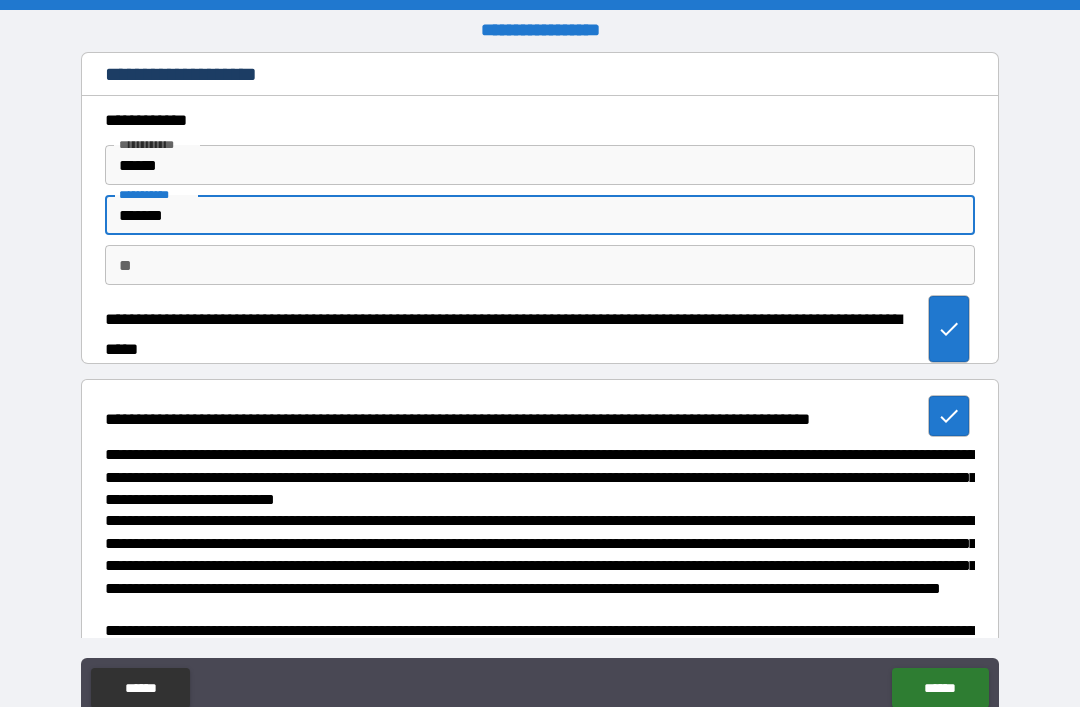 type on "*******" 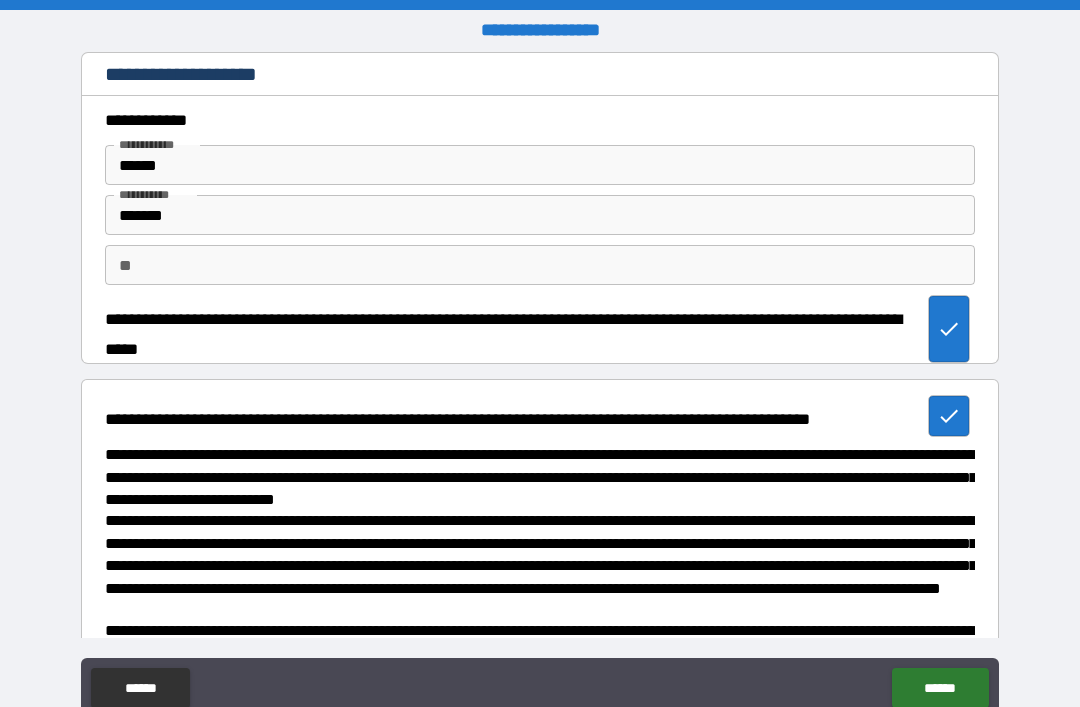 click on "******" at bounding box center [940, 688] 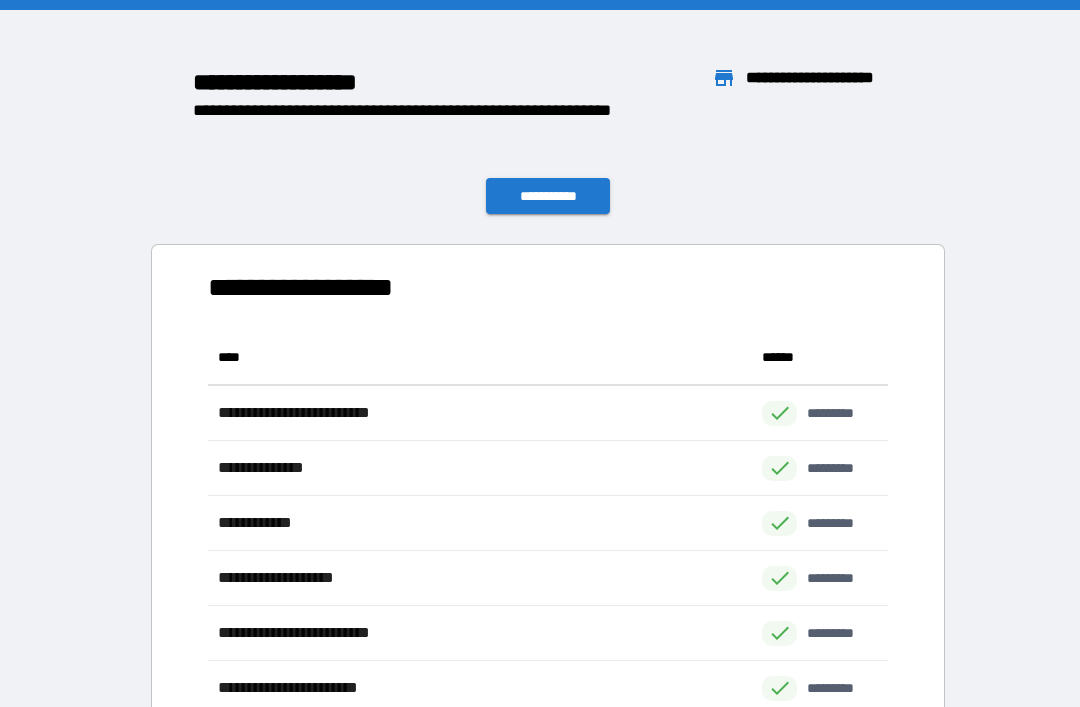scroll, scrollTop: 496, scrollLeft: 680, axis: both 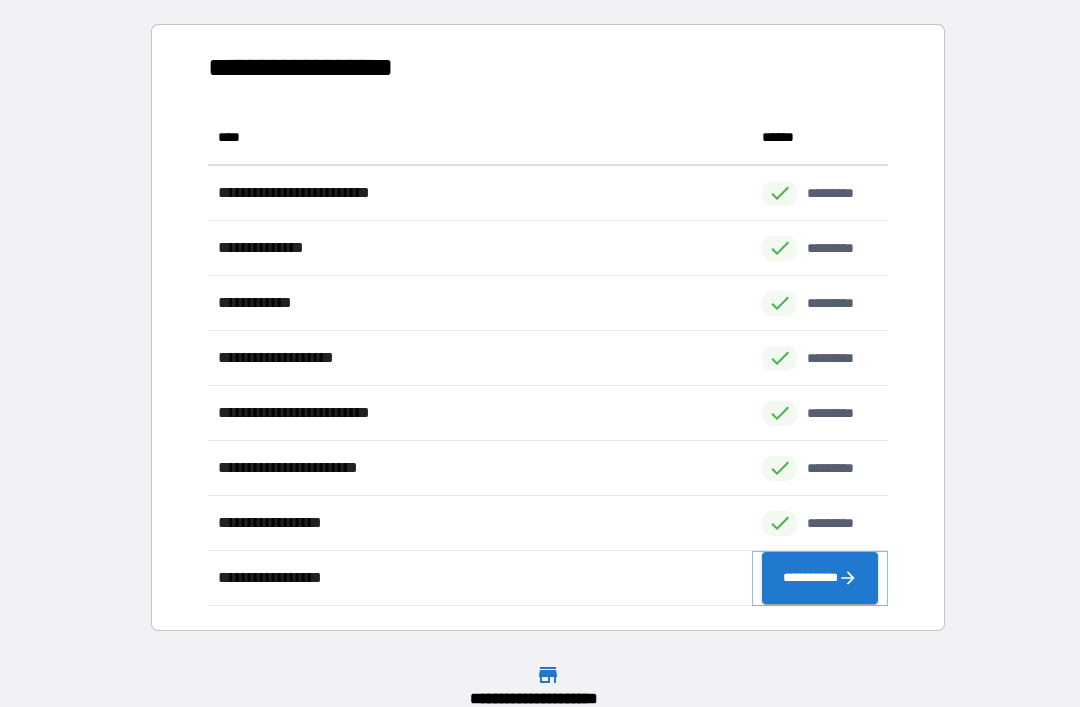 click on "**********" at bounding box center (820, 578) 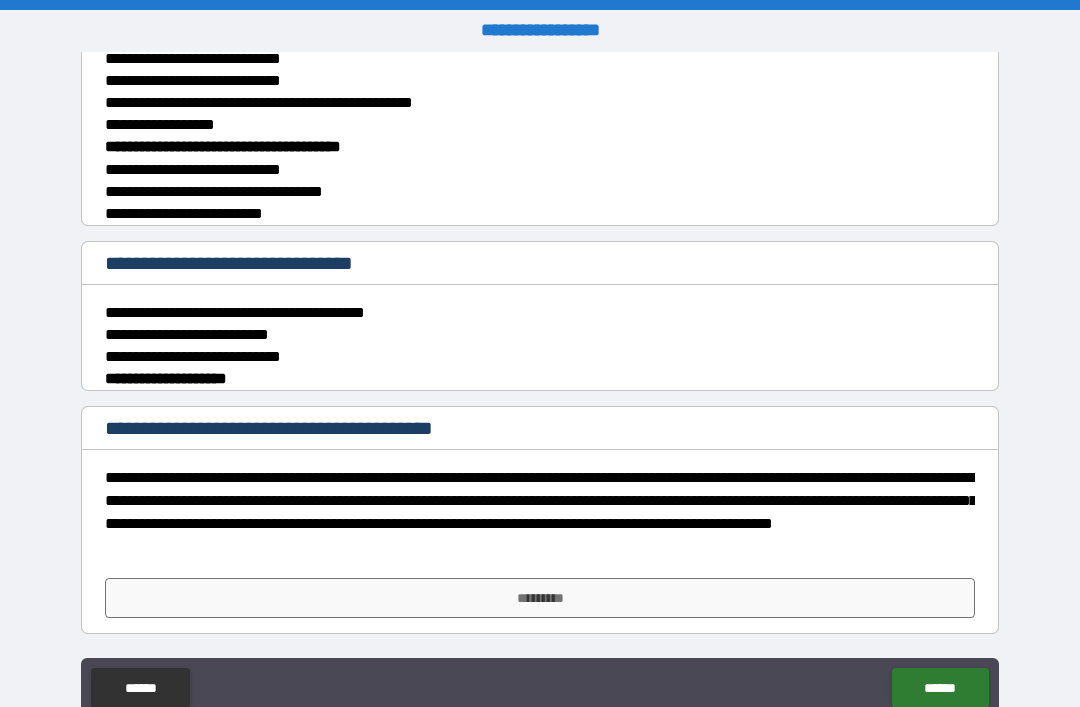 scroll, scrollTop: 428, scrollLeft: 0, axis: vertical 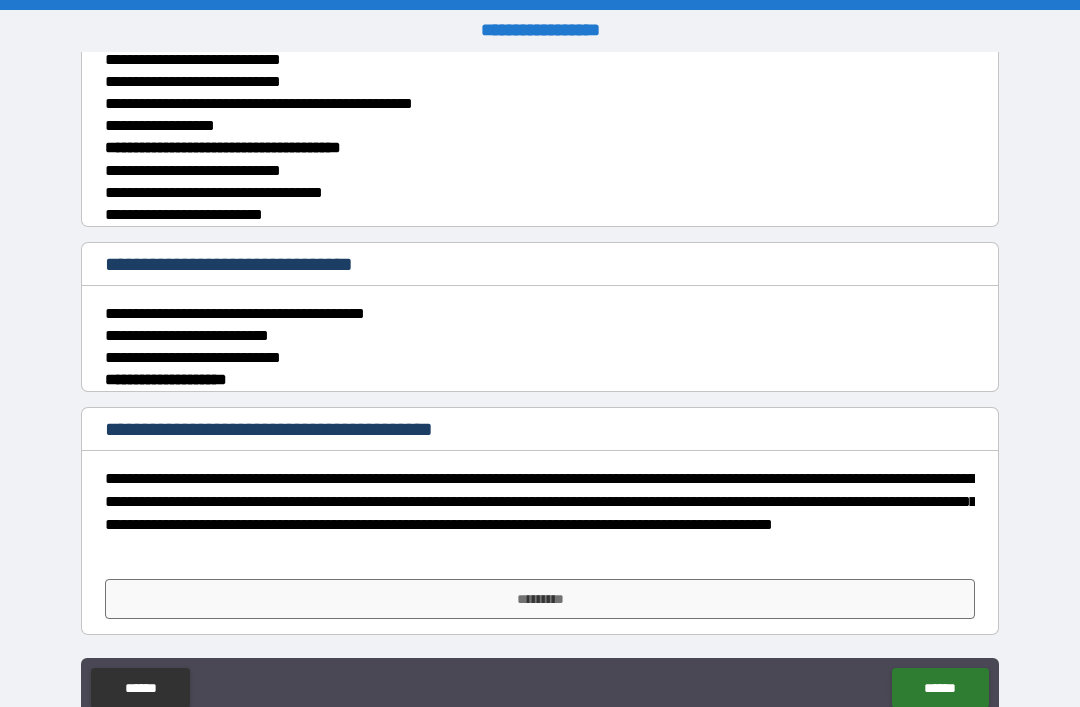 click on "*********" at bounding box center [540, 599] 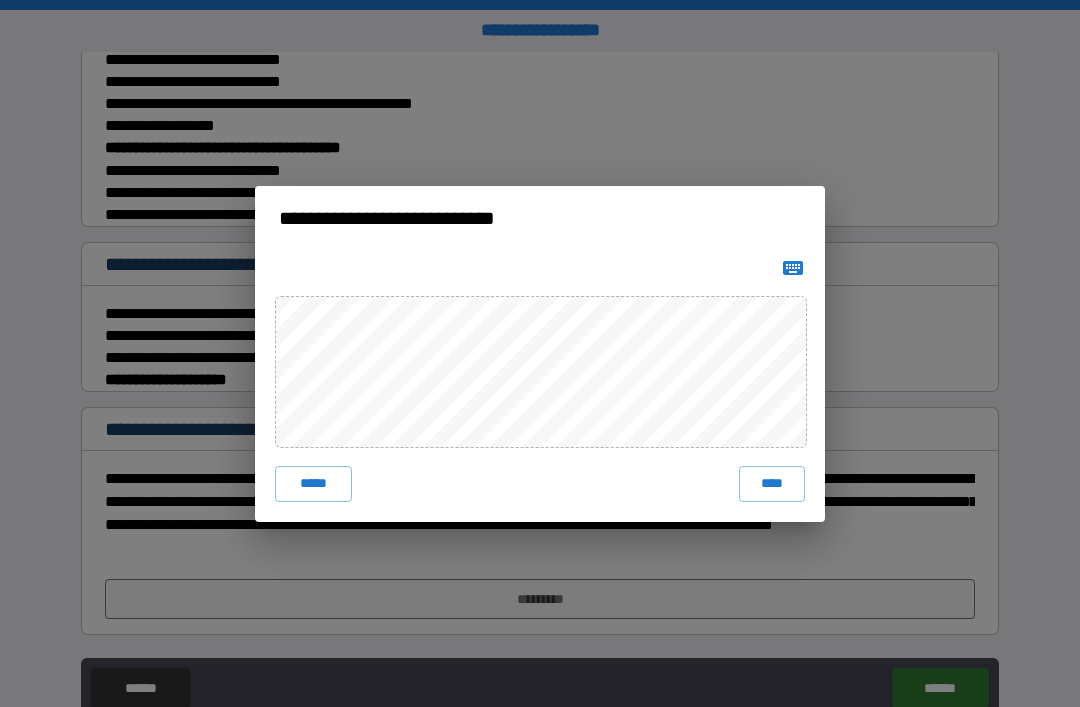 click on "****" at bounding box center [772, 484] 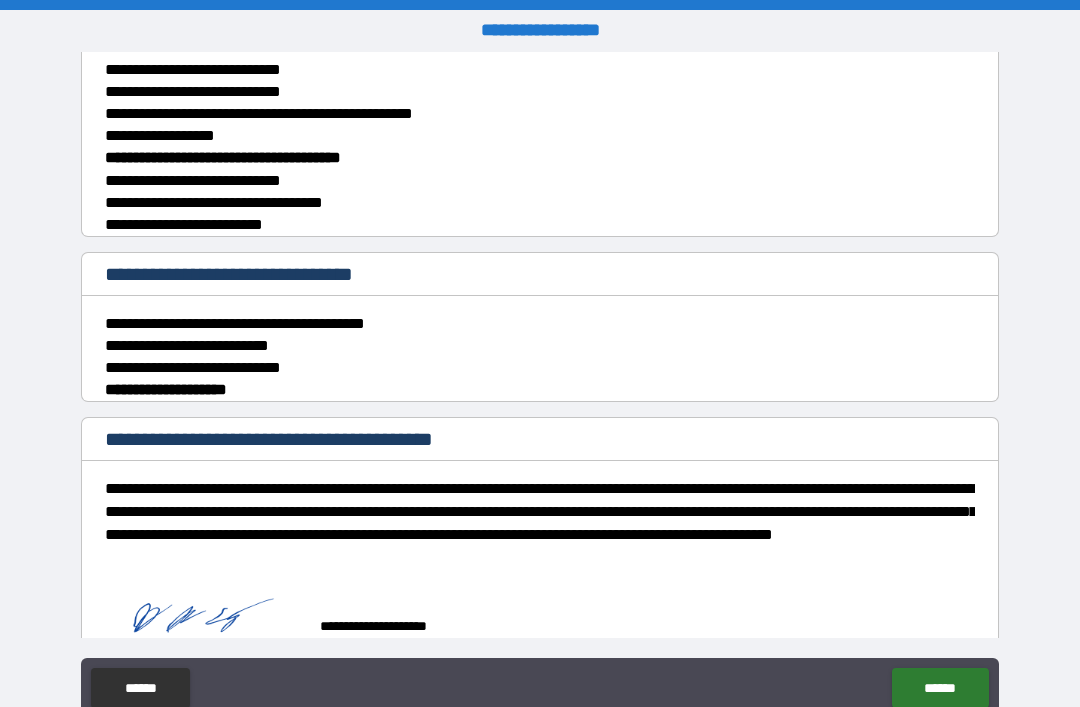 click on "******" at bounding box center (940, 688) 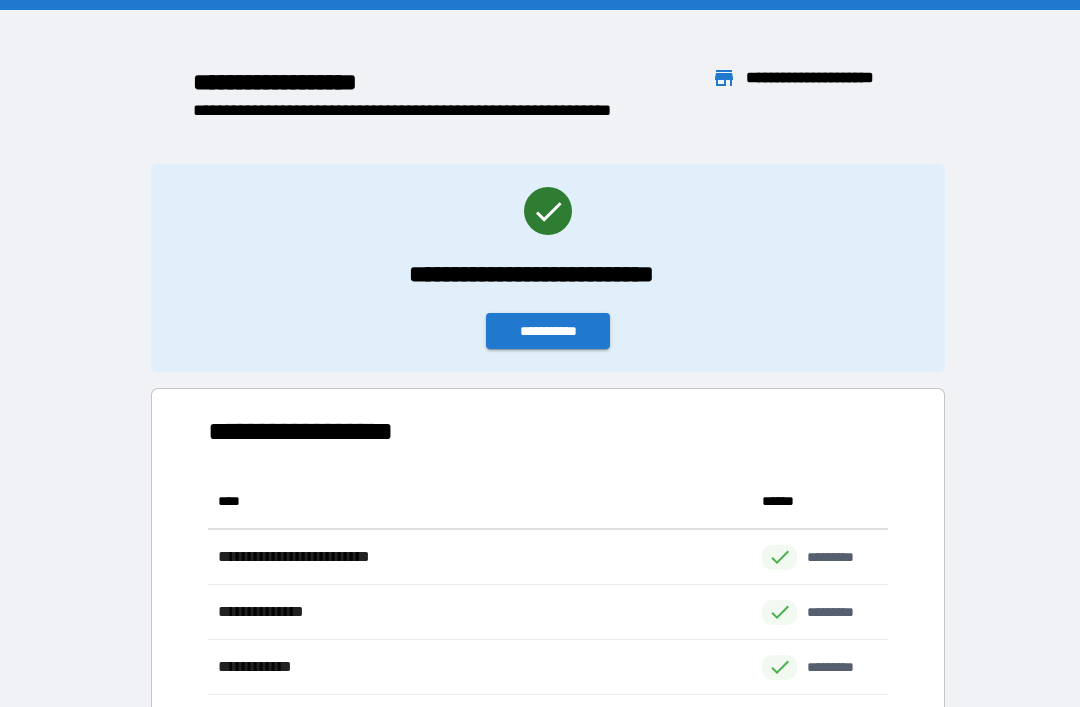 scroll, scrollTop: 1, scrollLeft: 1, axis: both 